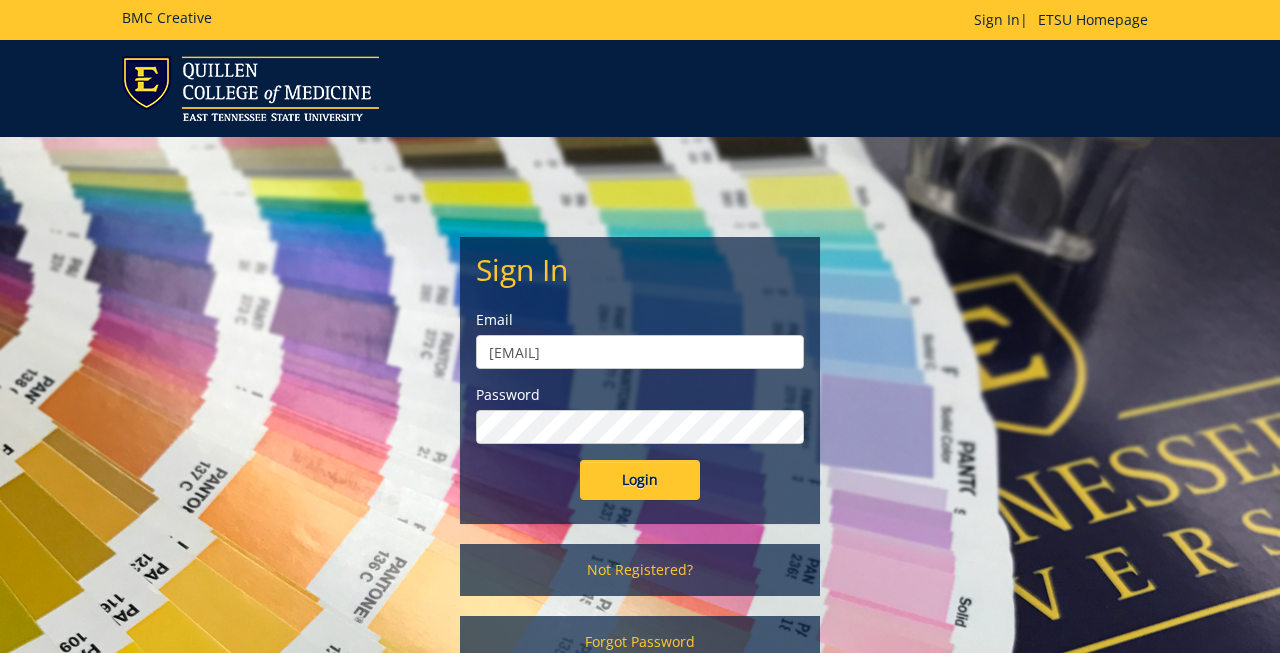 scroll, scrollTop: 0, scrollLeft: 0, axis: both 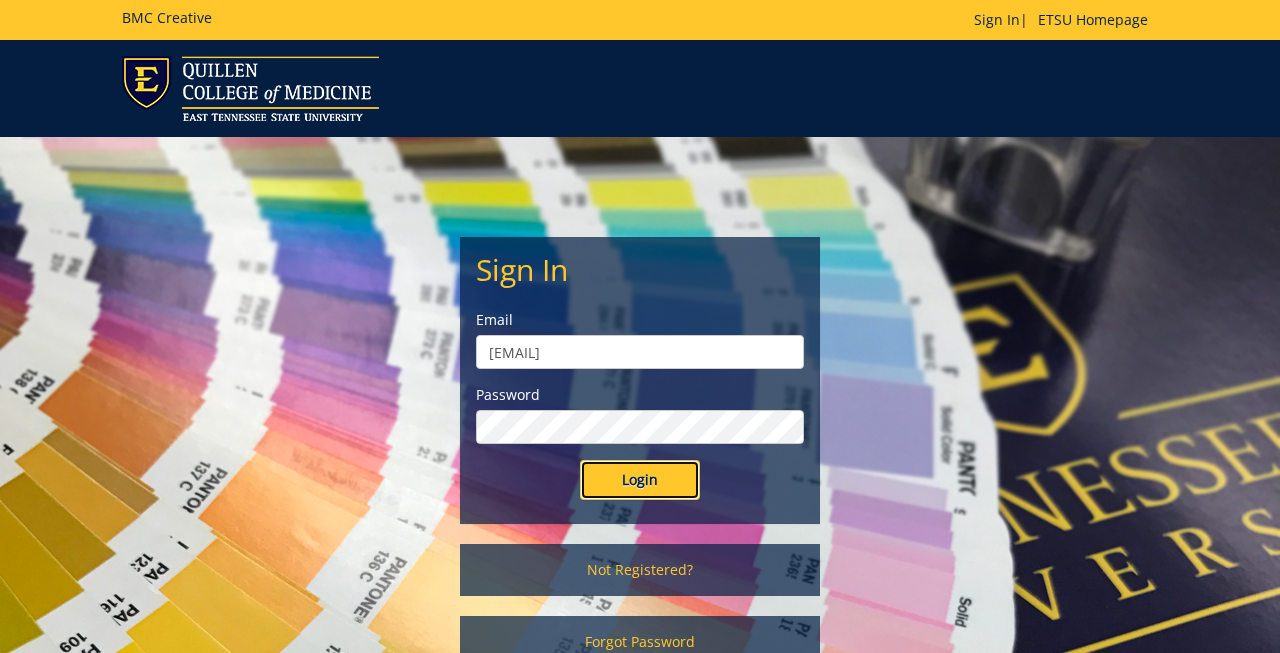click on "Login" at bounding box center (640, 480) 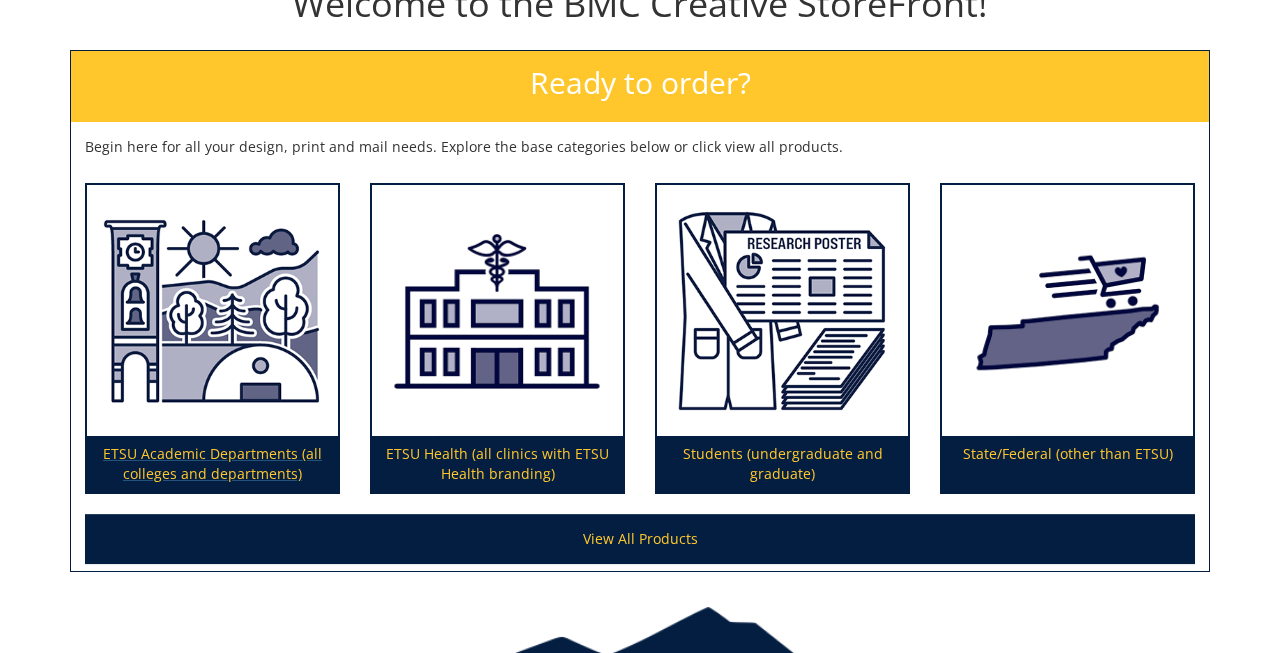 scroll, scrollTop: 250, scrollLeft: 0, axis: vertical 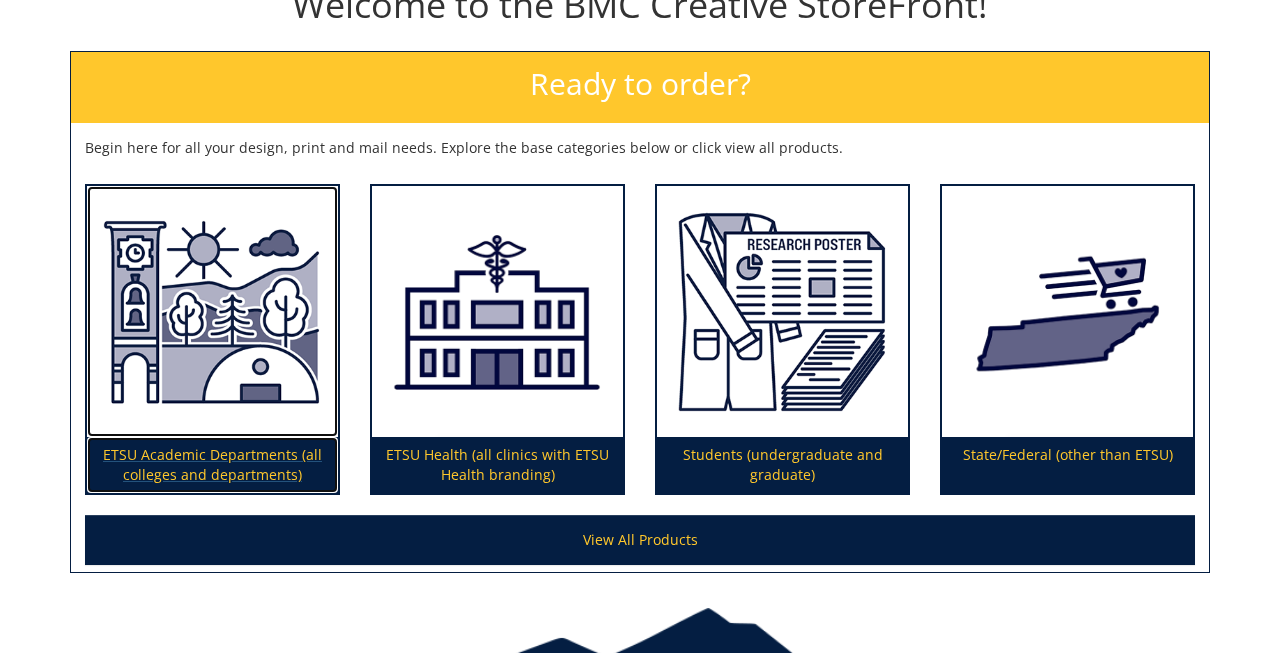 click at bounding box center [212, 312] 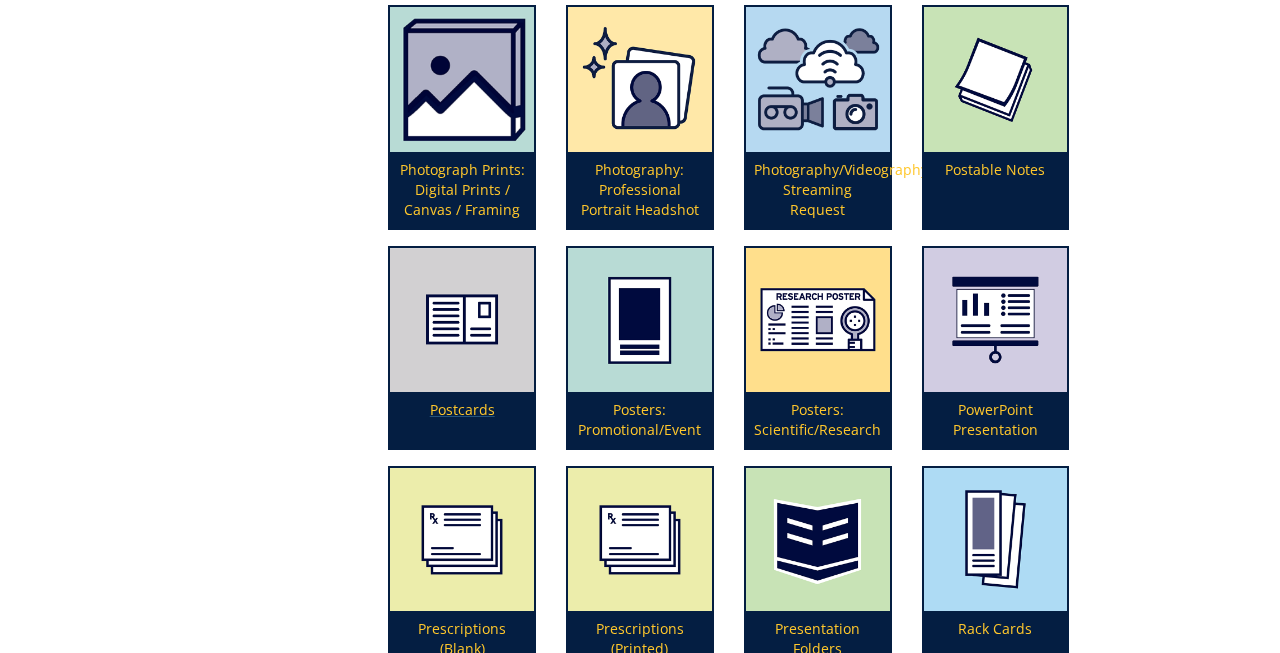 scroll, scrollTop: 4331, scrollLeft: 0, axis: vertical 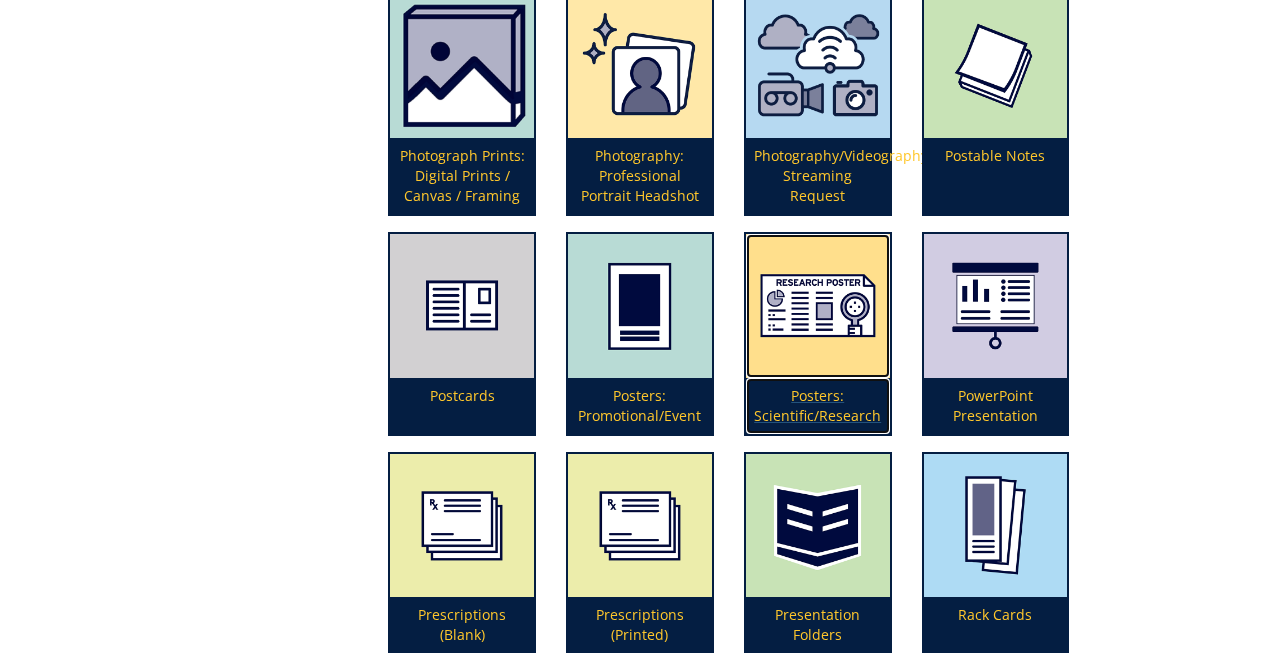 click on "Posters: Scientific/Research" at bounding box center (818, 406) 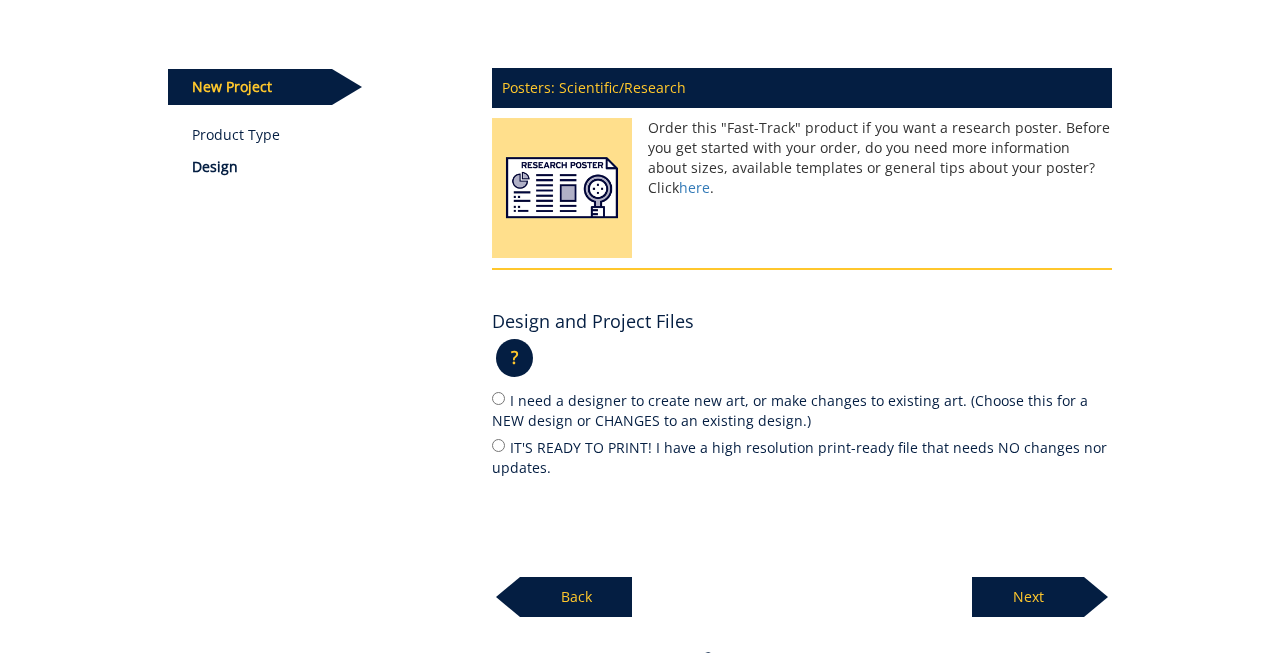 scroll, scrollTop: 218, scrollLeft: 0, axis: vertical 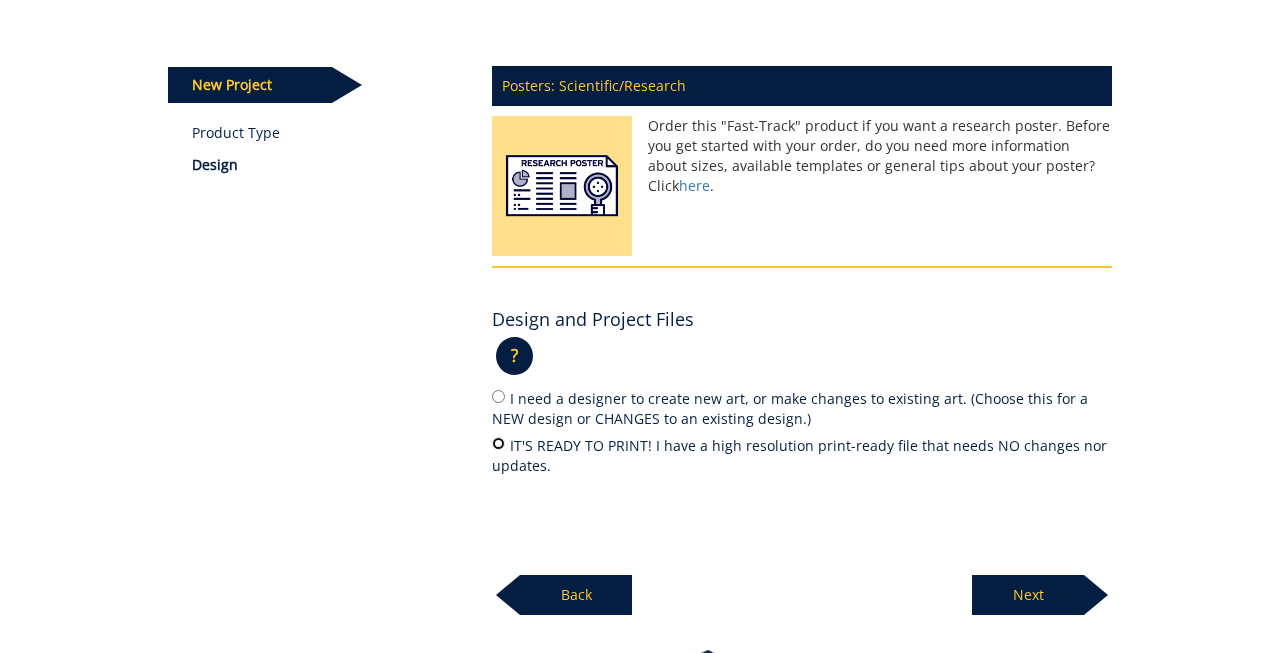 click on "IT'S READY TO PRINT! I have a high resolution print-ready file that needs NO changes nor updates." at bounding box center [498, 443] 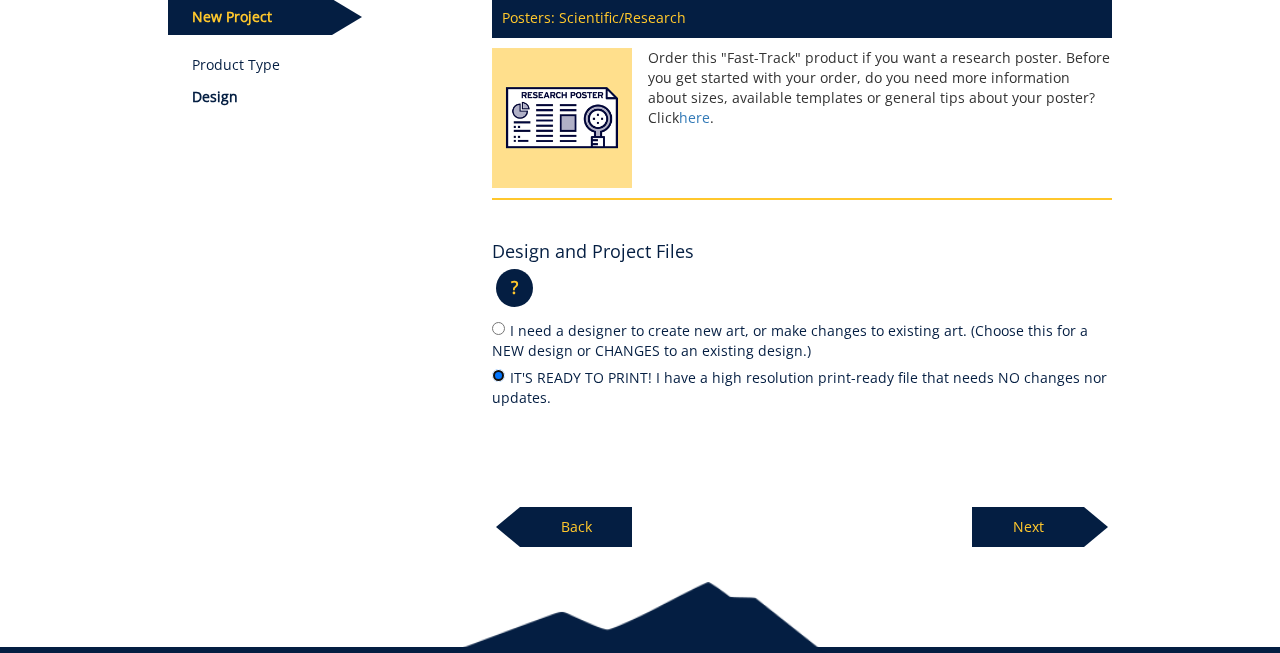 scroll, scrollTop: 338, scrollLeft: 0, axis: vertical 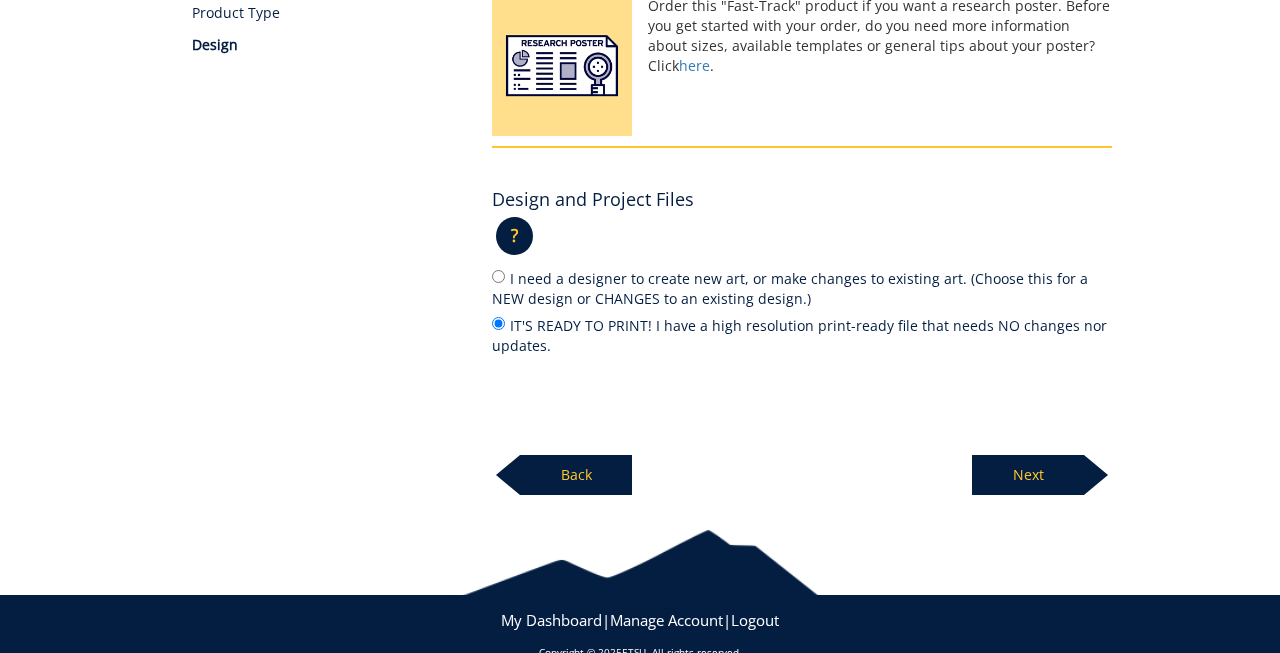 click on "Next" at bounding box center [1028, 475] 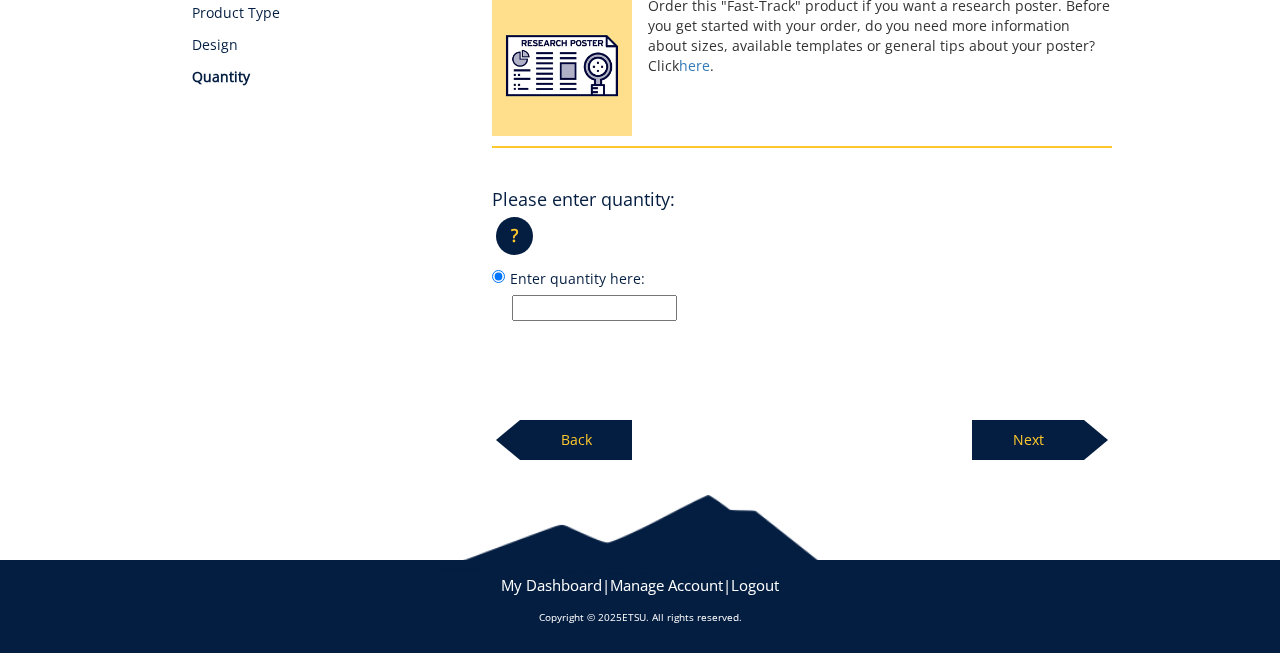 click on "Enter quantity here:" at bounding box center [594, 308] 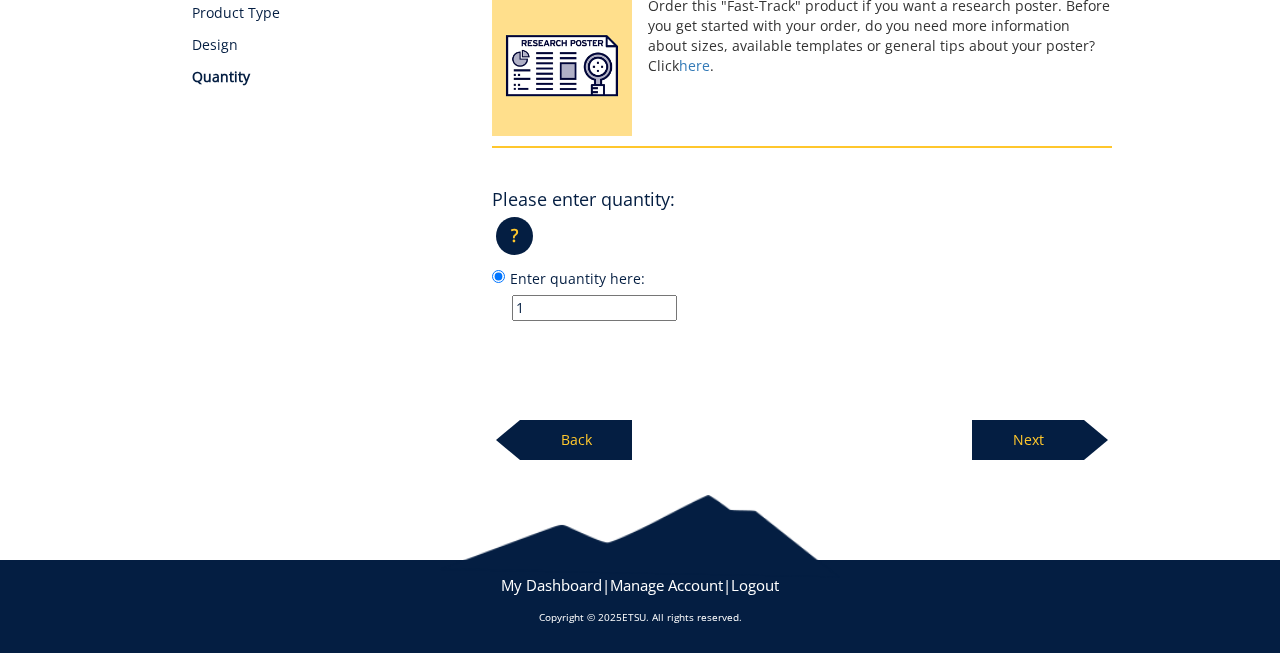 type on "1" 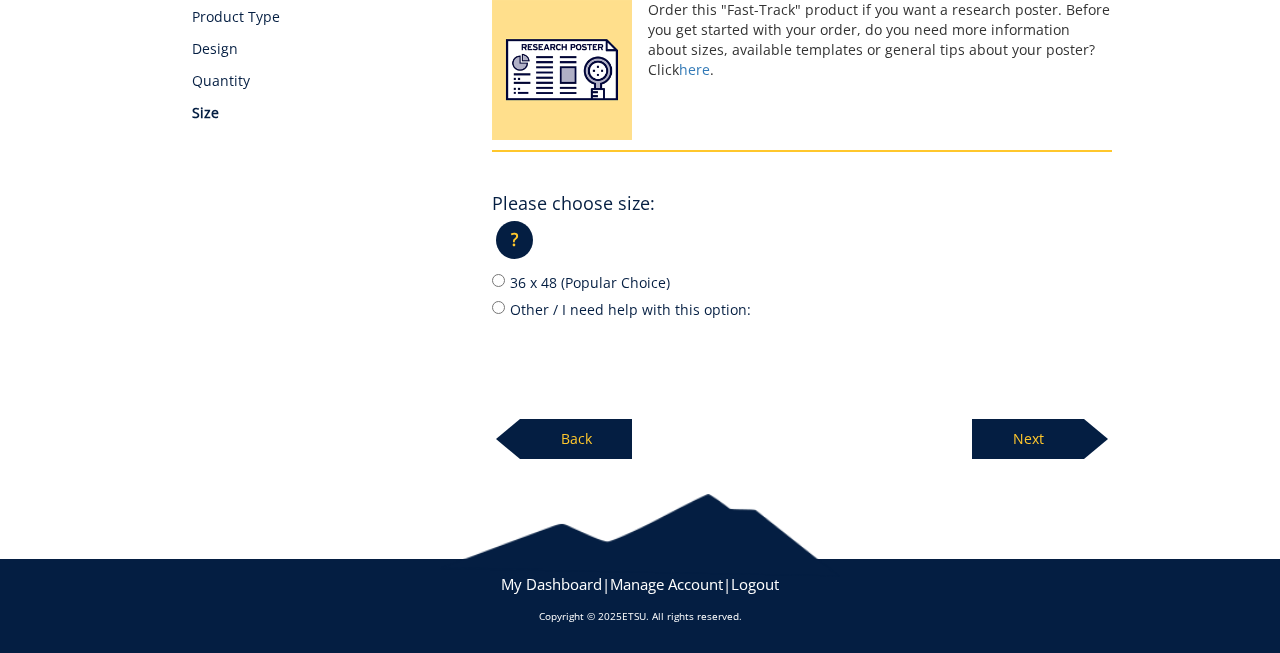 scroll, scrollTop: 334, scrollLeft: 0, axis: vertical 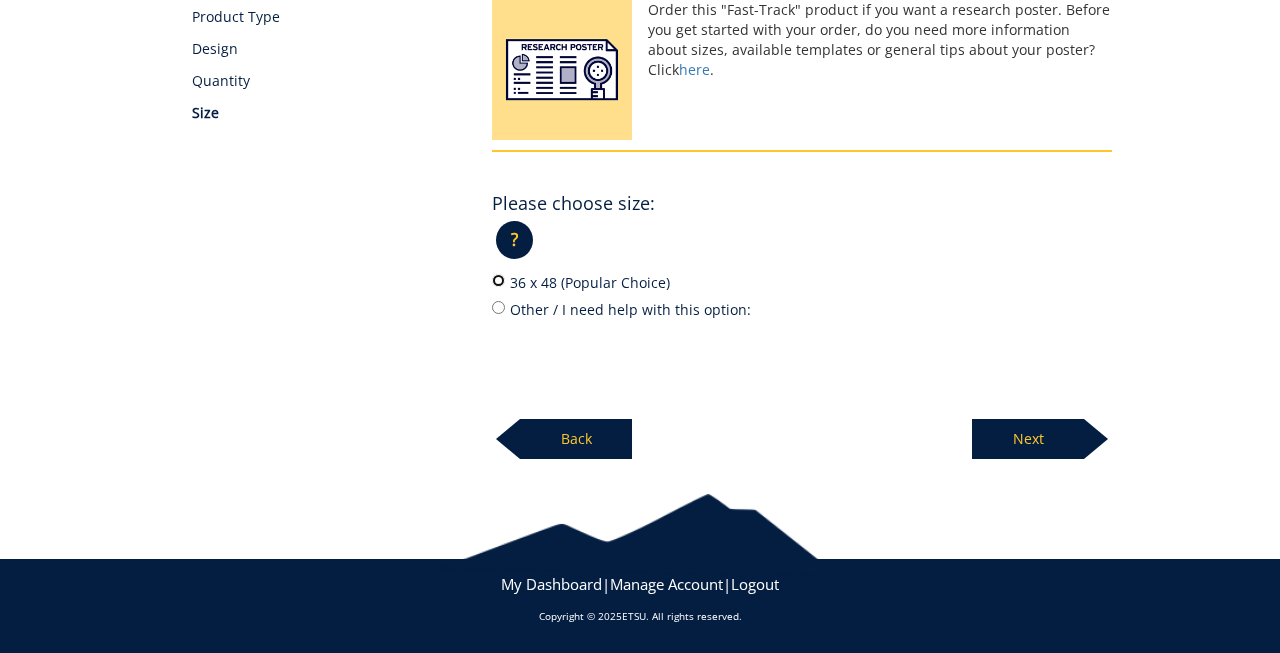 click on "36 x 48 (Popular Choice)" at bounding box center (498, 280) 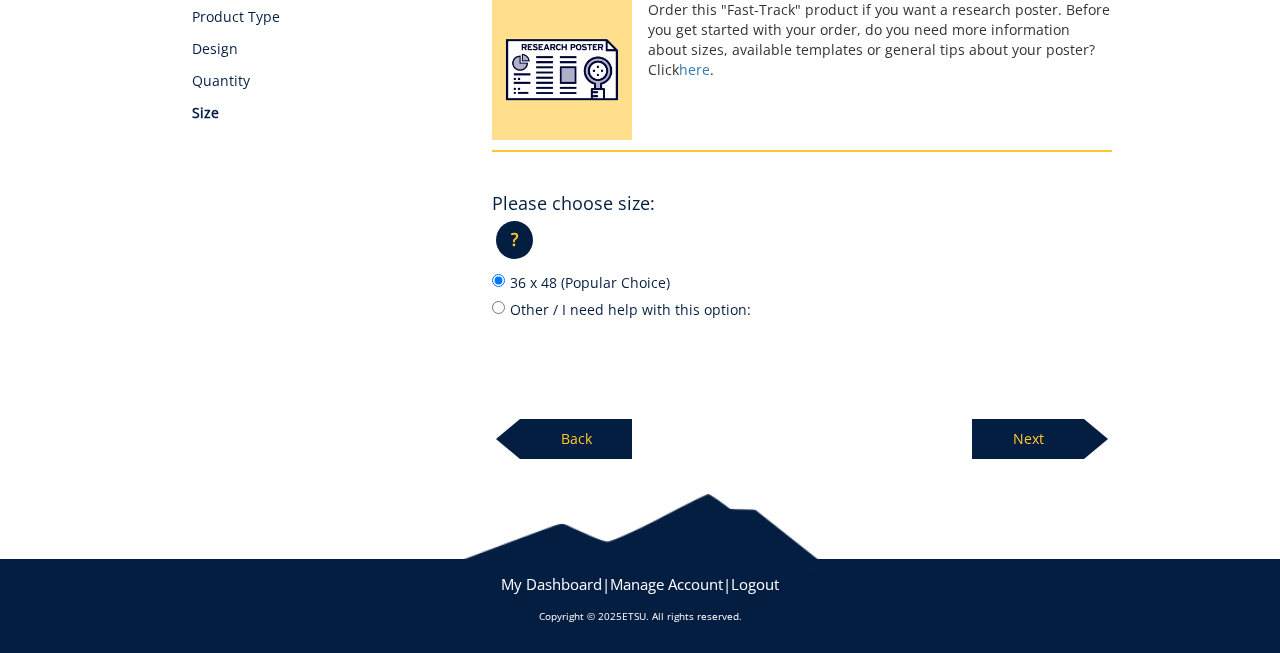 click on "Next" at bounding box center (1028, 439) 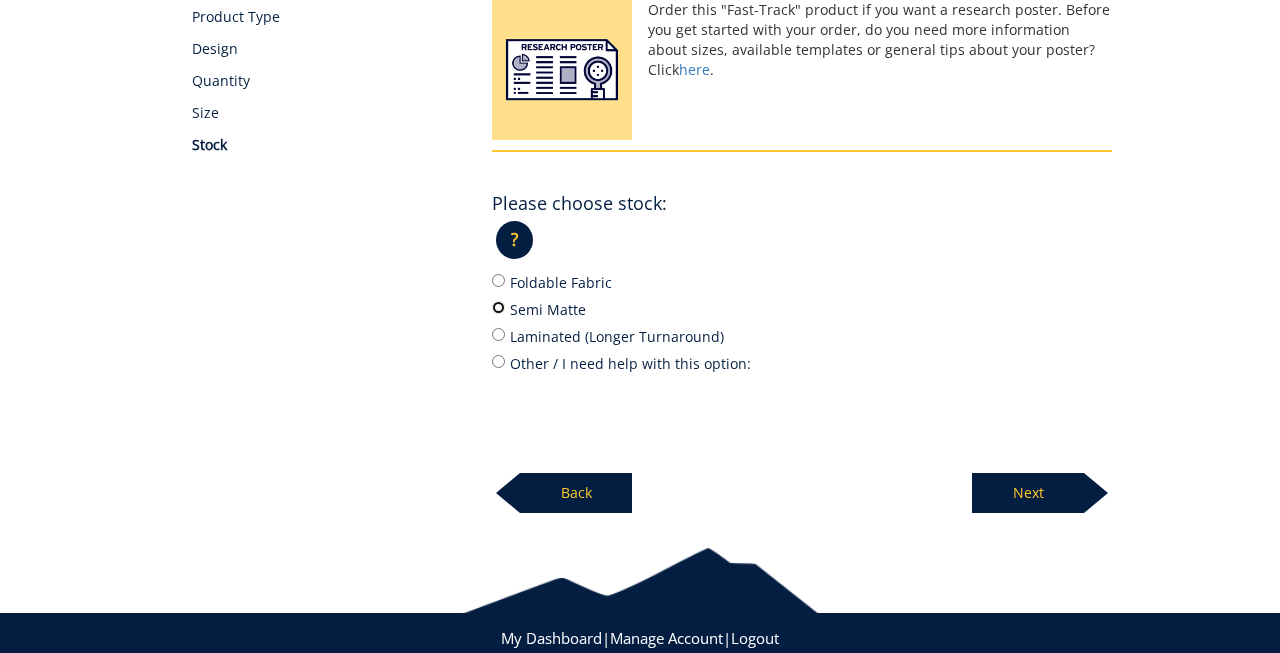 click on "Semi Matte" at bounding box center (498, 307) 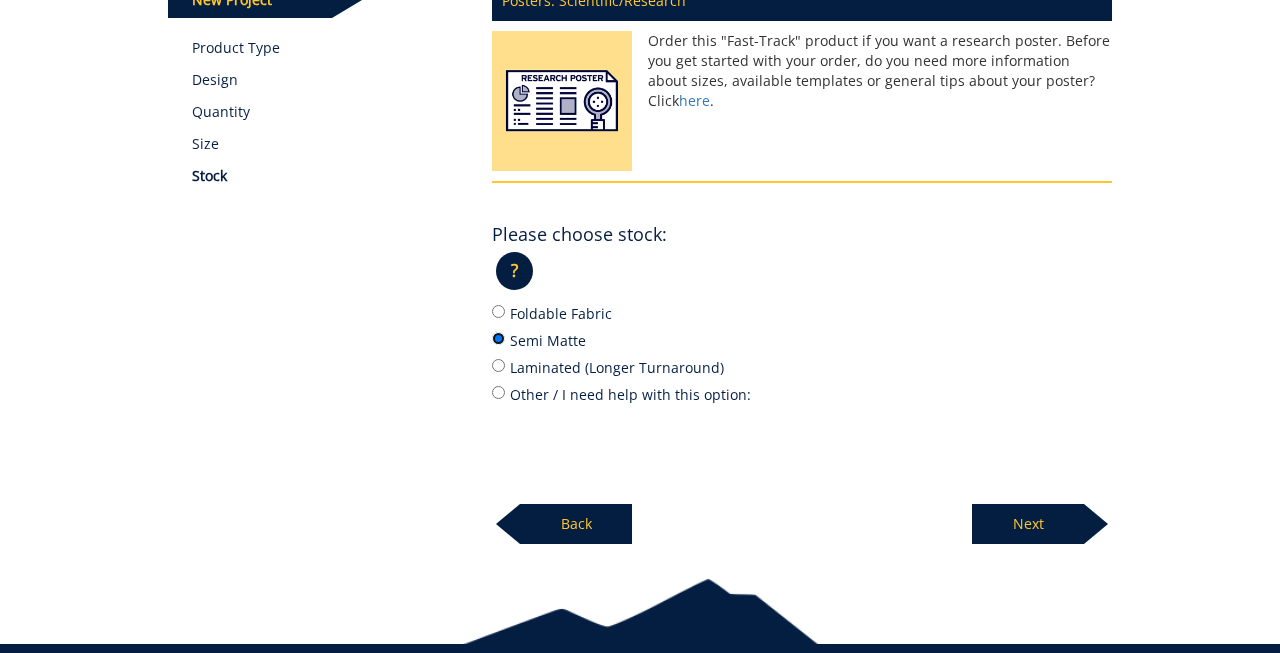 scroll, scrollTop: 387, scrollLeft: 0, axis: vertical 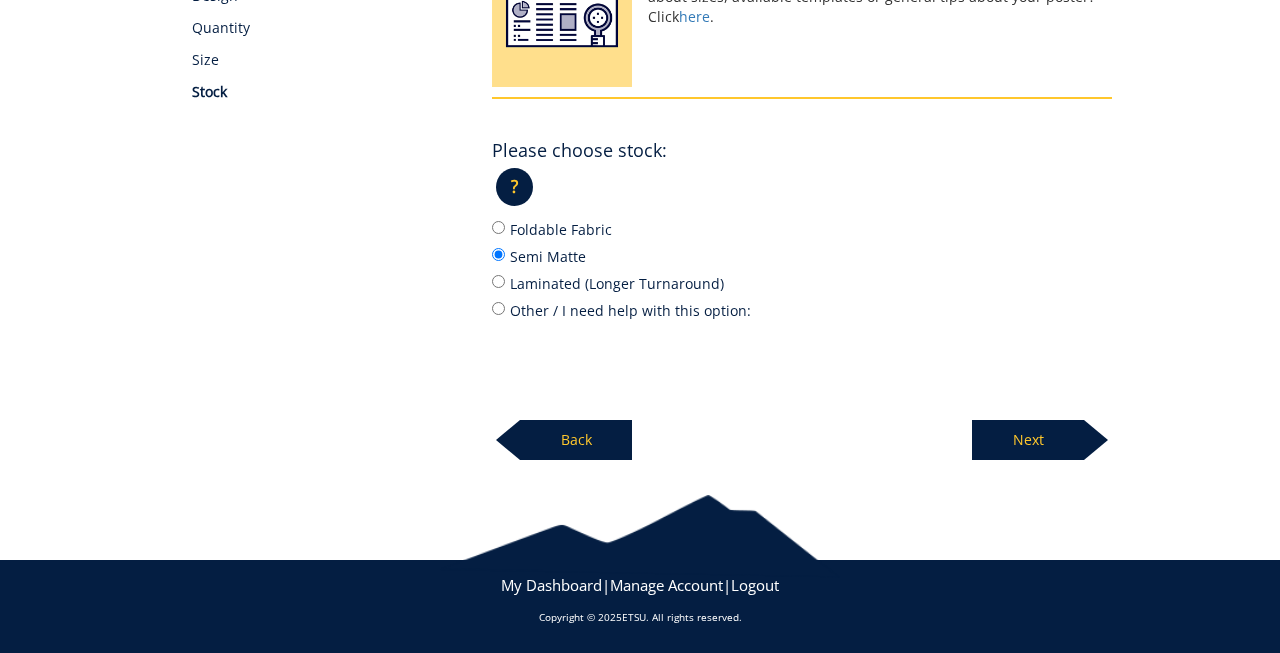 click on "Next" at bounding box center (1028, 440) 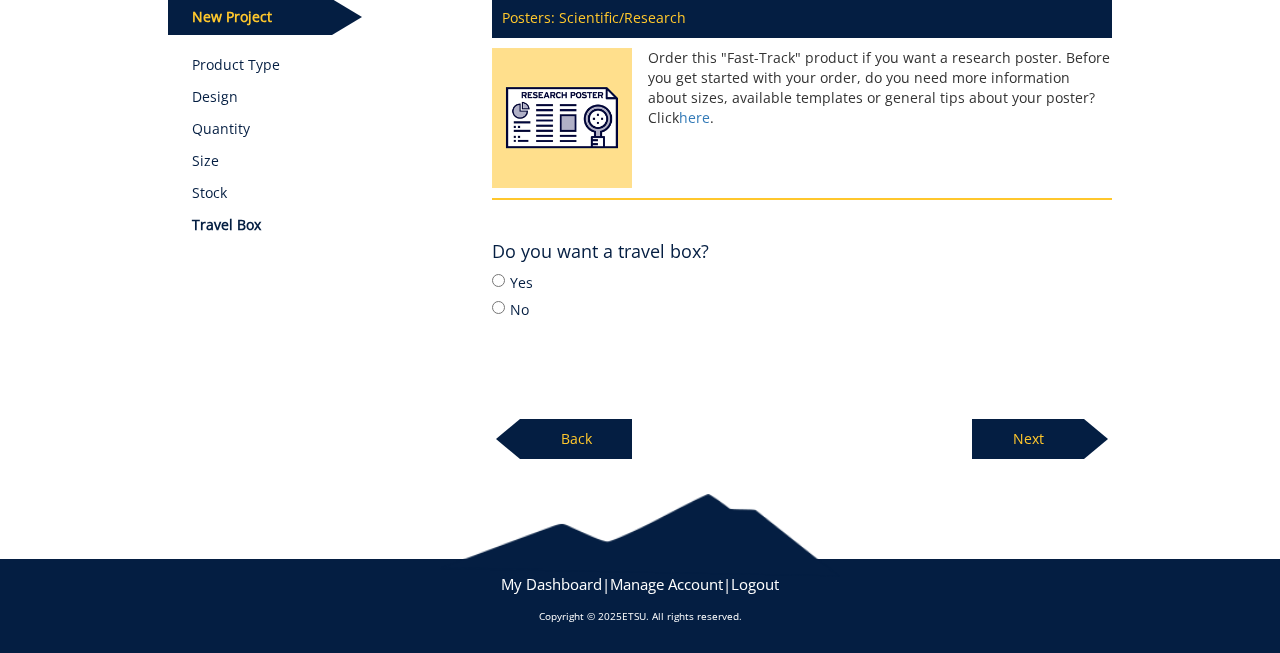 scroll, scrollTop: 286, scrollLeft: 0, axis: vertical 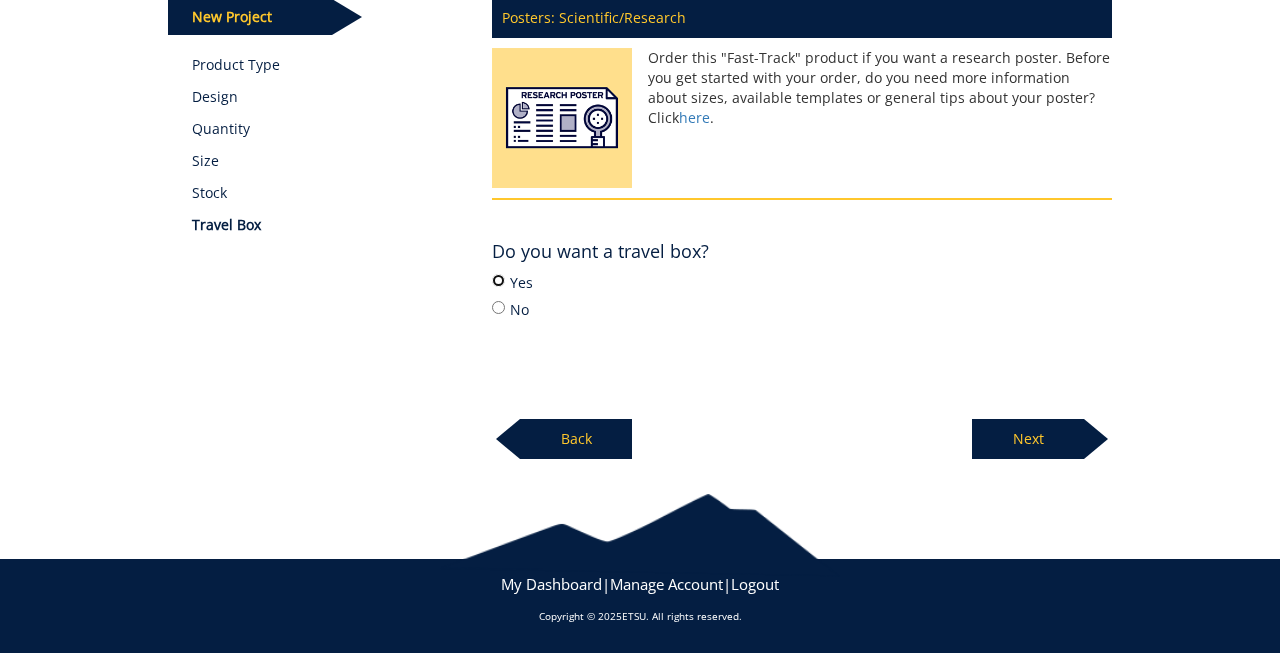 click on "Yes" at bounding box center (498, 280) 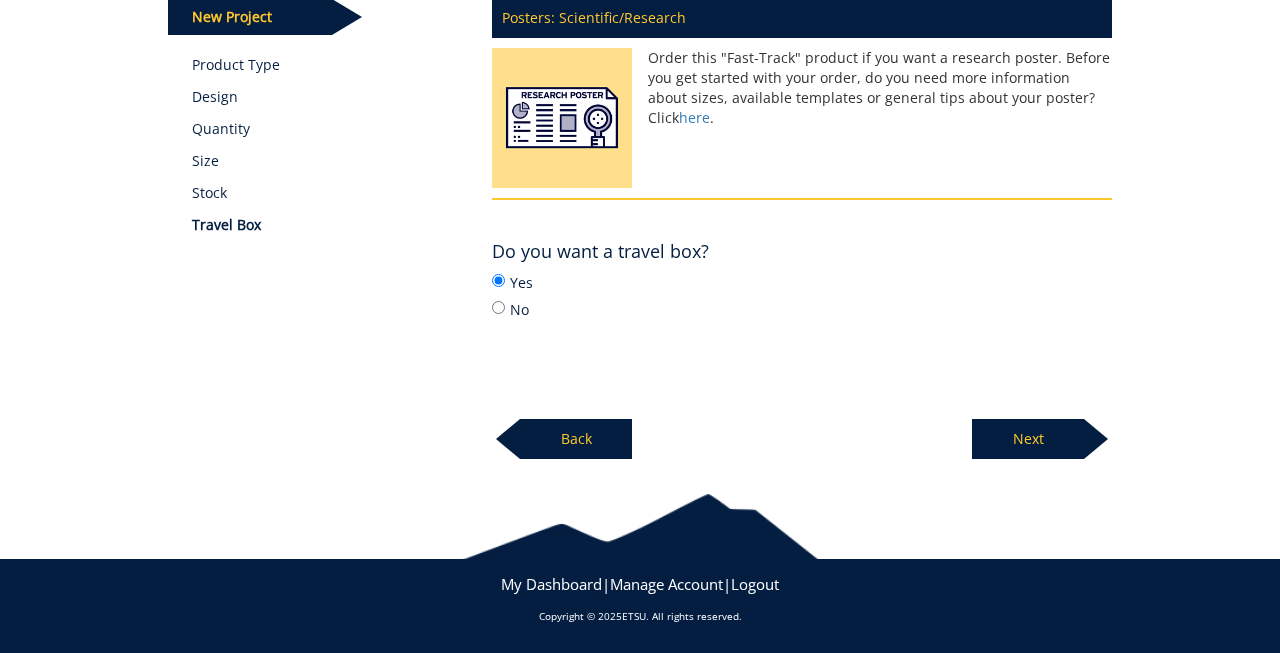 click on "Next" at bounding box center [1028, 439] 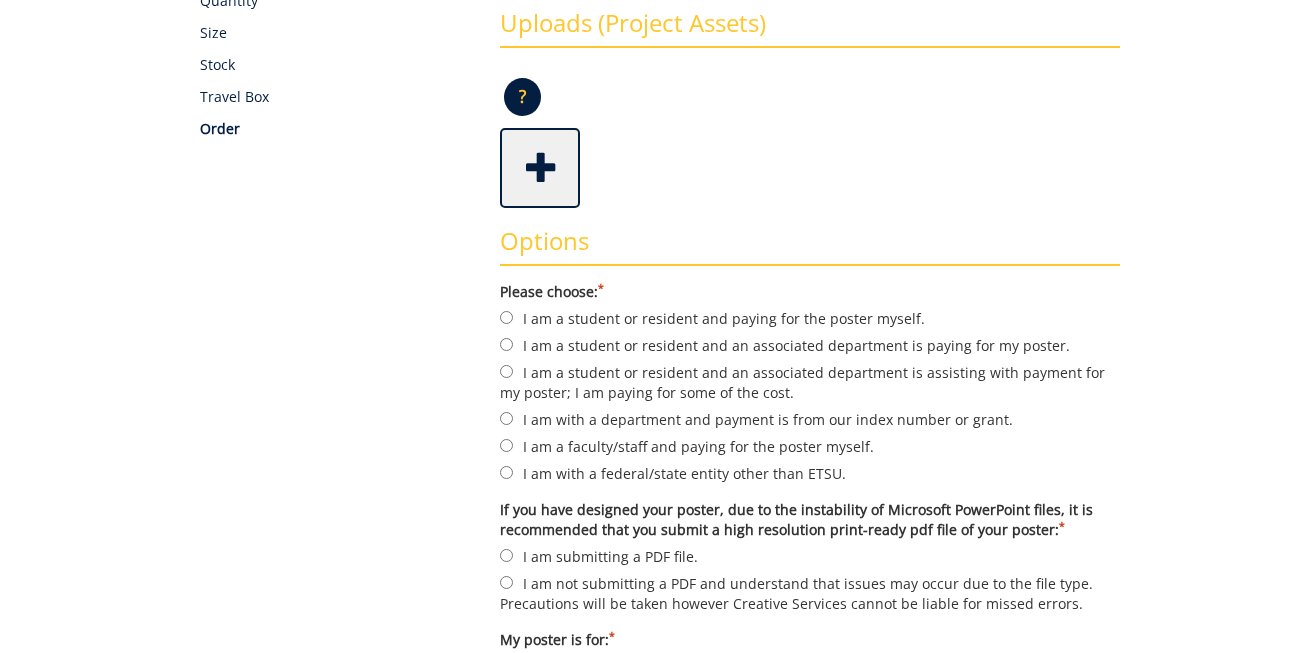 scroll, scrollTop: 410, scrollLeft: 0, axis: vertical 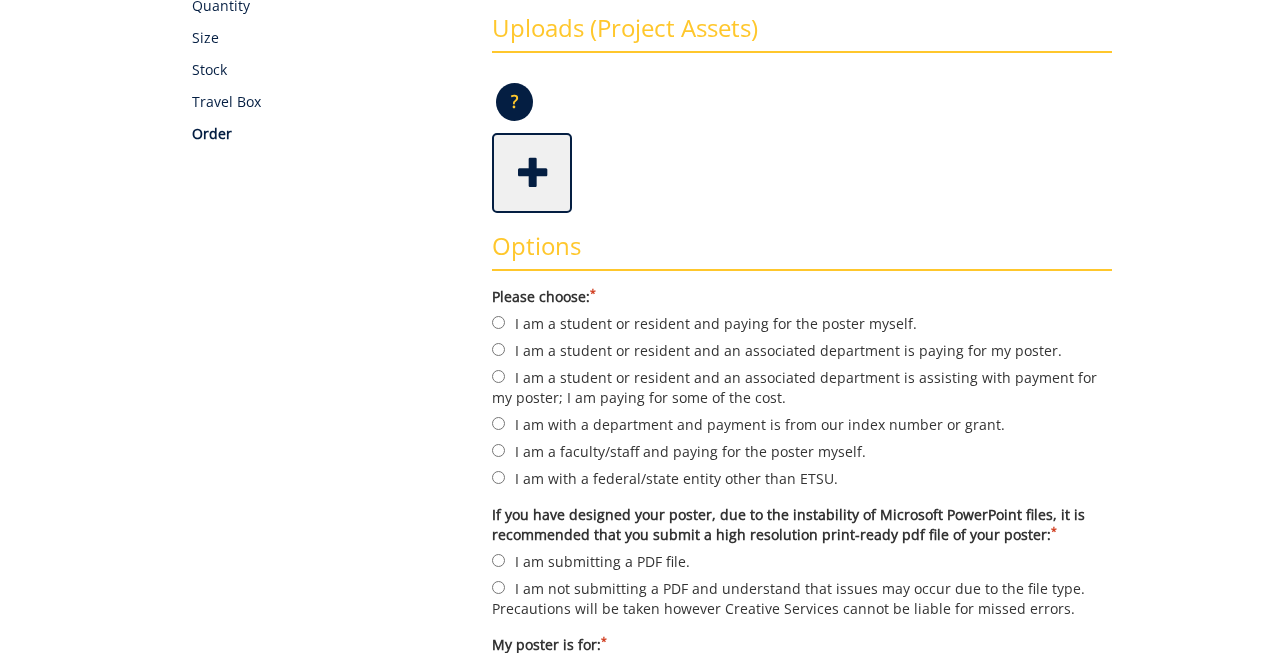 click at bounding box center (534, 171) 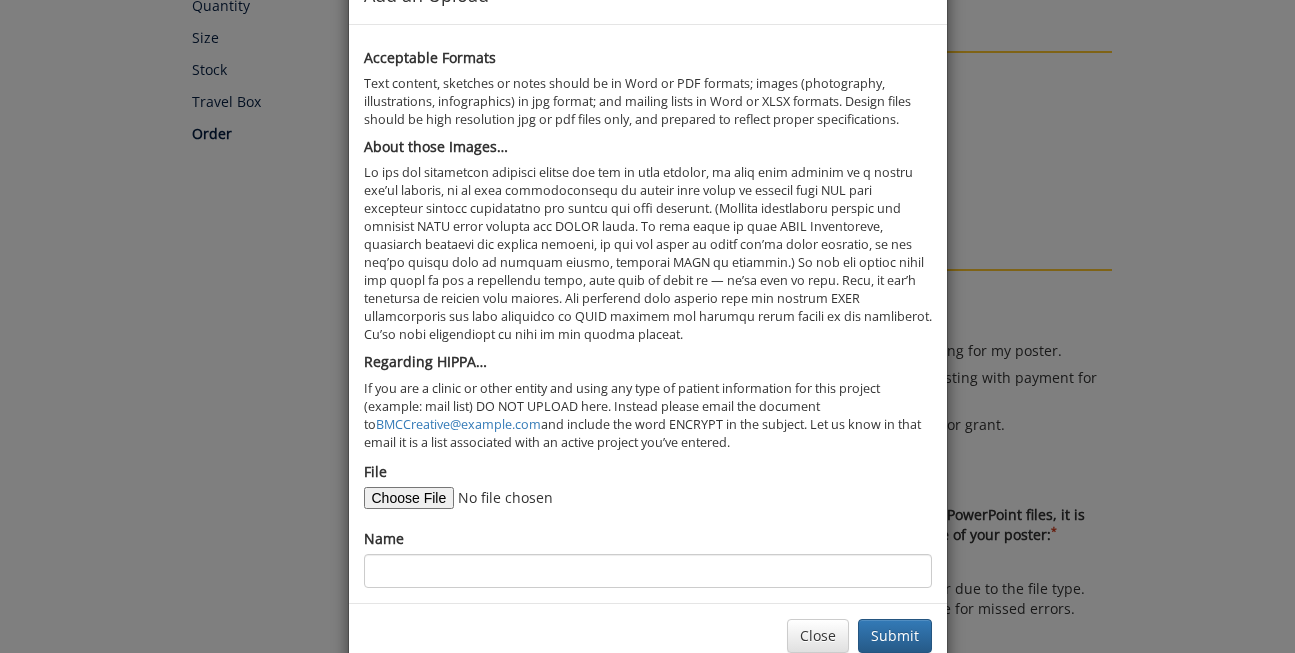 scroll, scrollTop: 111, scrollLeft: 0, axis: vertical 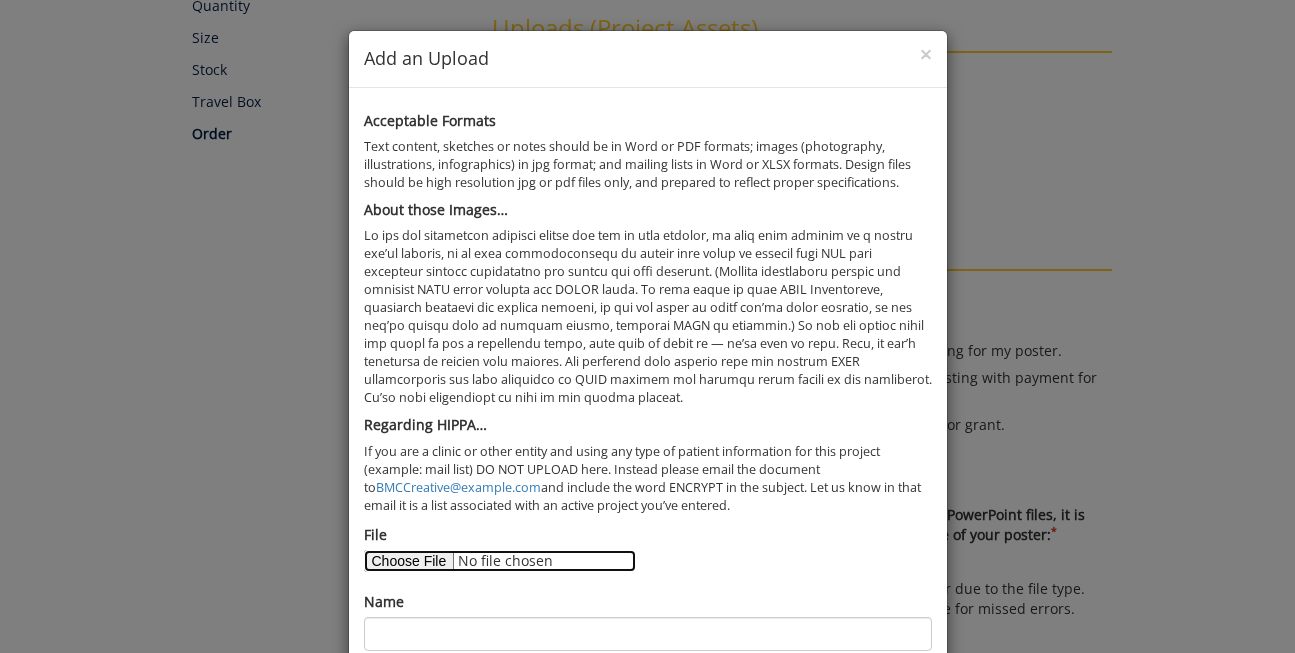 click on "File" at bounding box center [500, 561] 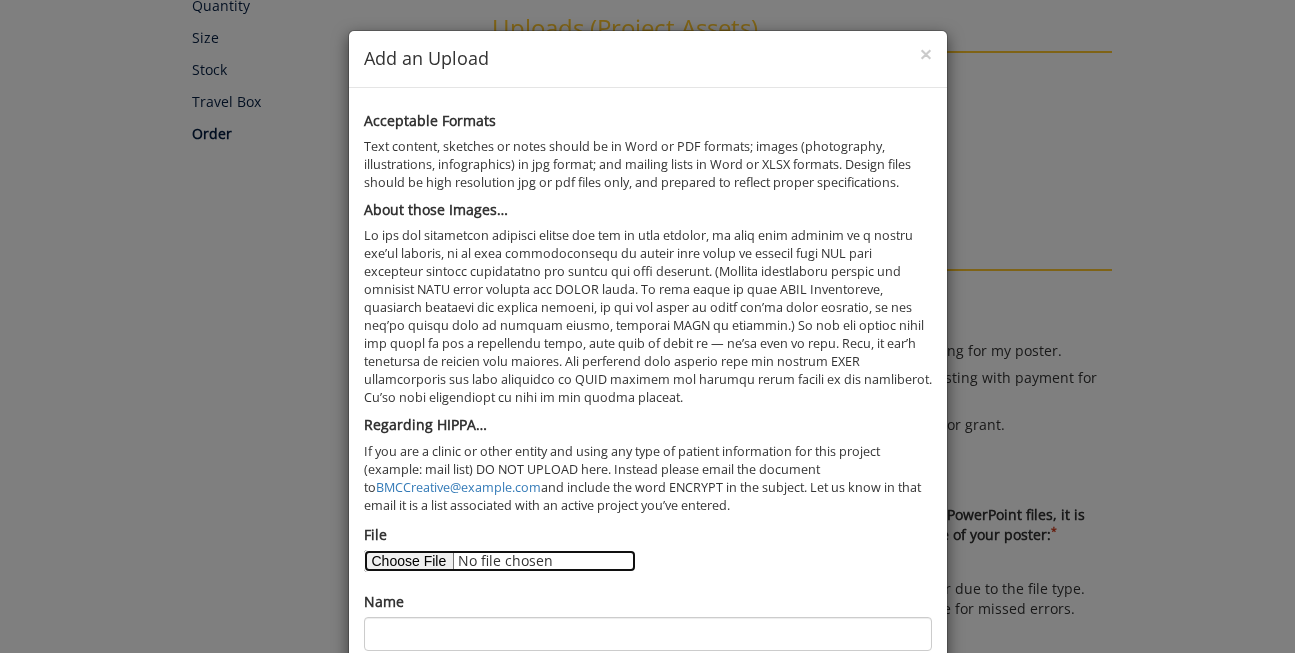 type on "C:\fakepath\CHIIPS Conference Poster.jpg" 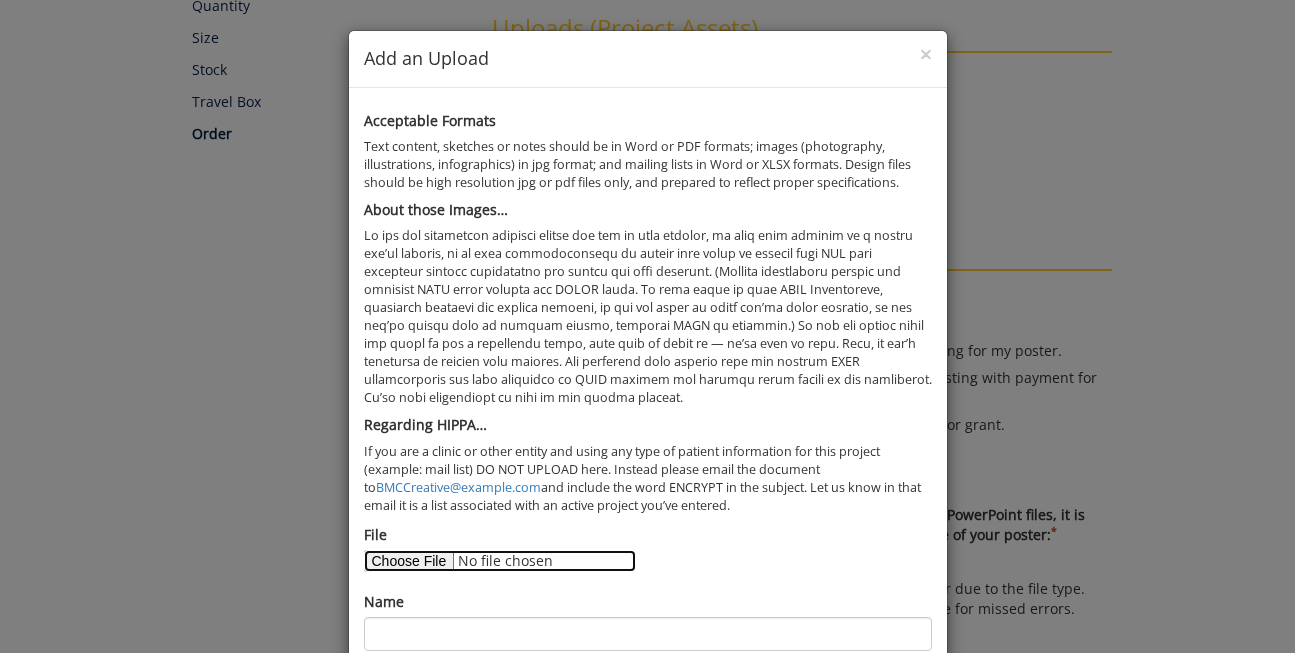 scroll, scrollTop: 111, scrollLeft: 0, axis: vertical 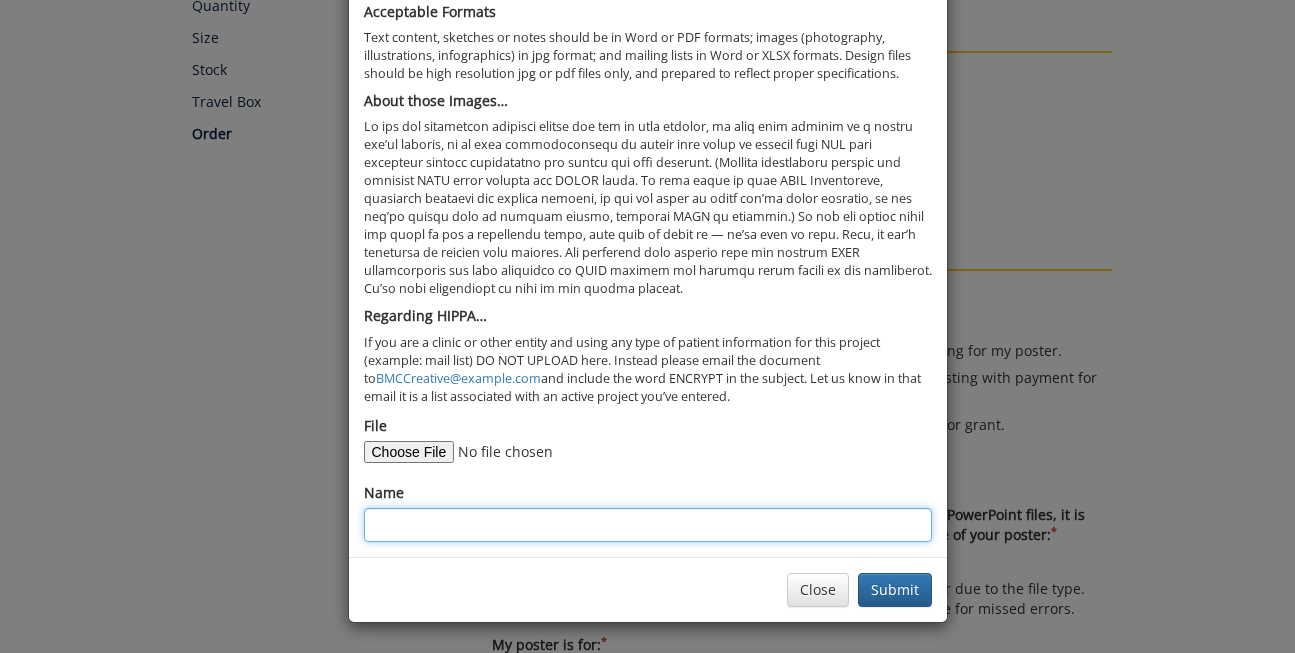 click on "Name" at bounding box center [648, 525] 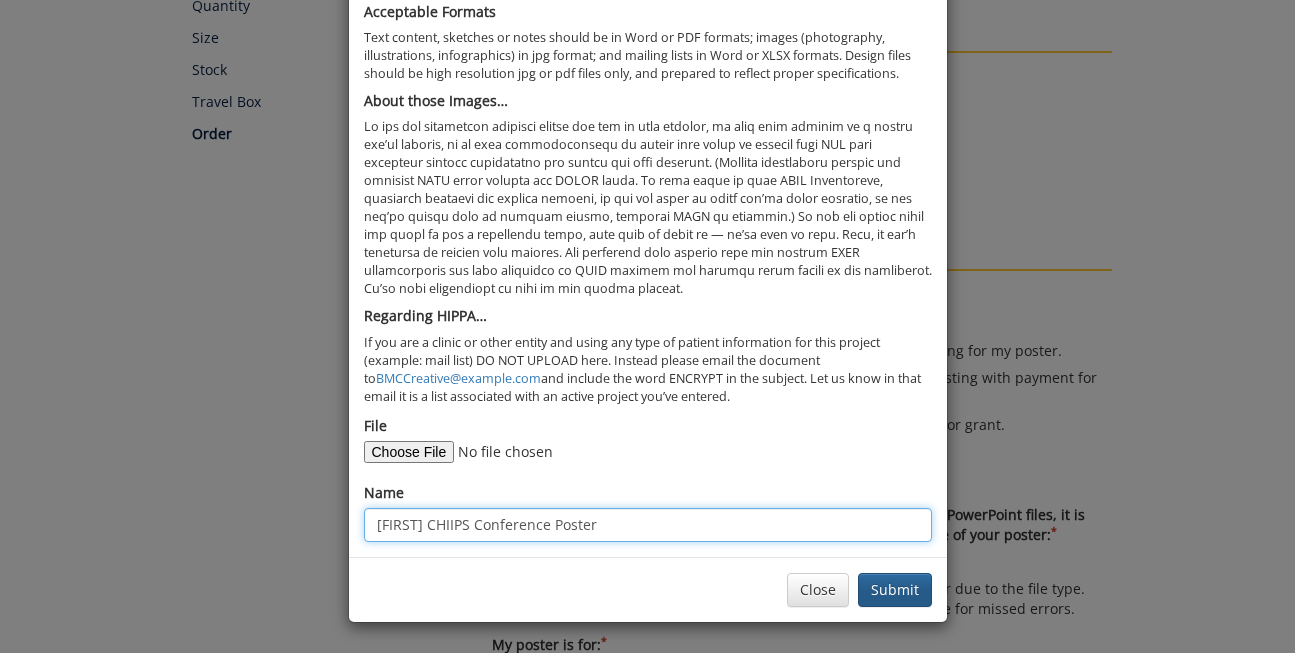 type on "Piercy CHIIPS Conference Poster" 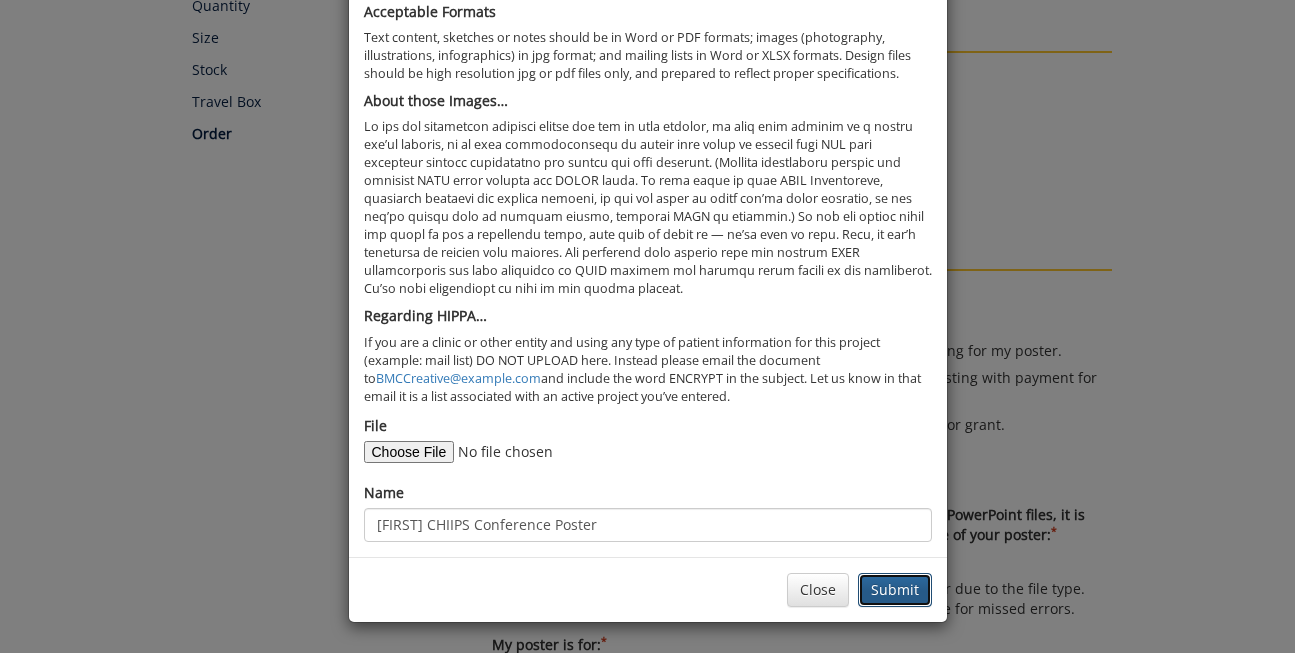 click on "Submit" at bounding box center (895, 590) 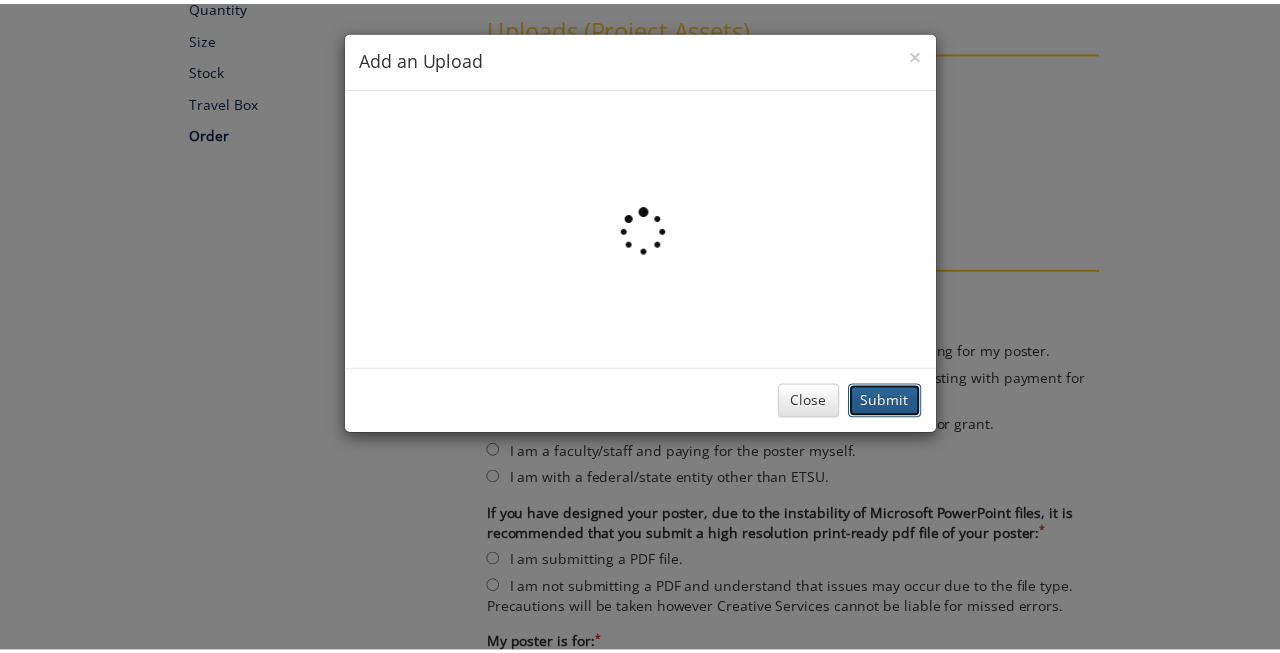 scroll, scrollTop: 0, scrollLeft: 0, axis: both 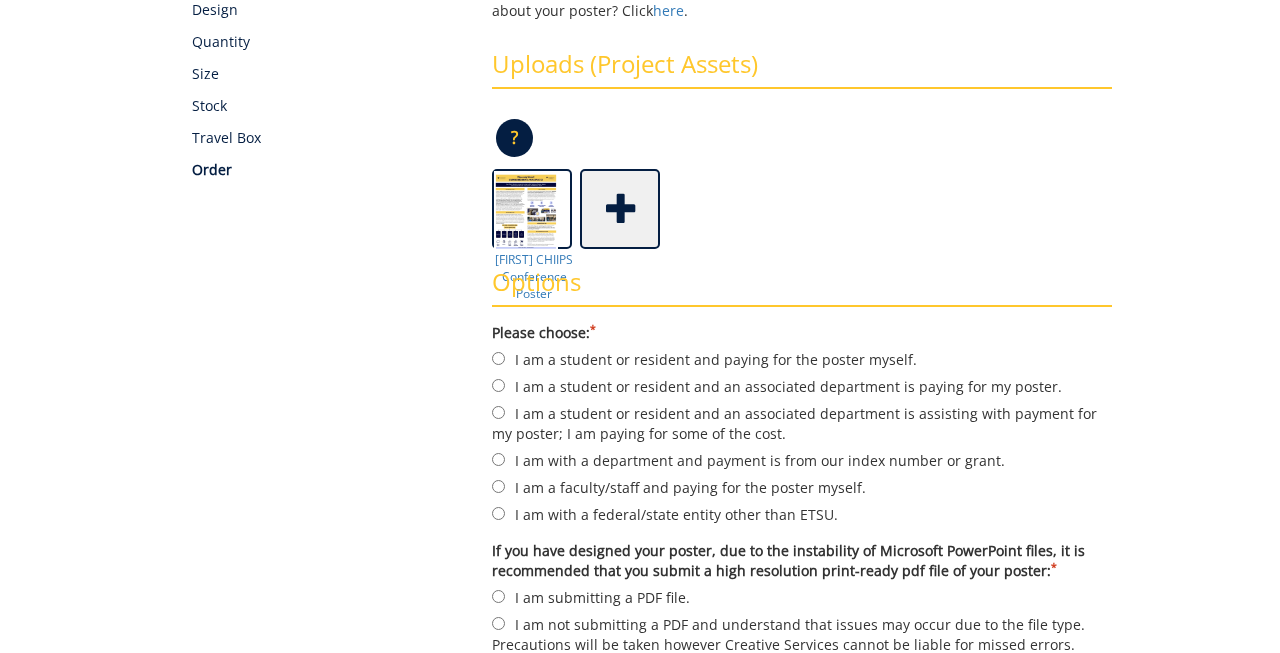 click at bounding box center [622, 207] 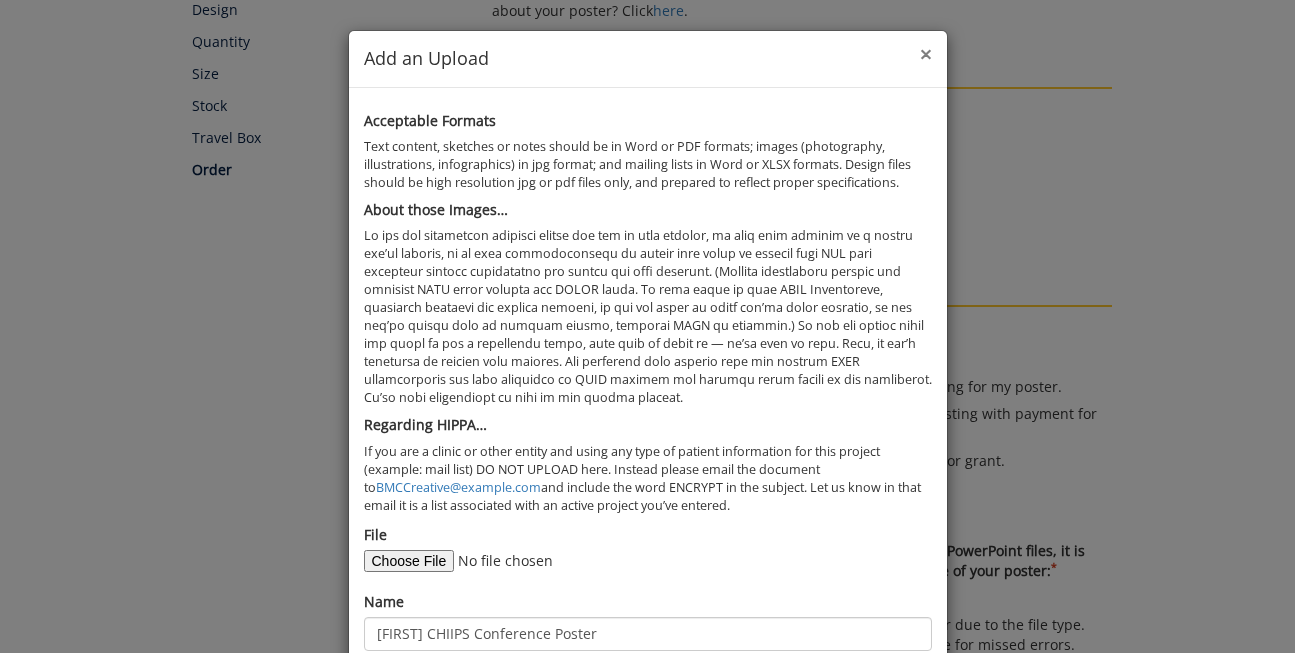 click on "×" at bounding box center [926, 54] 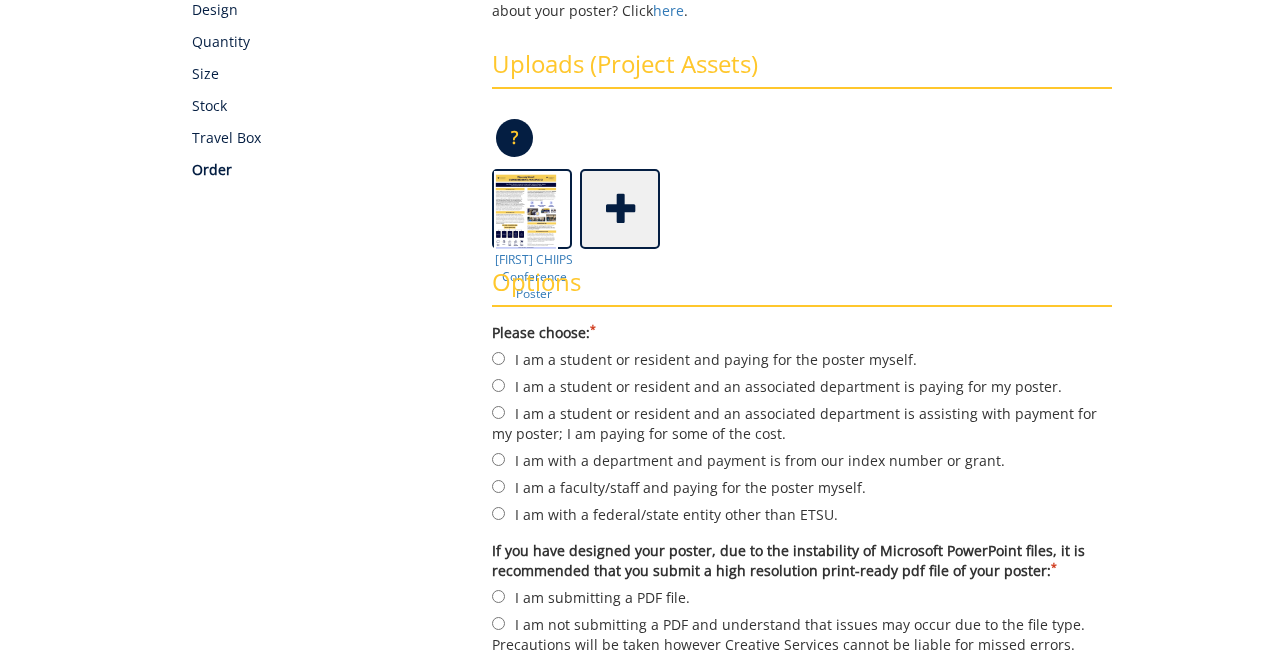 click on "Some kind of message here.
New Project
Product Type
Design
Quantity
Size
Stock
Travel Box
Order
here . ? × * * *" at bounding box center (640, 384) 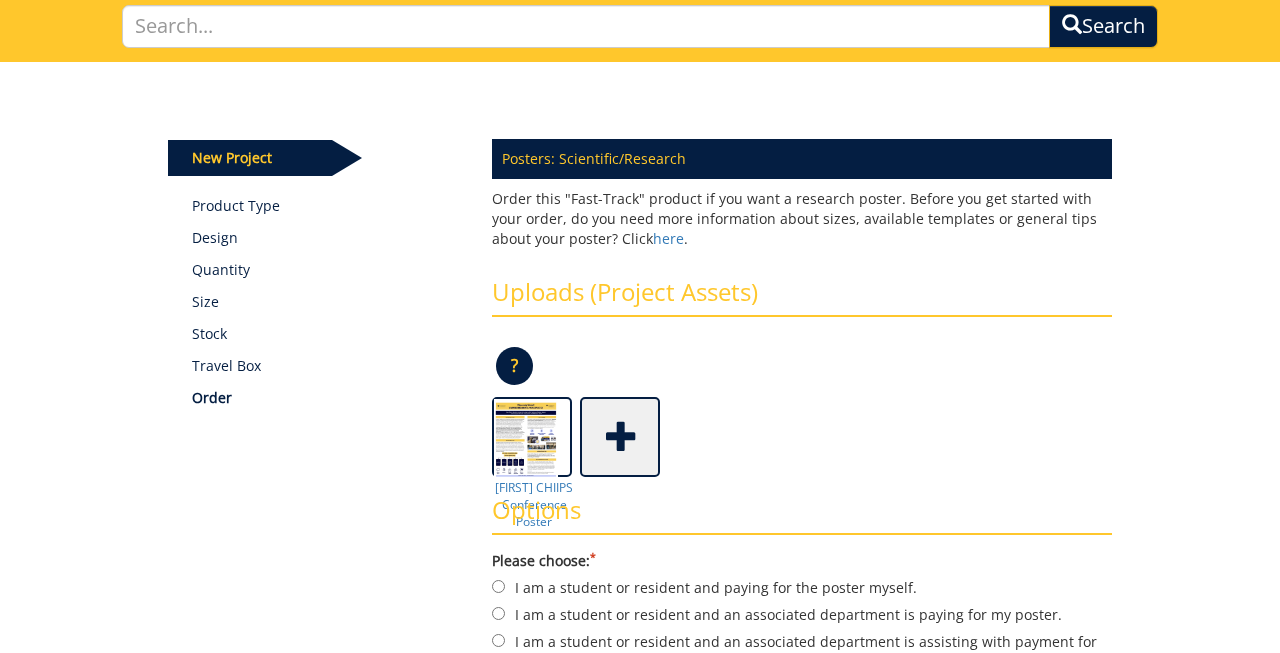 scroll, scrollTop: 145, scrollLeft: 0, axis: vertical 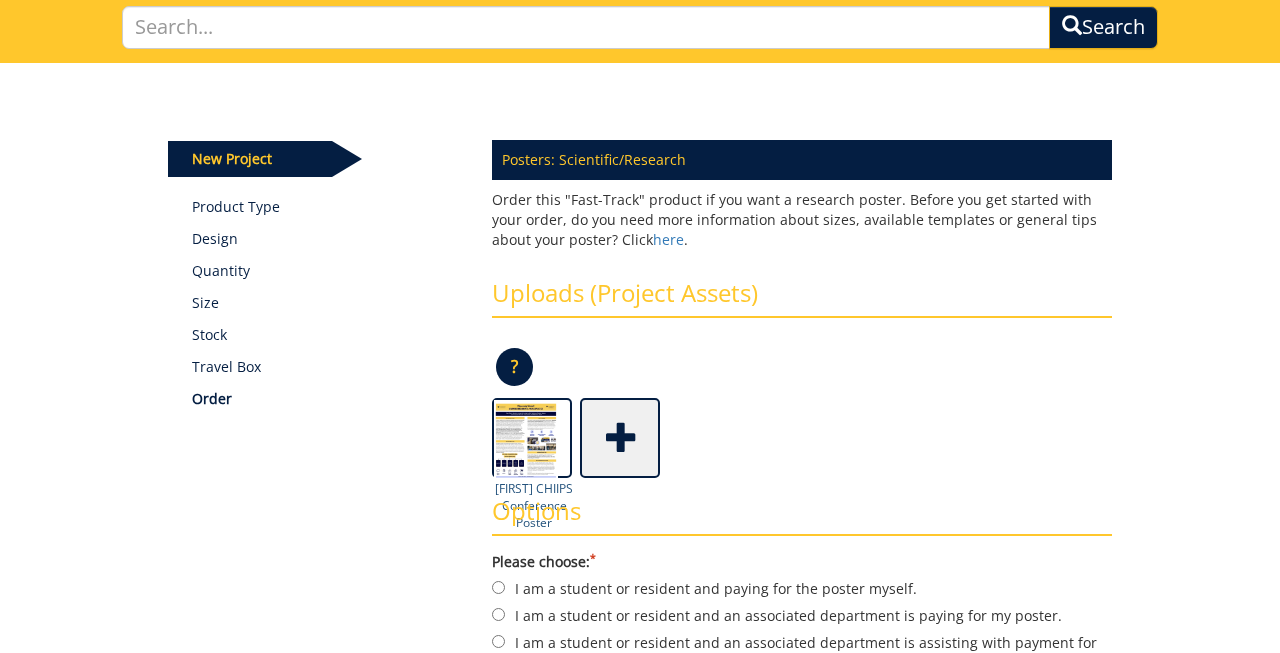 click at bounding box center (525, 440) 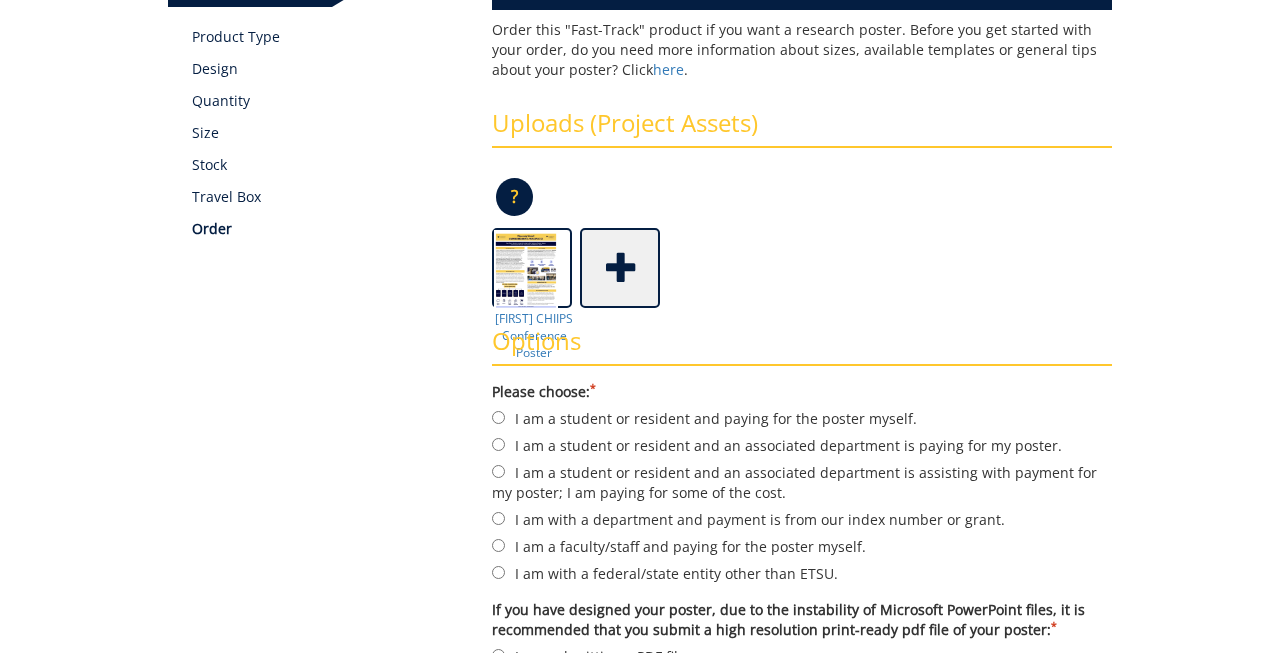 scroll, scrollTop: 321, scrollLeft: 0, axis: vertical 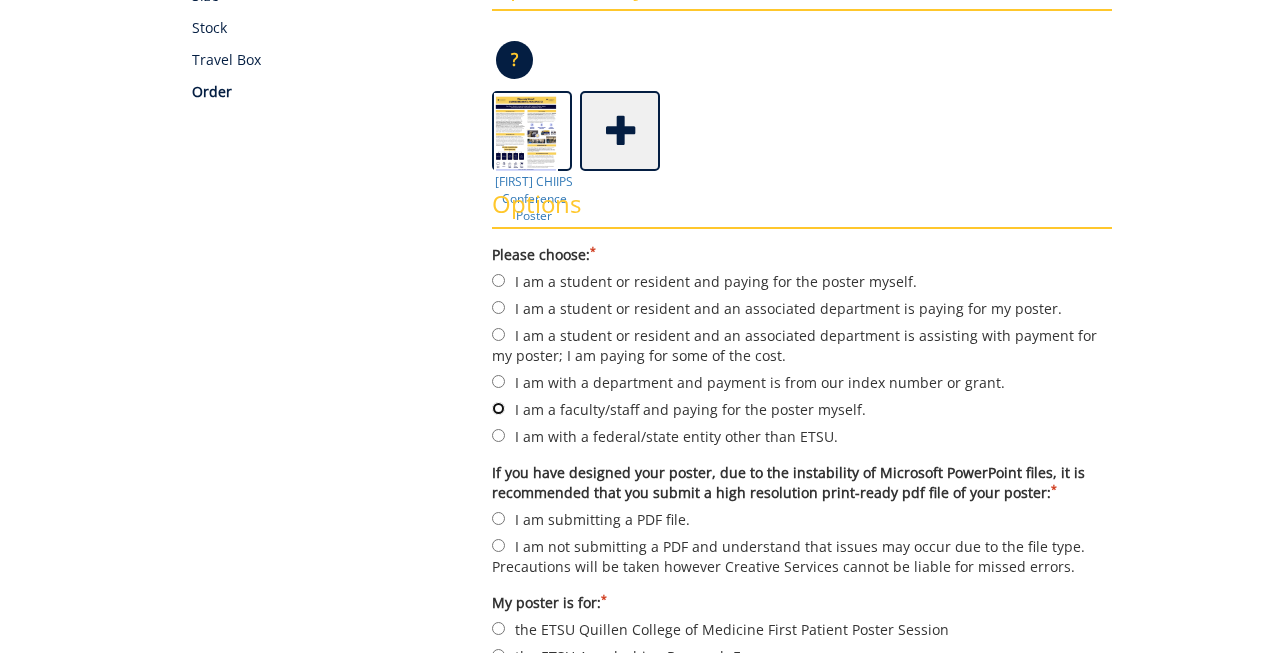 click on "I am a faculty/staff and paying for the poster myself." at bounding box center [498, 408] 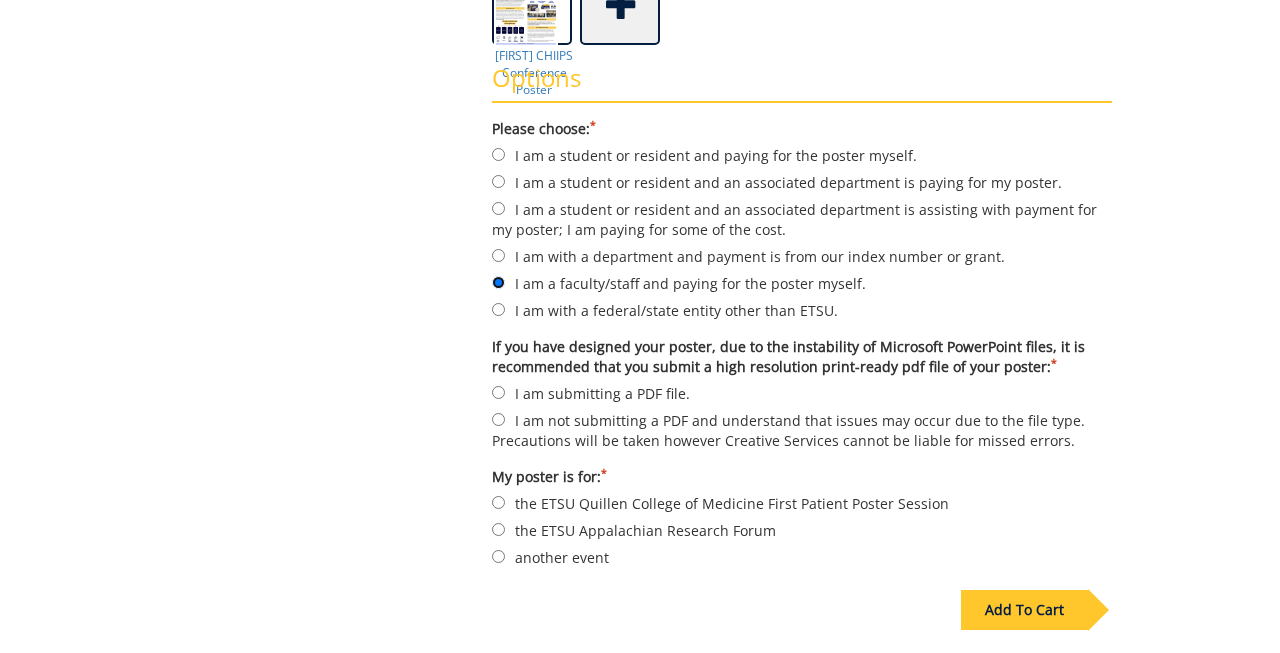 scroll, scrollTop: 580, scrollLeft: 0, axis: vertical 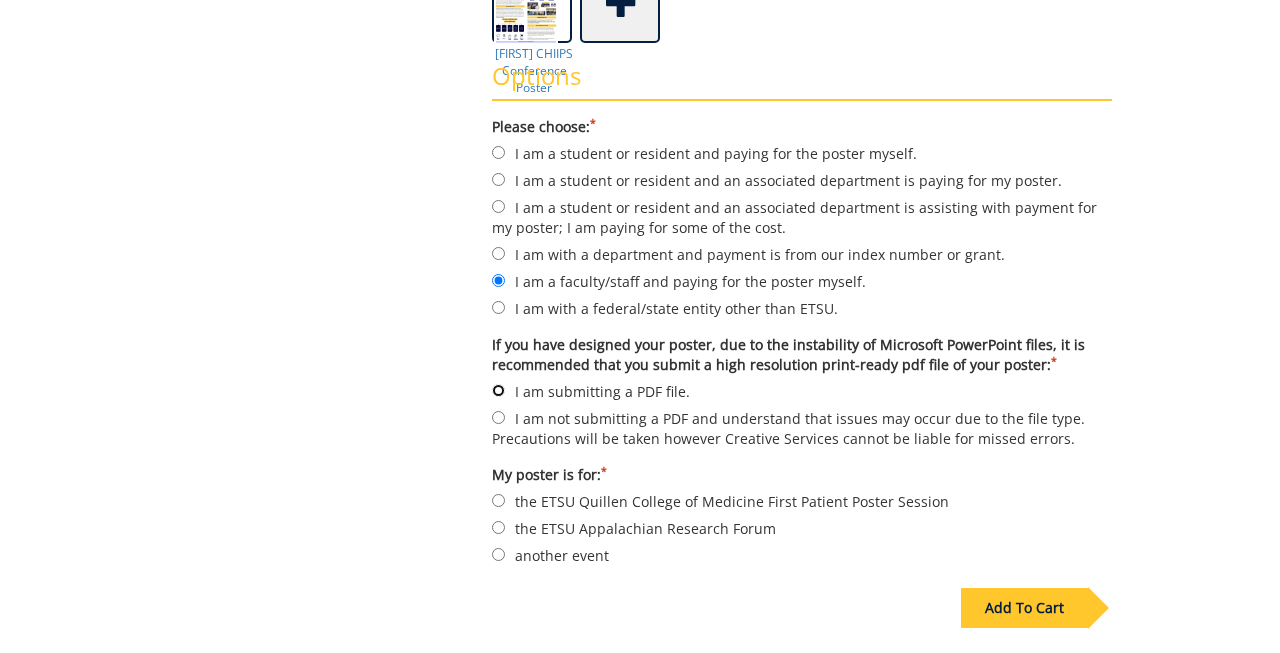 click on "I am submitting a PDF file." at bounding box center [498, 390] 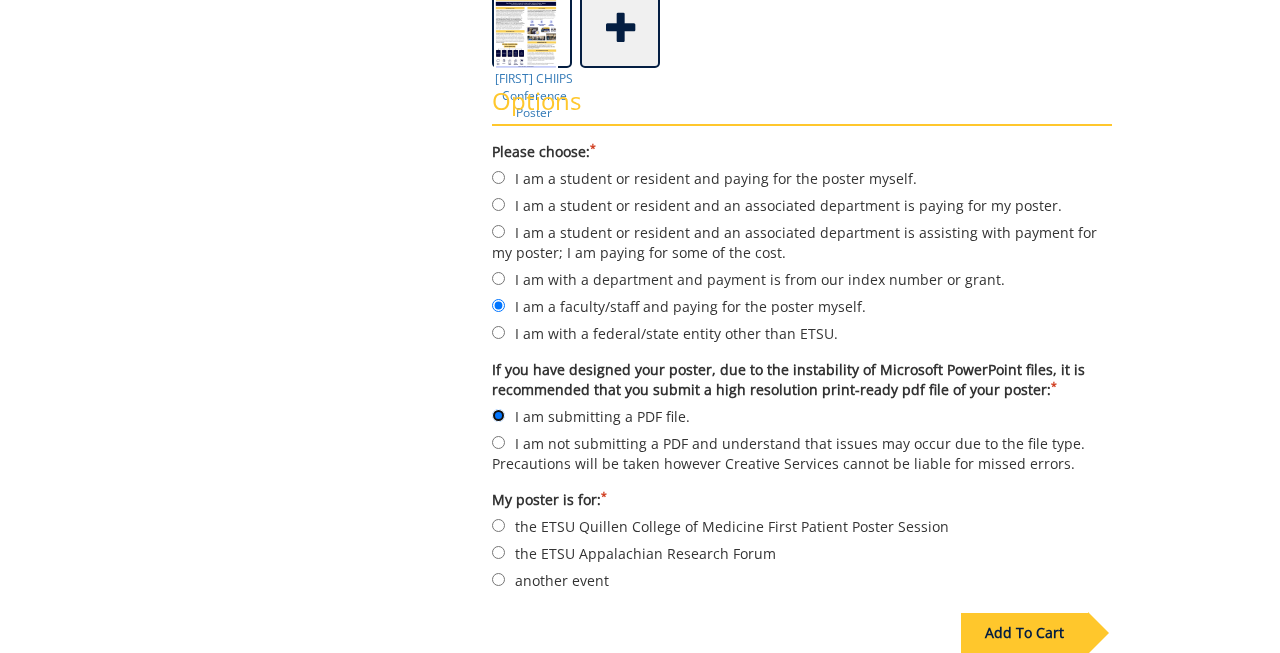 scroll, scrollTop: 542, scrollLeft: 0, axis: vertical 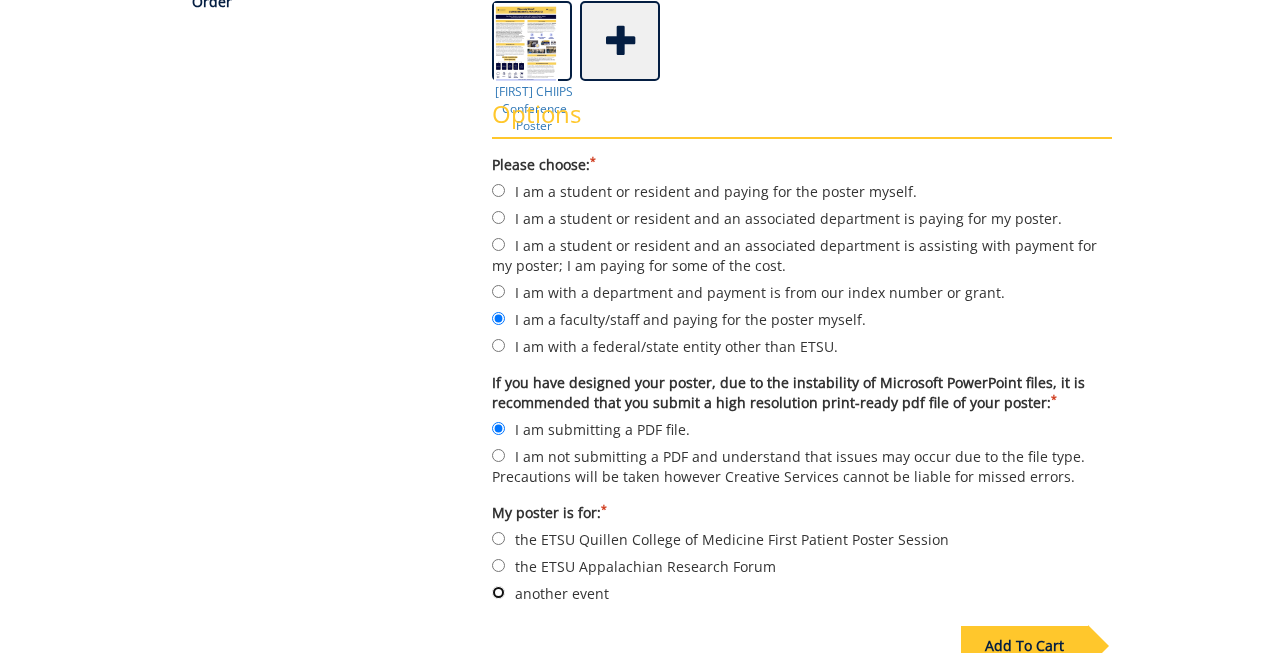 click on "another event" at bounding box center (498, 592) 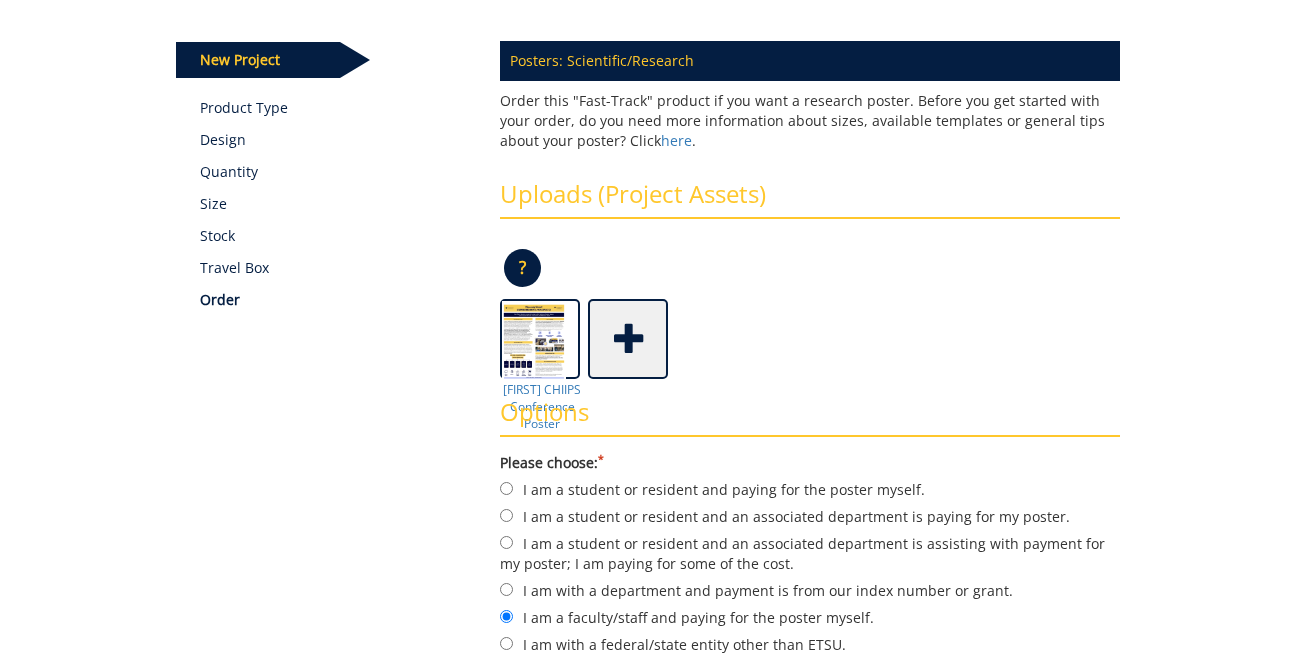 scroll, scrollTop: 241, scrollLeft: 0, axis: vertical 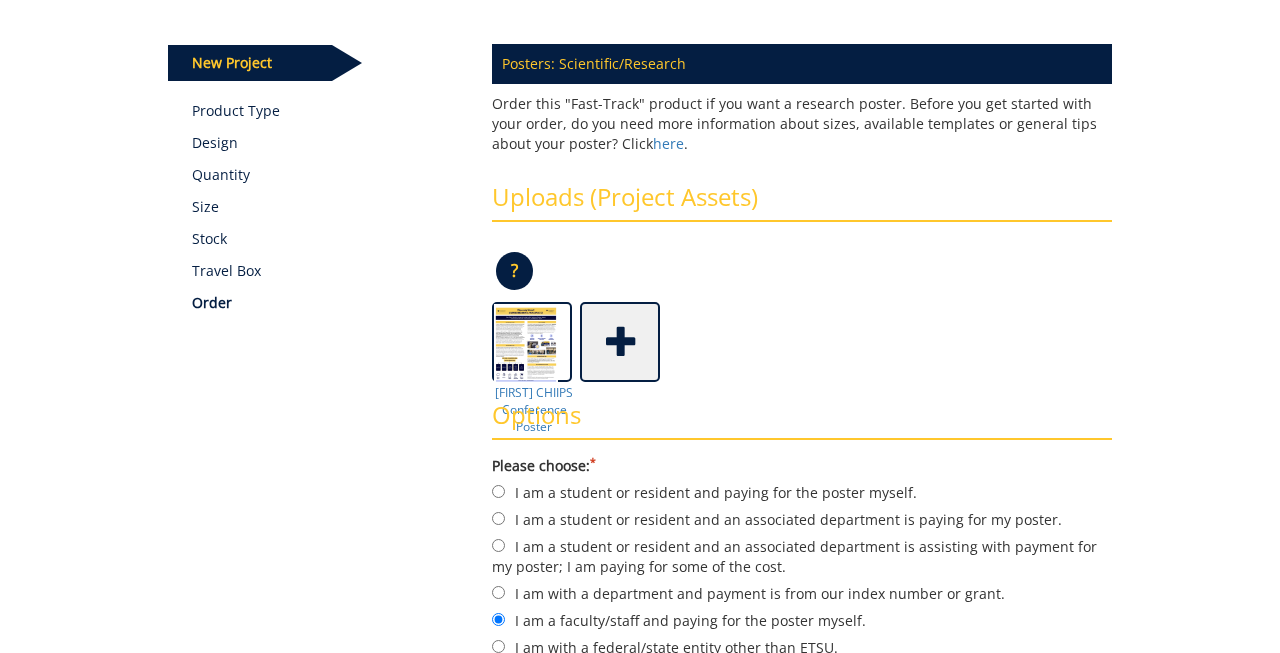 click at bounding box center [622, 340] 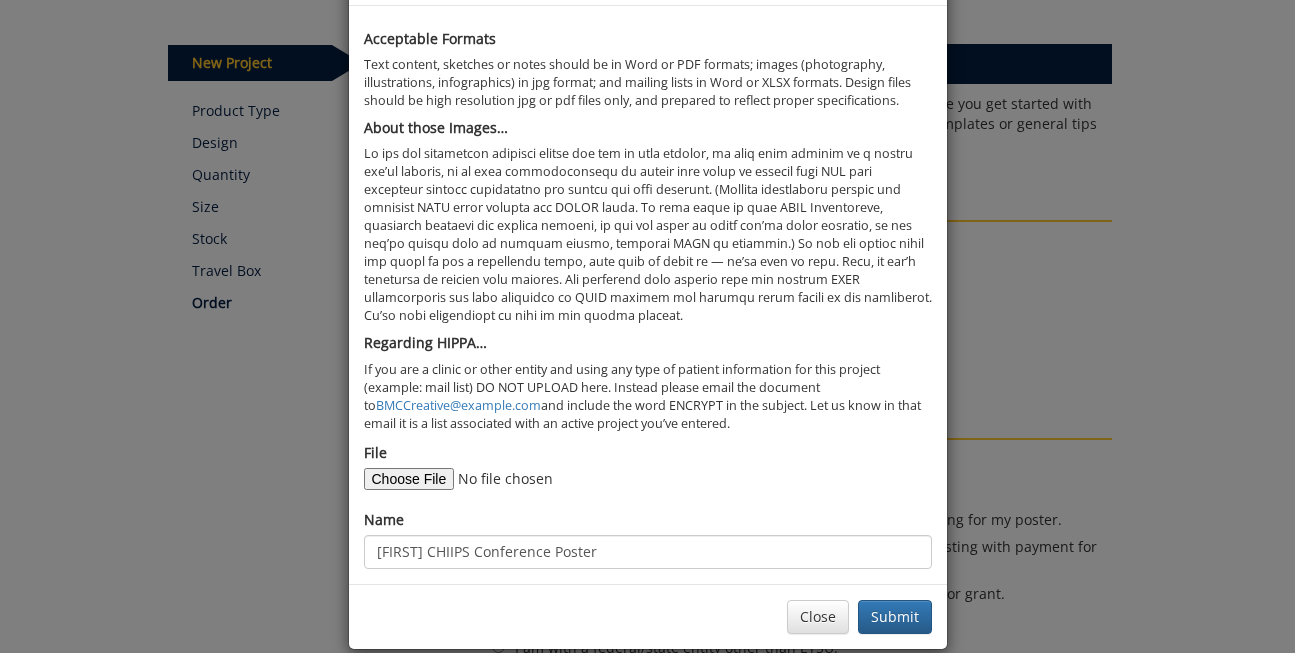 scroll, scrollTop: 111, scrollLeft: 0, axis: vertical 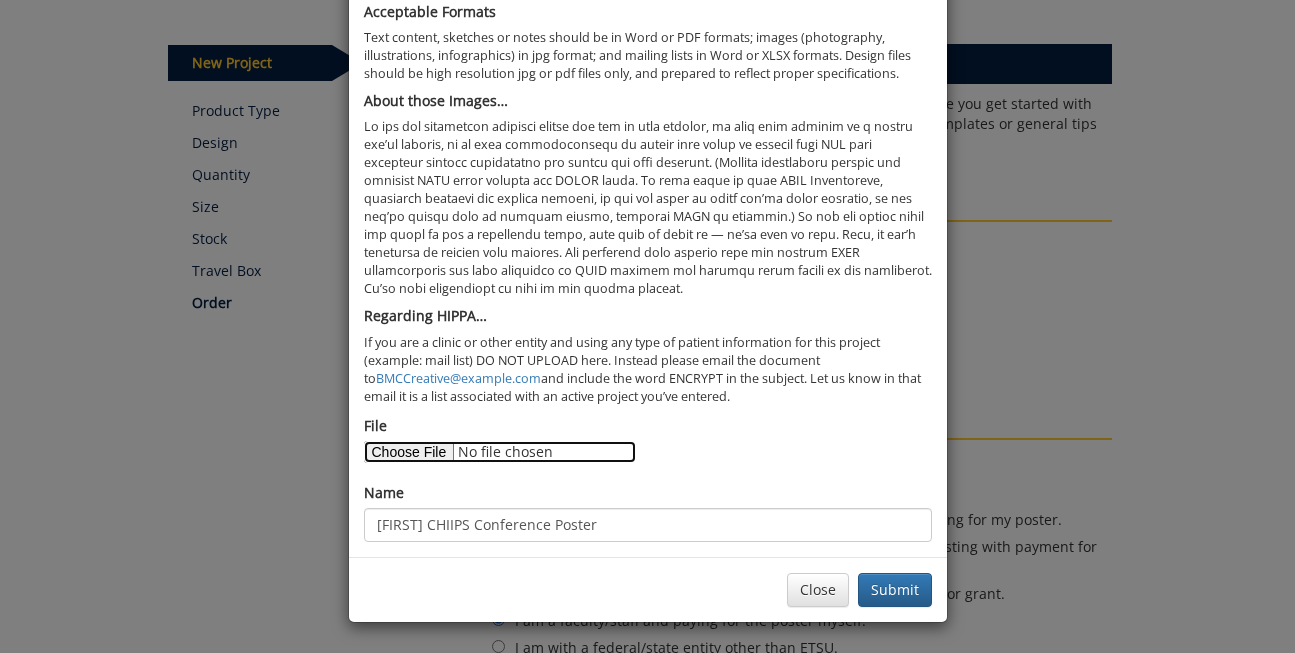click on "File" at bounding box center [500, 452] 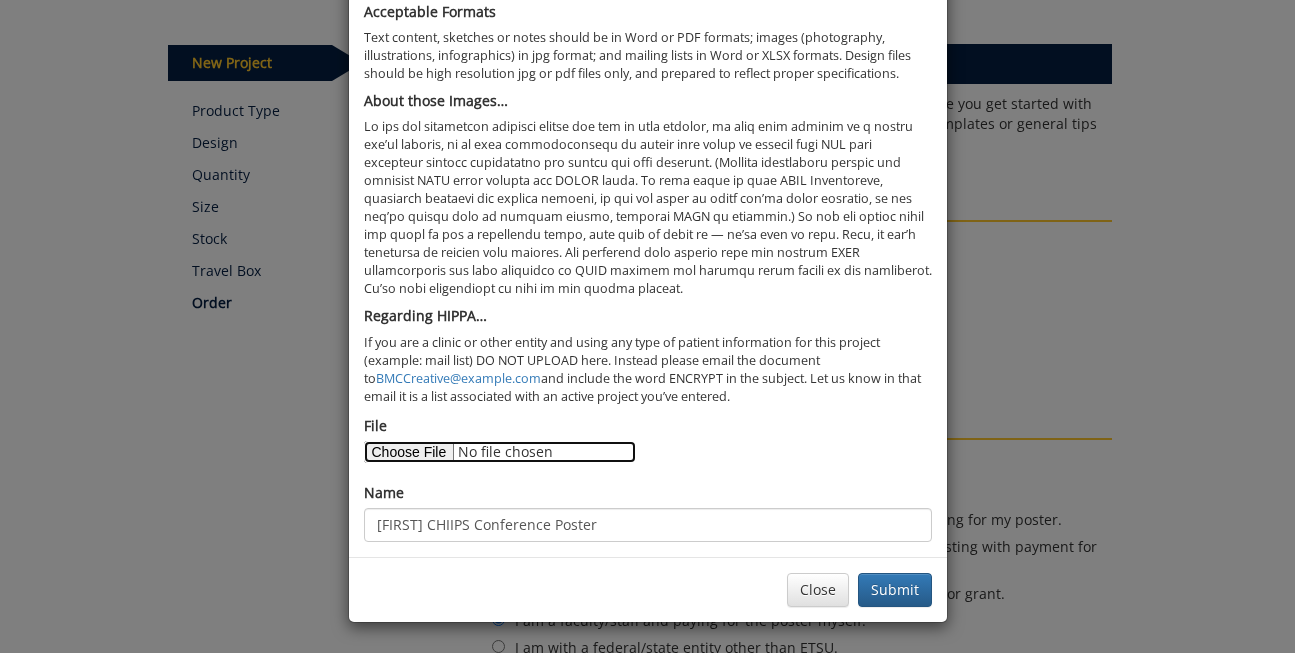 type on "C:\fakepath\CHIIPS Conference Poster.pdf" 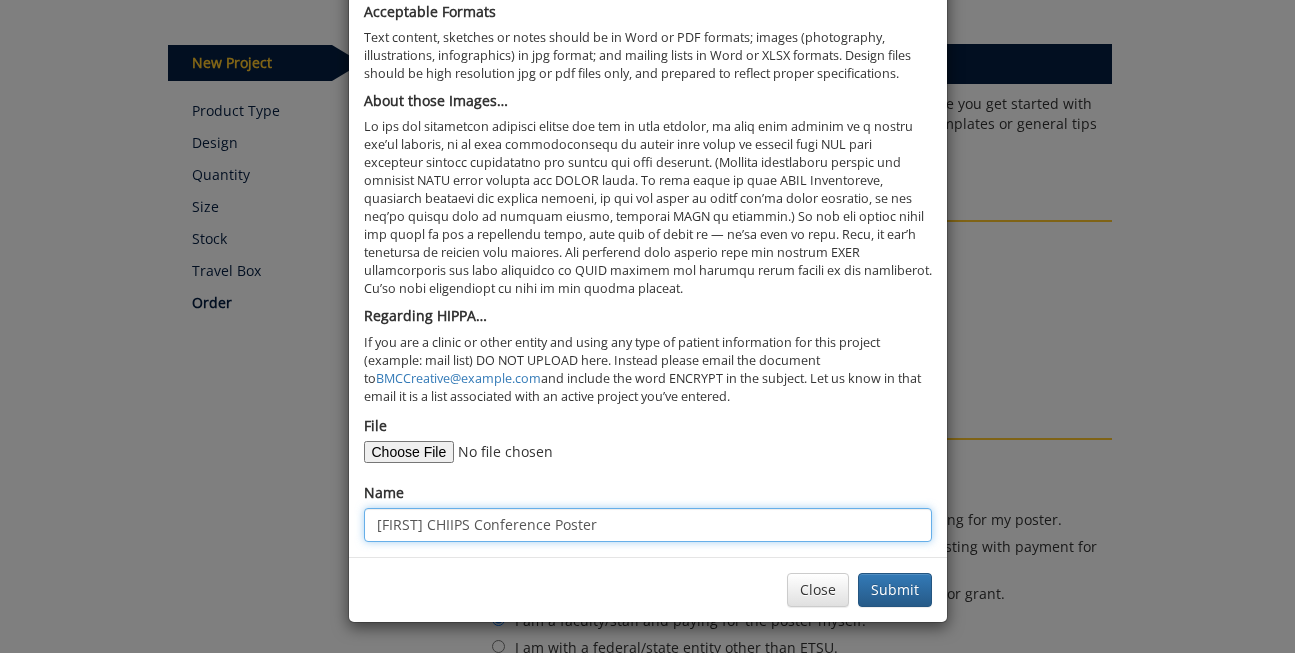 click on "Piercy CHIIPS Conference Poster" at bounding box center [648, 525] 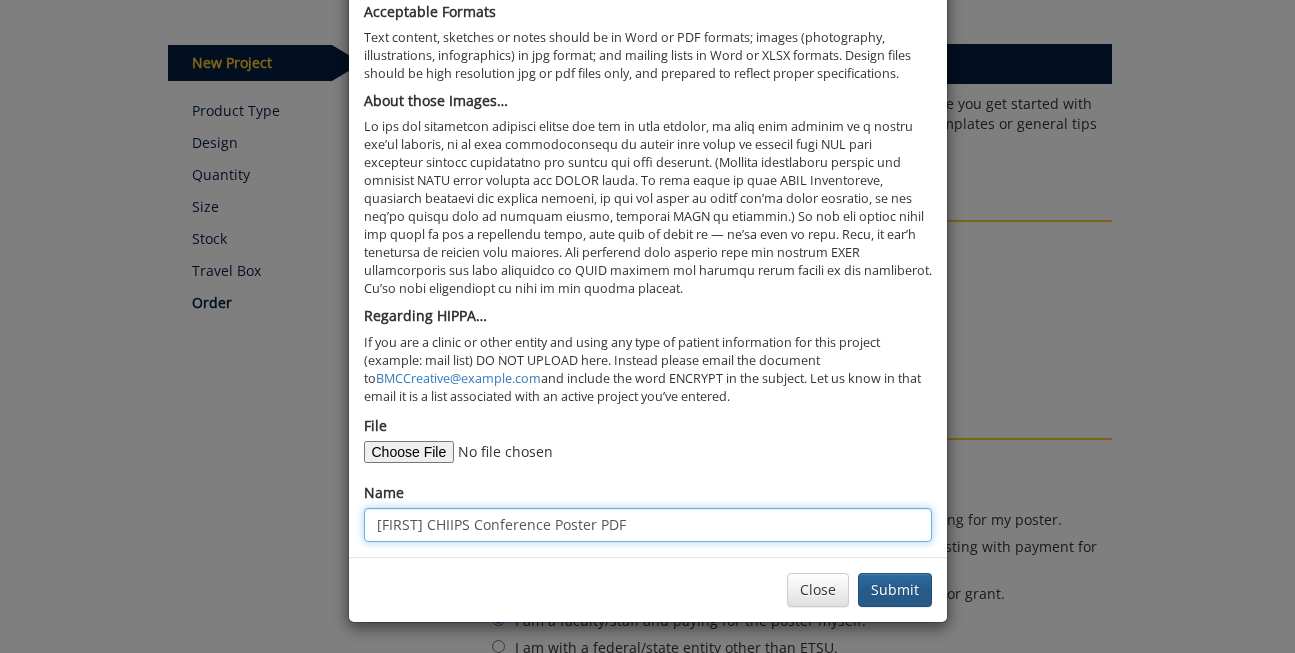 type on "Piercy CHIIPS Conference Poster PDF" 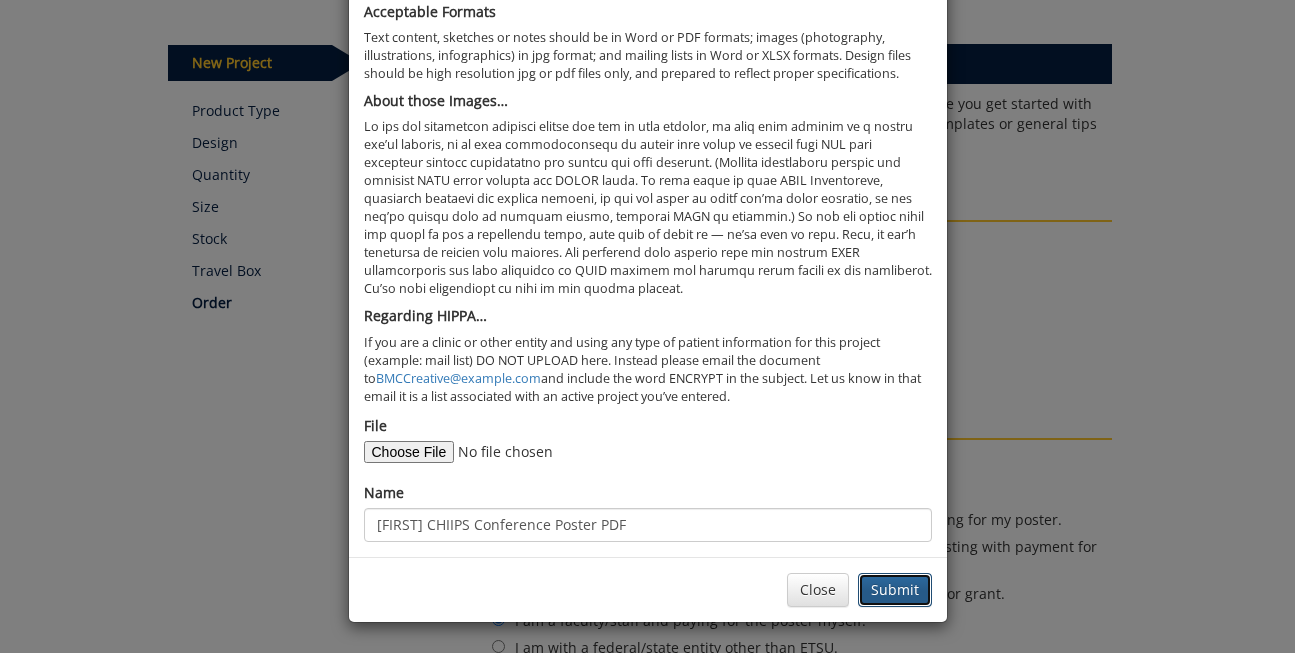 click on "Submit" at bounding box center (895, 590) 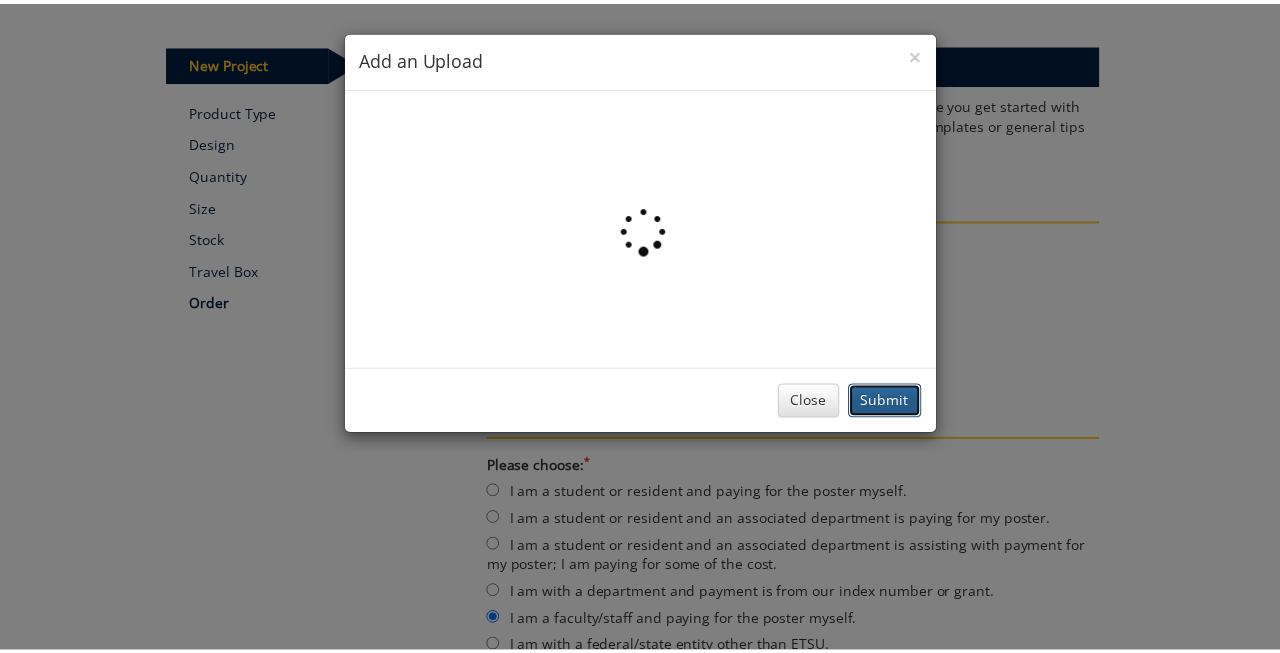 scroll, scrollTop: 0, scrollLeft: 0, axis: both 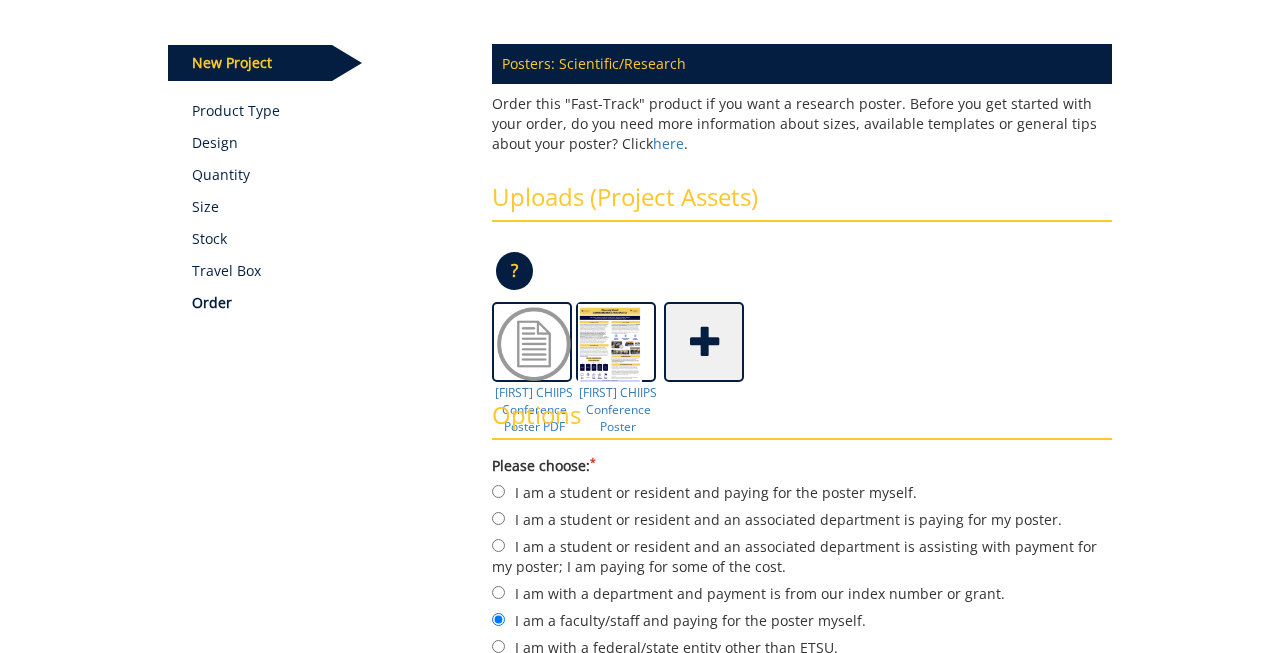 click on "Some kind of message here.
New Project
Product Type
Design
Quantity
Size
Stock
Travel Box
Order
here . ? × * * *" at bounding box center [640, 517] 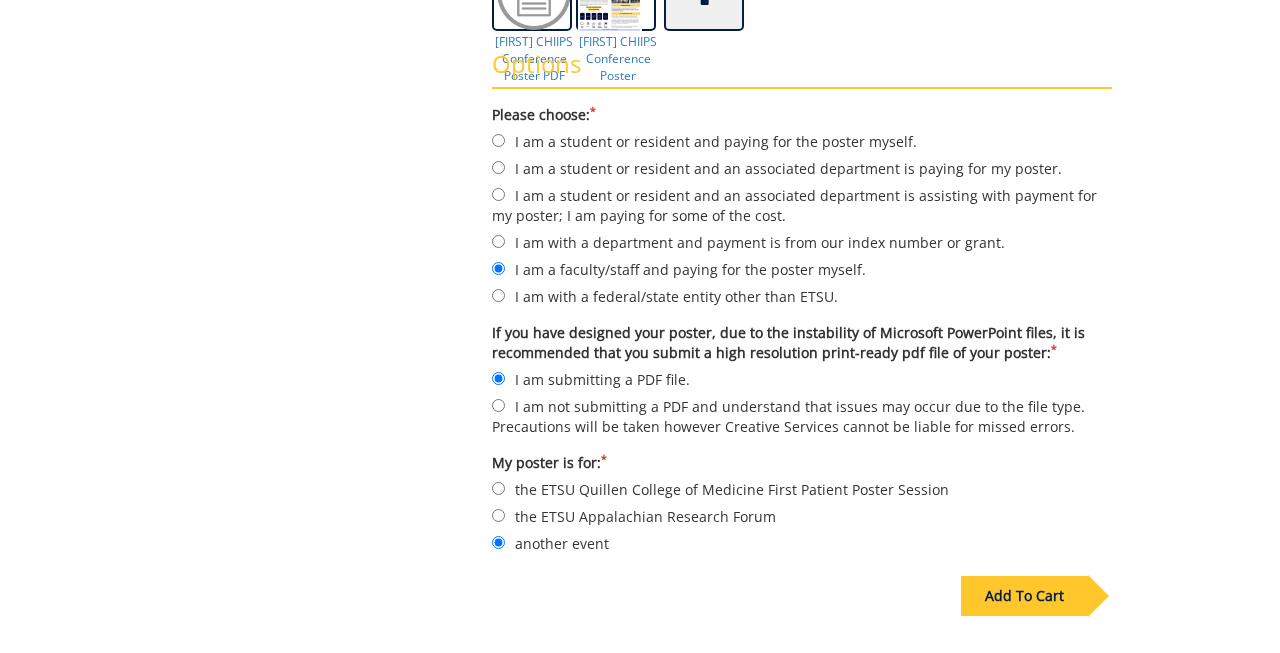 scroll, scrollTop: 597, scrollLeft: 0, axis: vertical 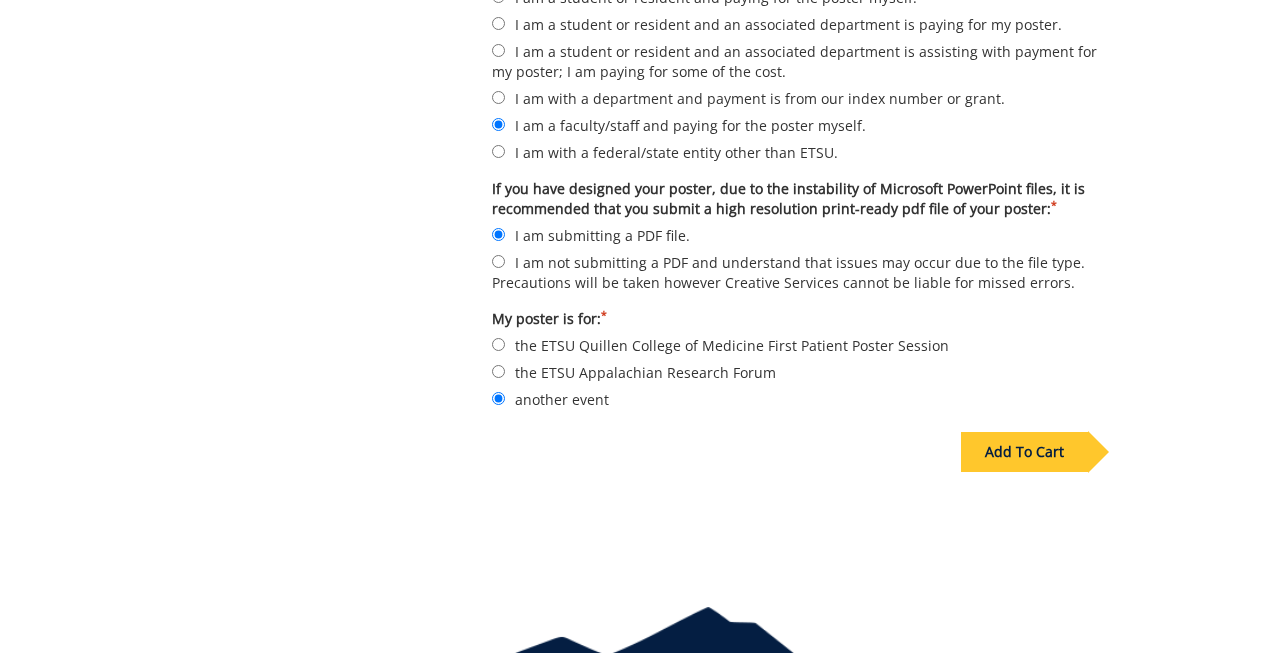 click on "Add To Cart" at bounding box center [1024, 452] 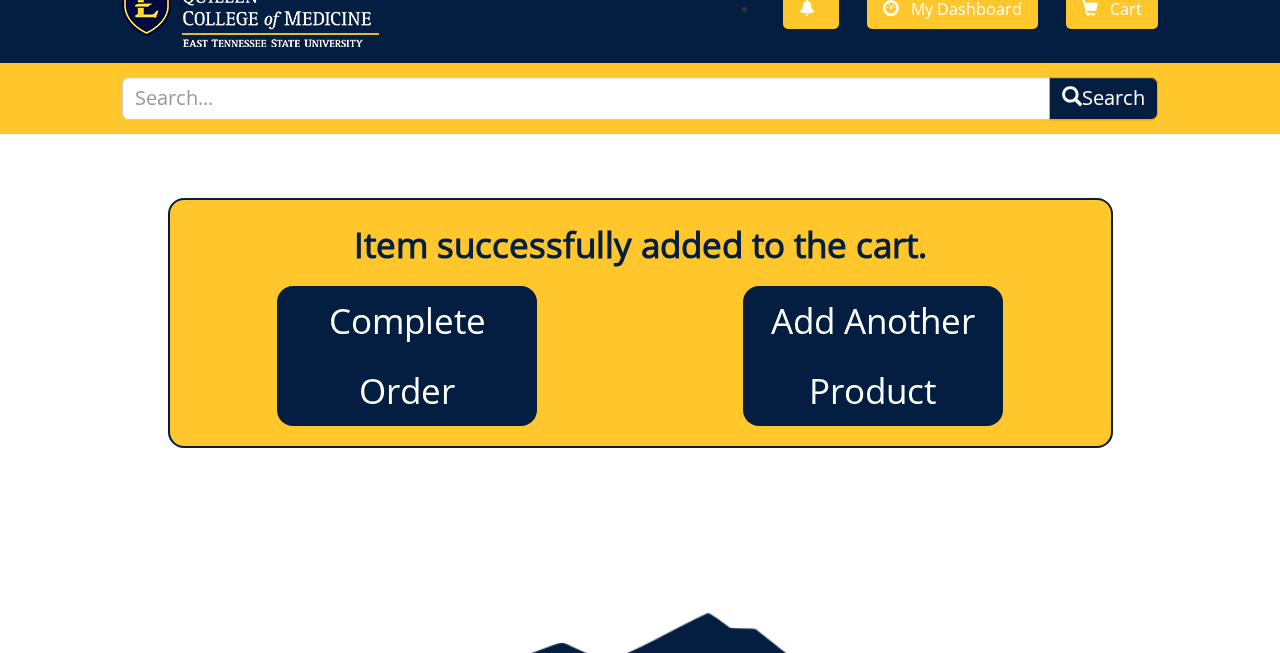 scroll, scrollTop: 0, scrollLeft: 0, axis: both 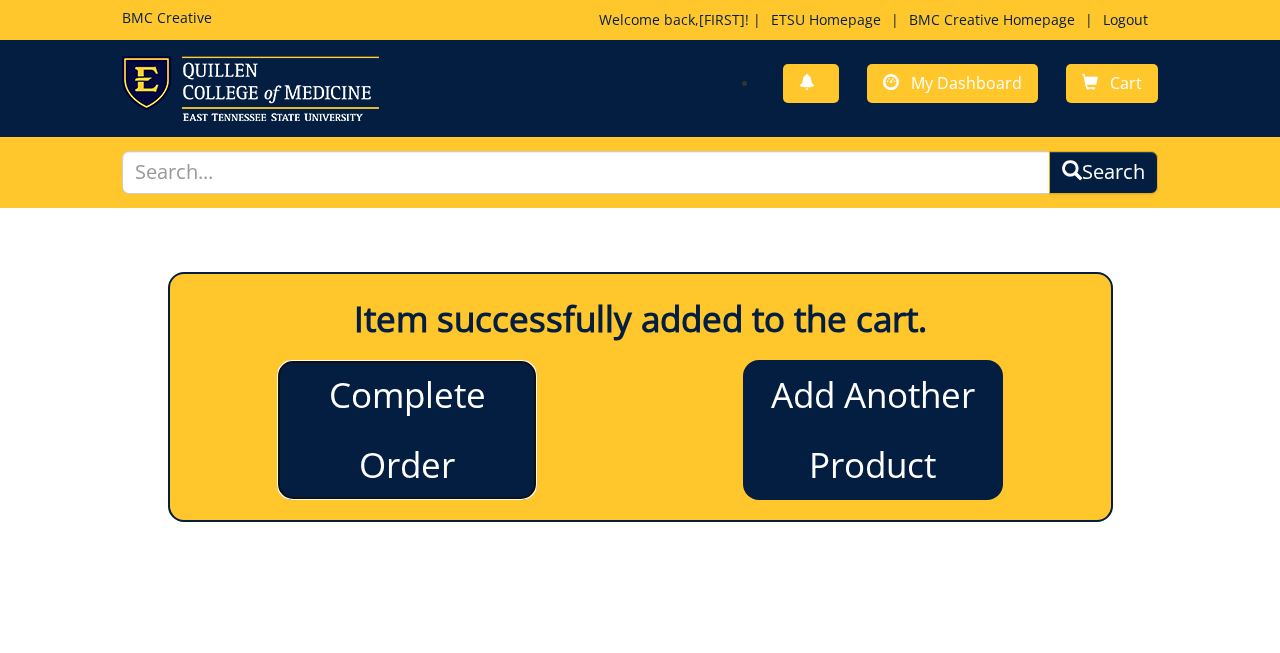 click on "Complete Order" at bounding box center [407, 430] 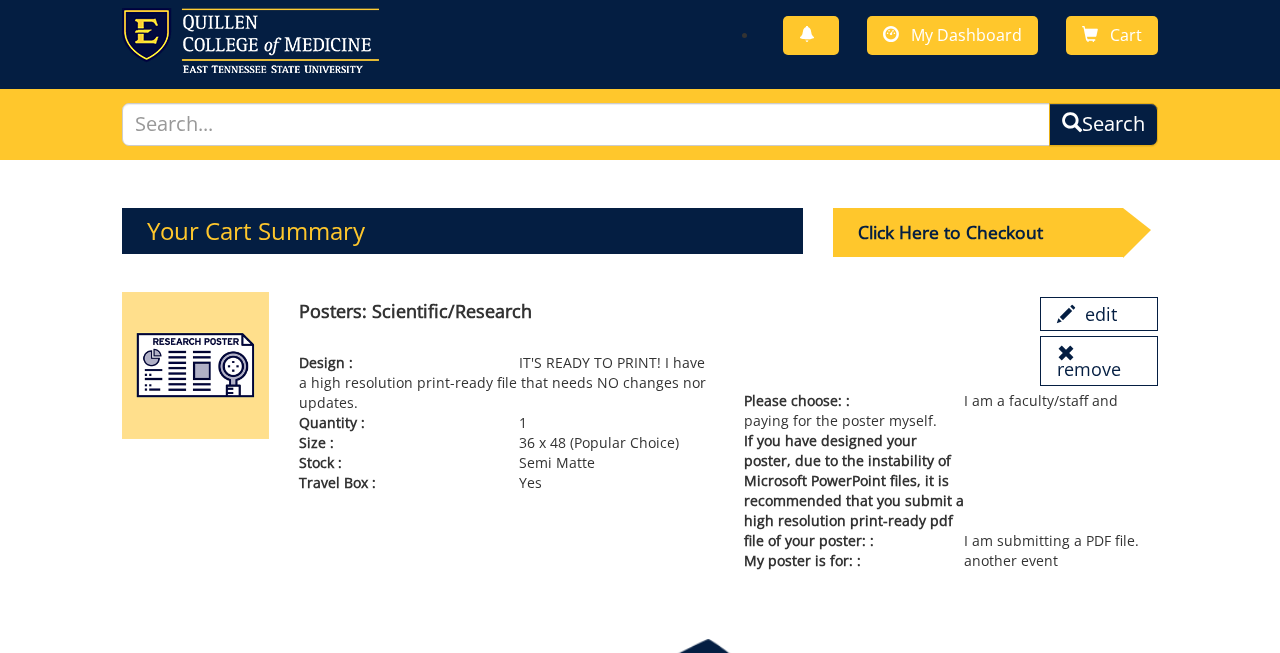 scroll, scrollTop: 40, scrollLeft: 0, axis: vertical 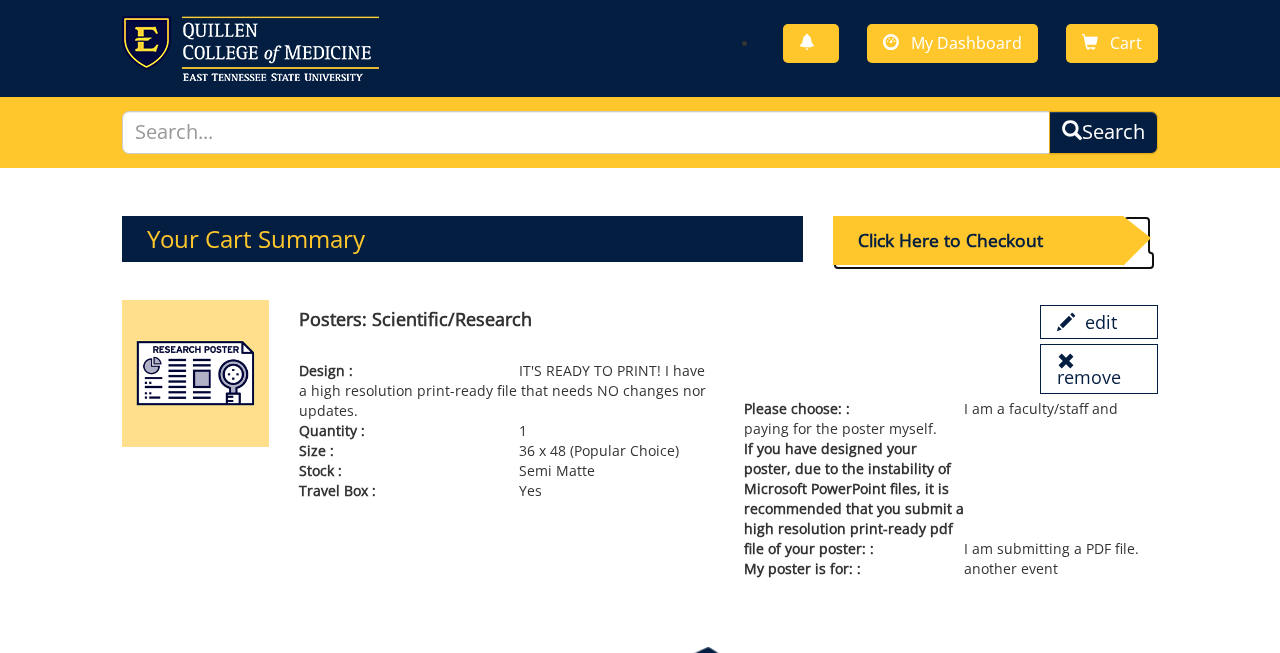 click on "Click Here to Checkout" at bounding box center [978, 240] 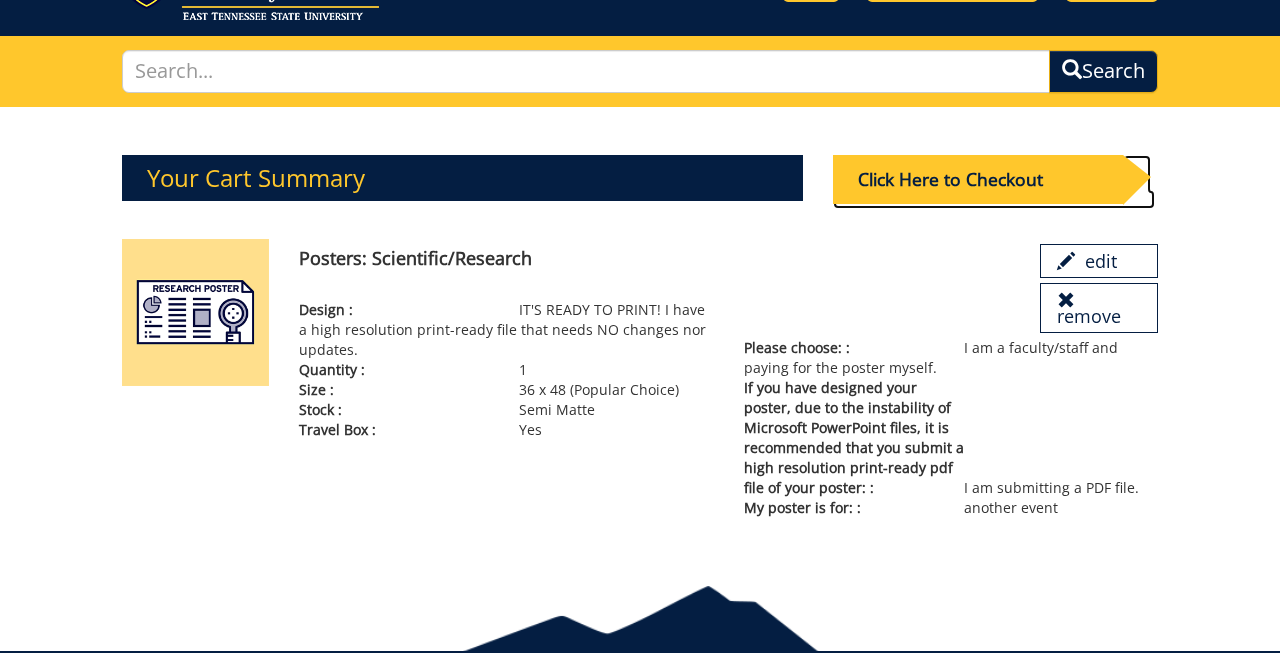 scroll, scrollTop: 99, scrollLeft: 0, axis: vertical 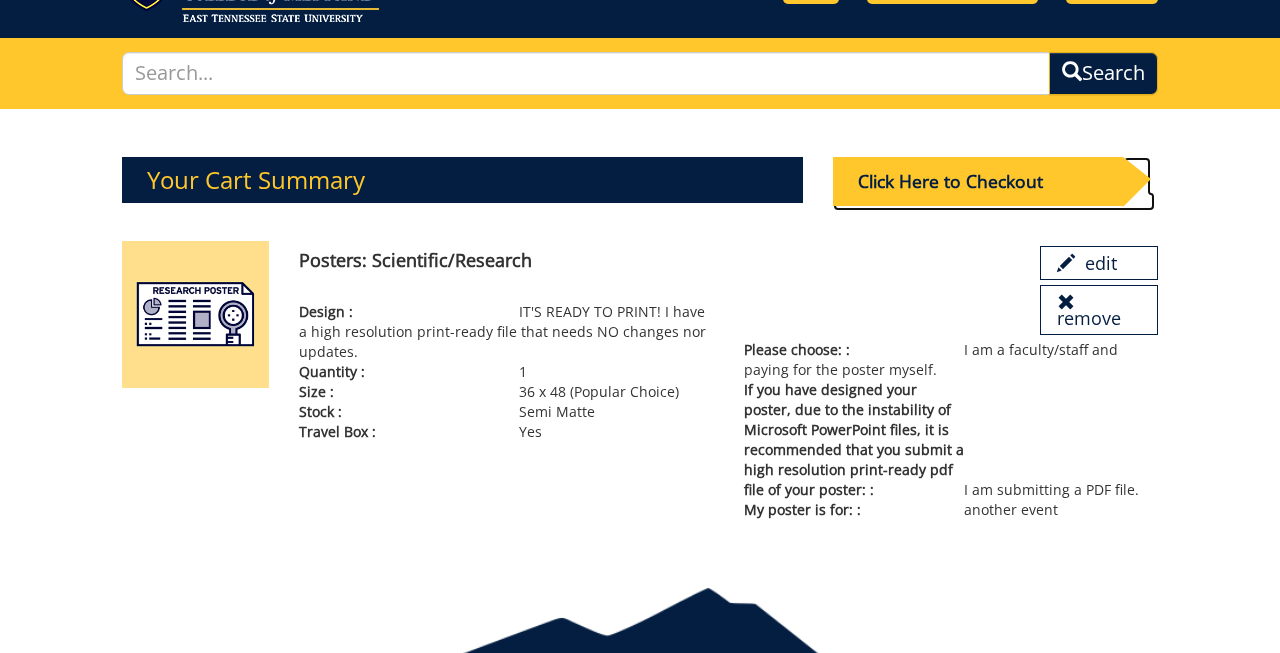 click on "Click Here to Checkout" at bounding box center [978, 181] 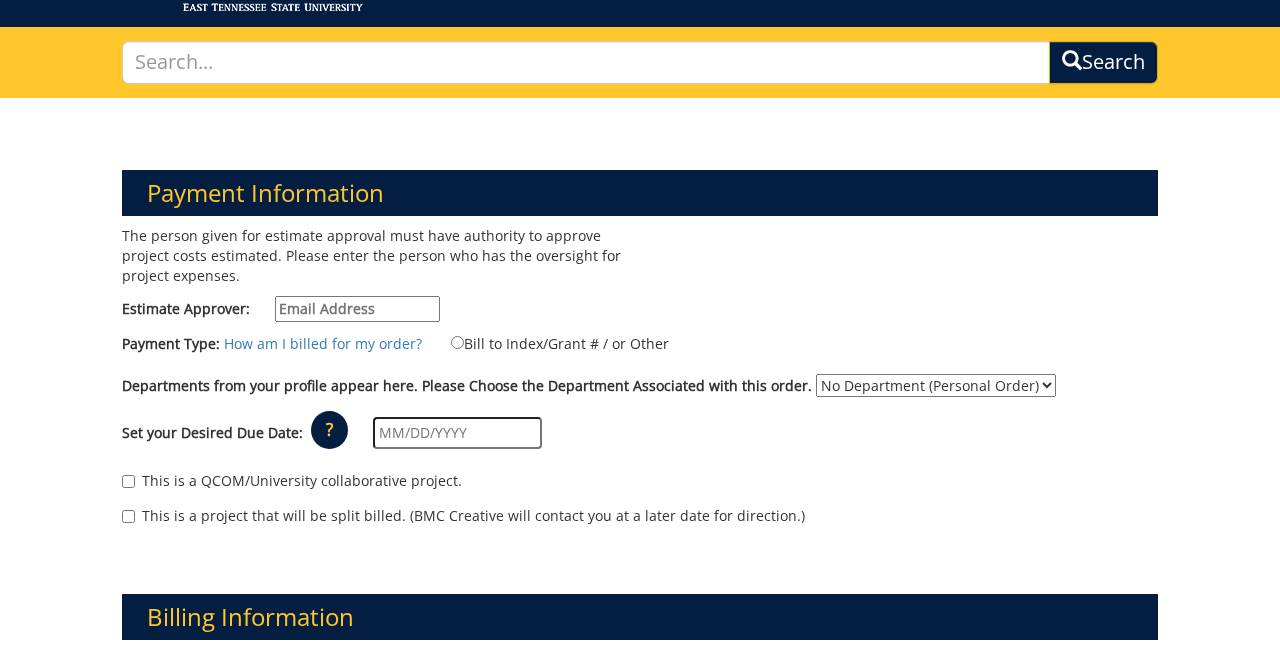 scroll, scrollTop: 81, scrollLeft: 0, axis: vertical 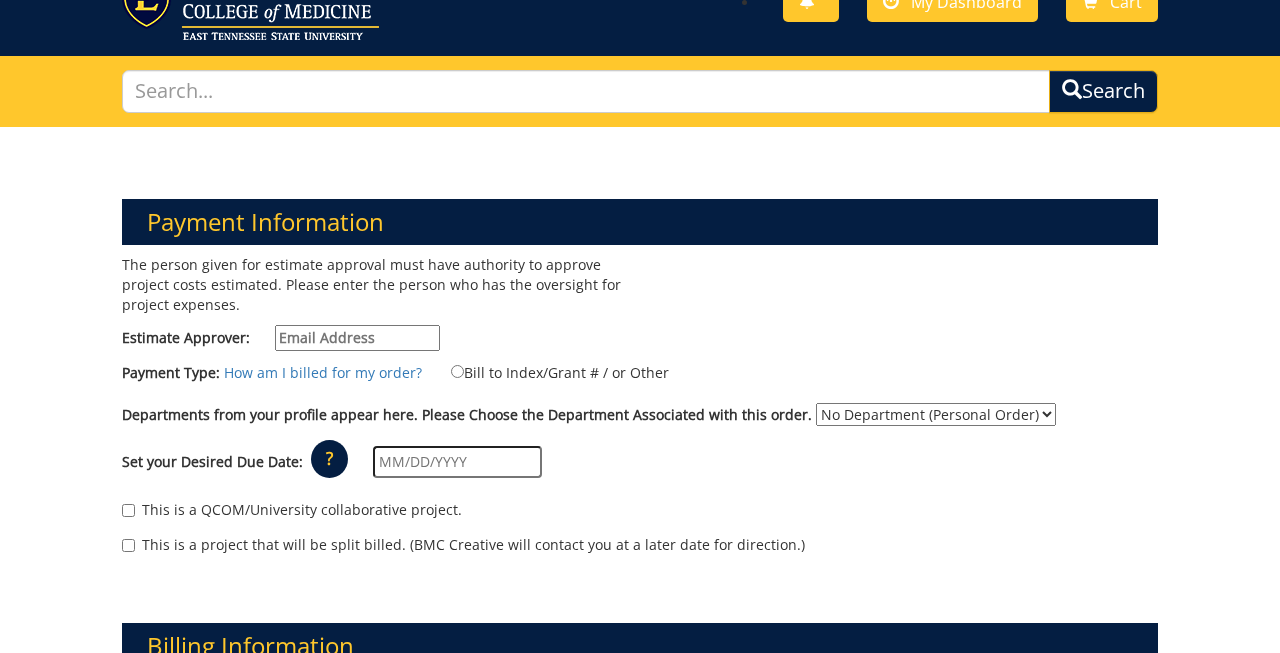 click on "Estimate Approver:" at bounding box center (357, 338) 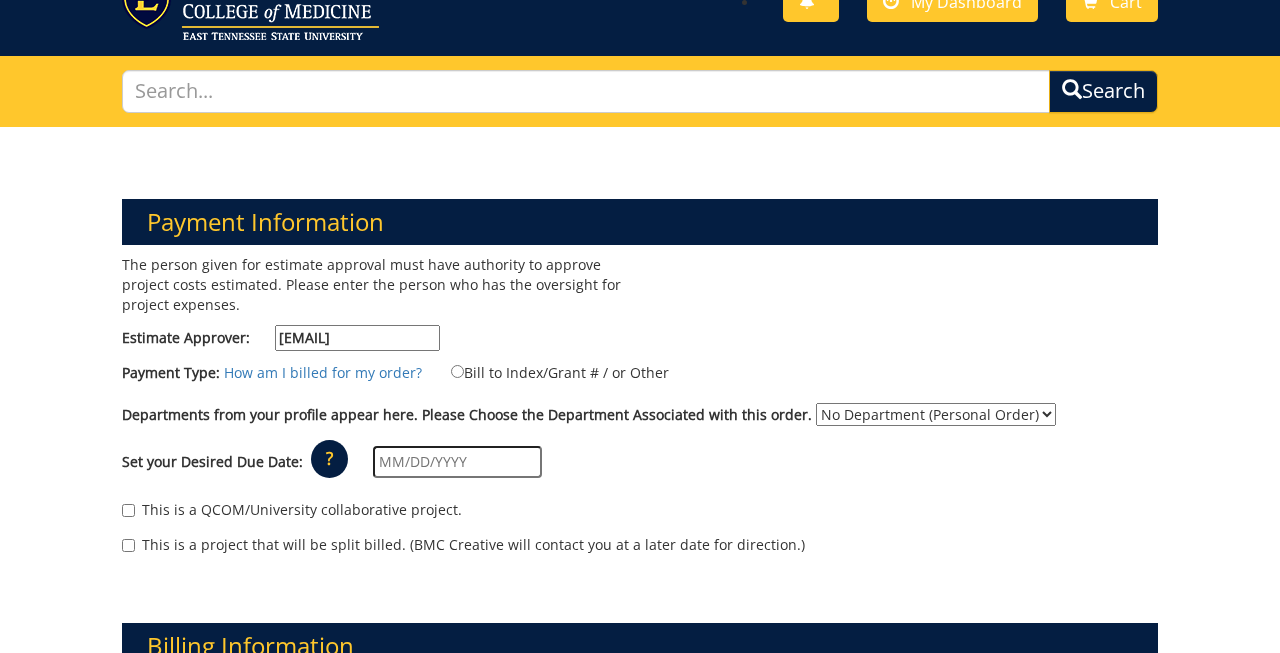 type on "piercym@etsu.edu" 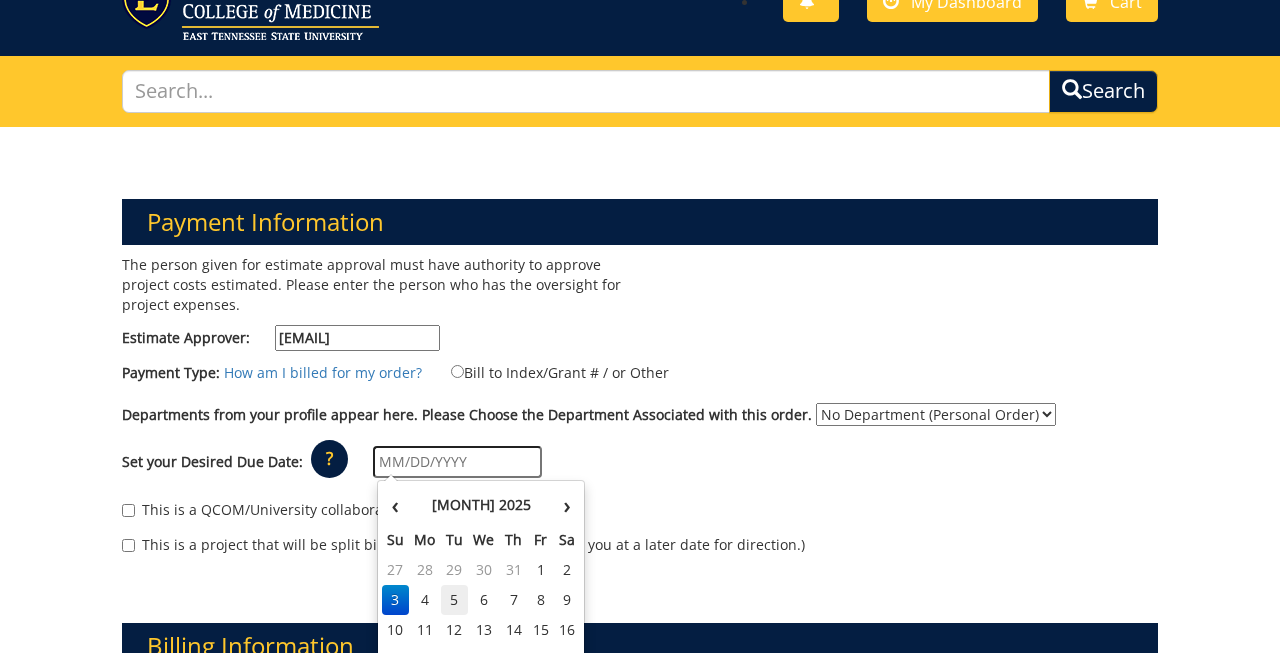 click on "5" at bounding box center (455, 600) 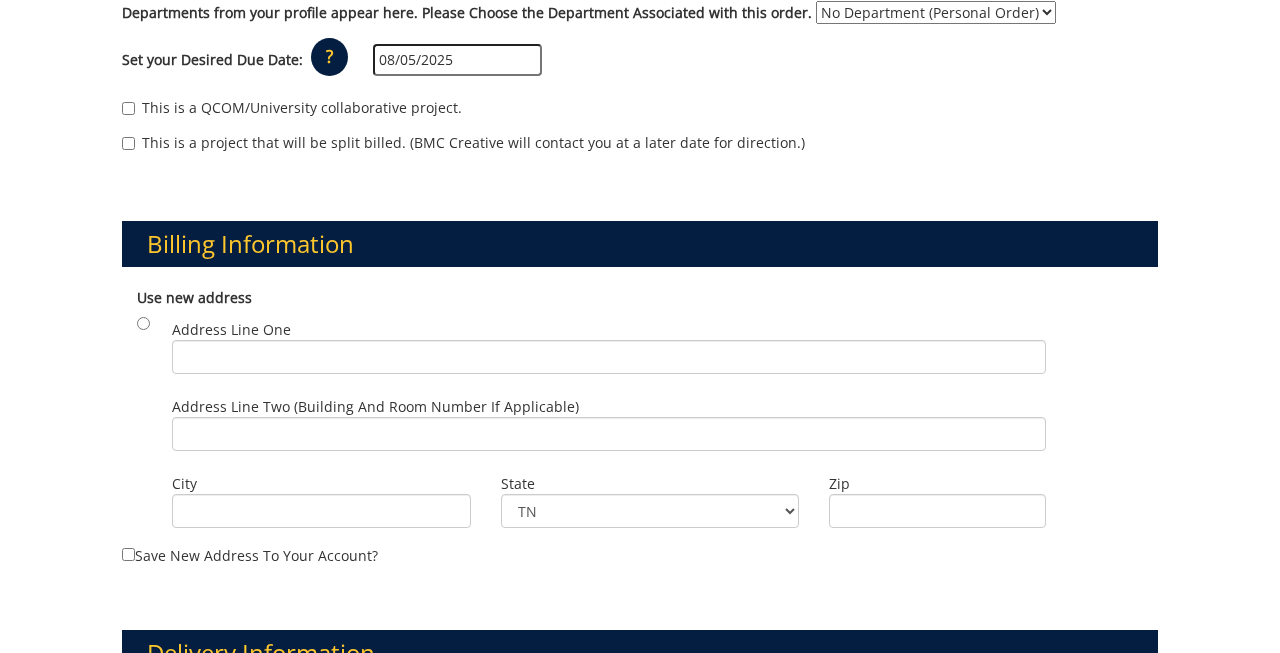 scroll, scrollTop: 508, scrollLeft: 0, axis: vertical 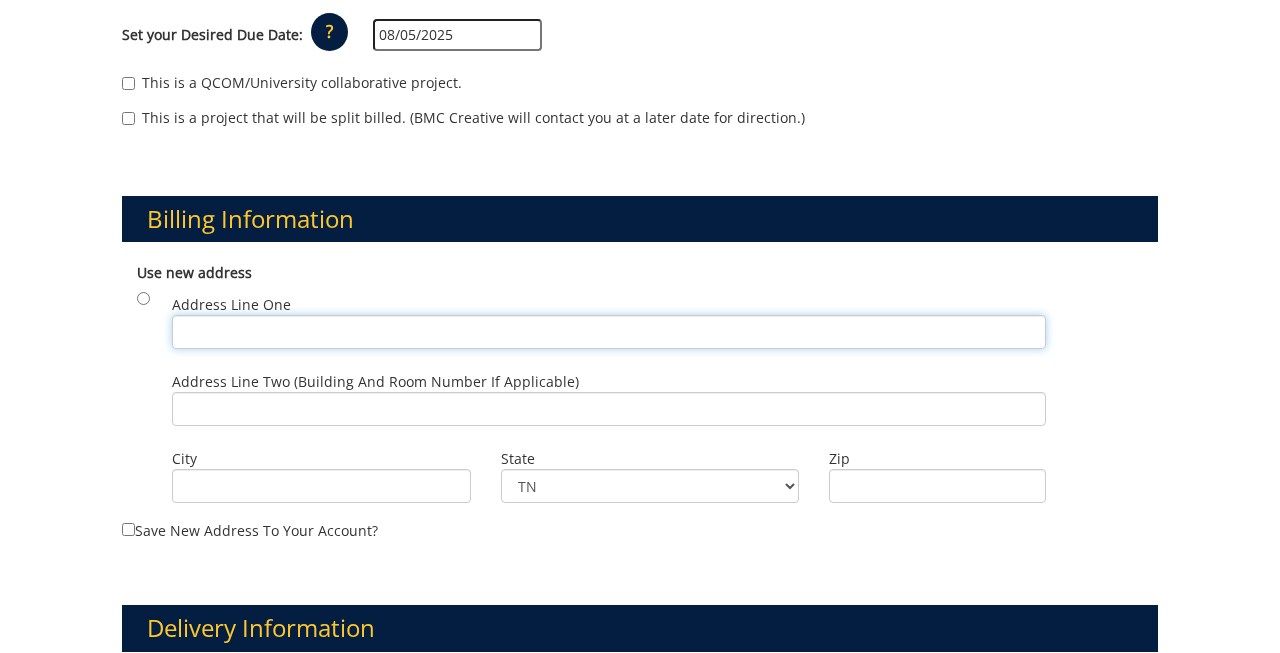 click on "Address Line One" at bounding box center [609, 332] 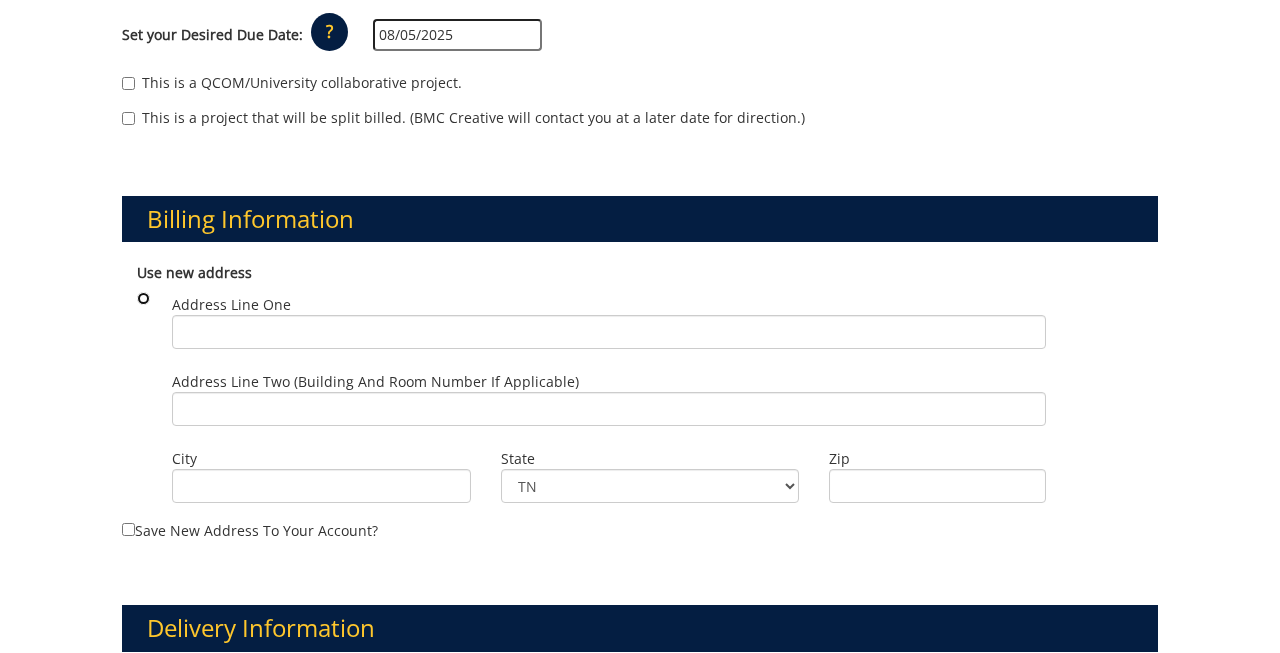 click at bounding box center [143, 298] 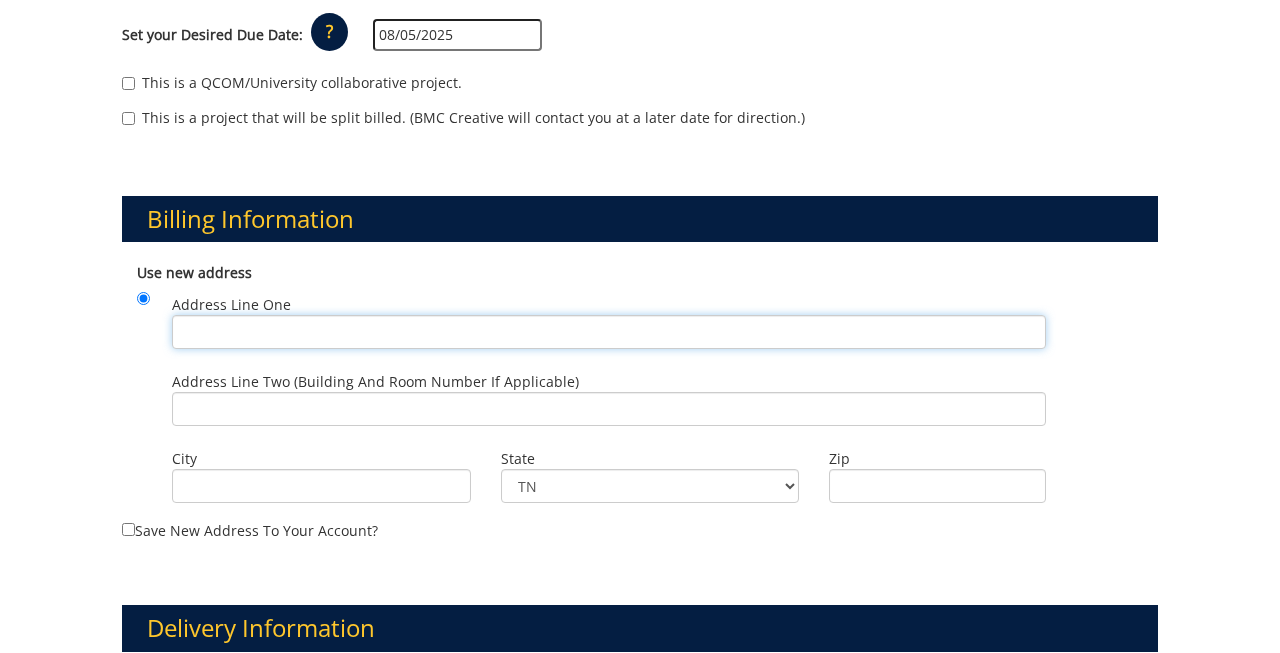 click on "Address Line One" at bounding box center (609, 332) 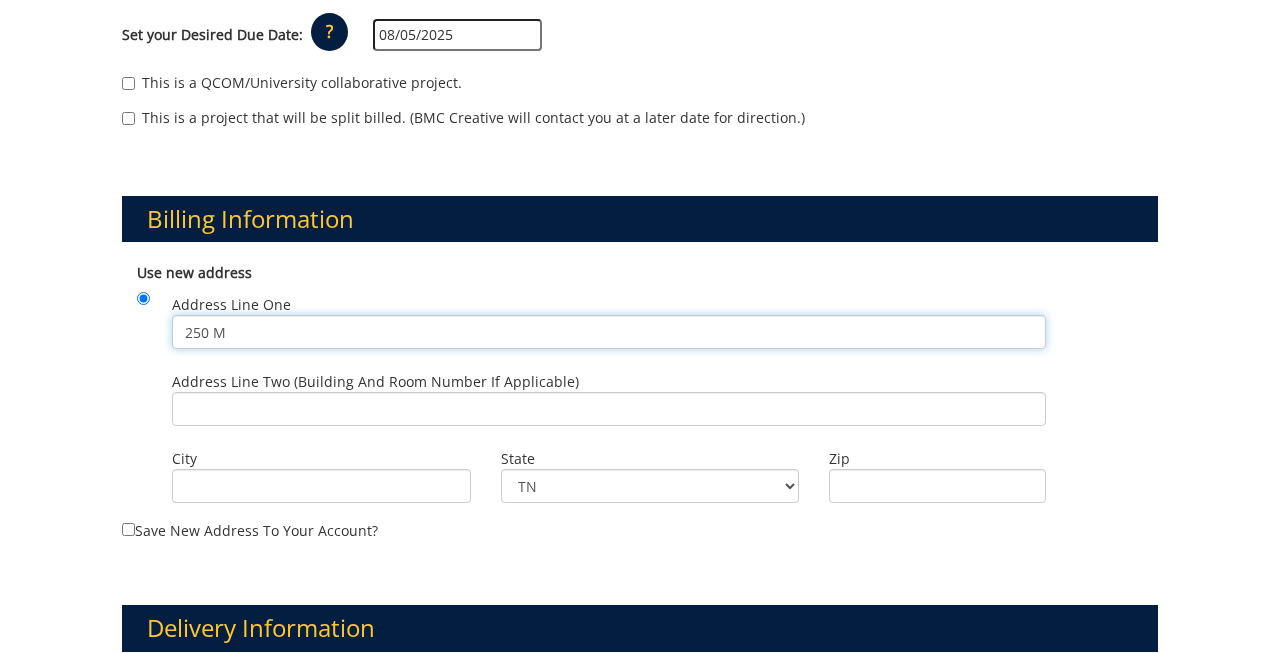 type on "250 Mockingbird Lane" 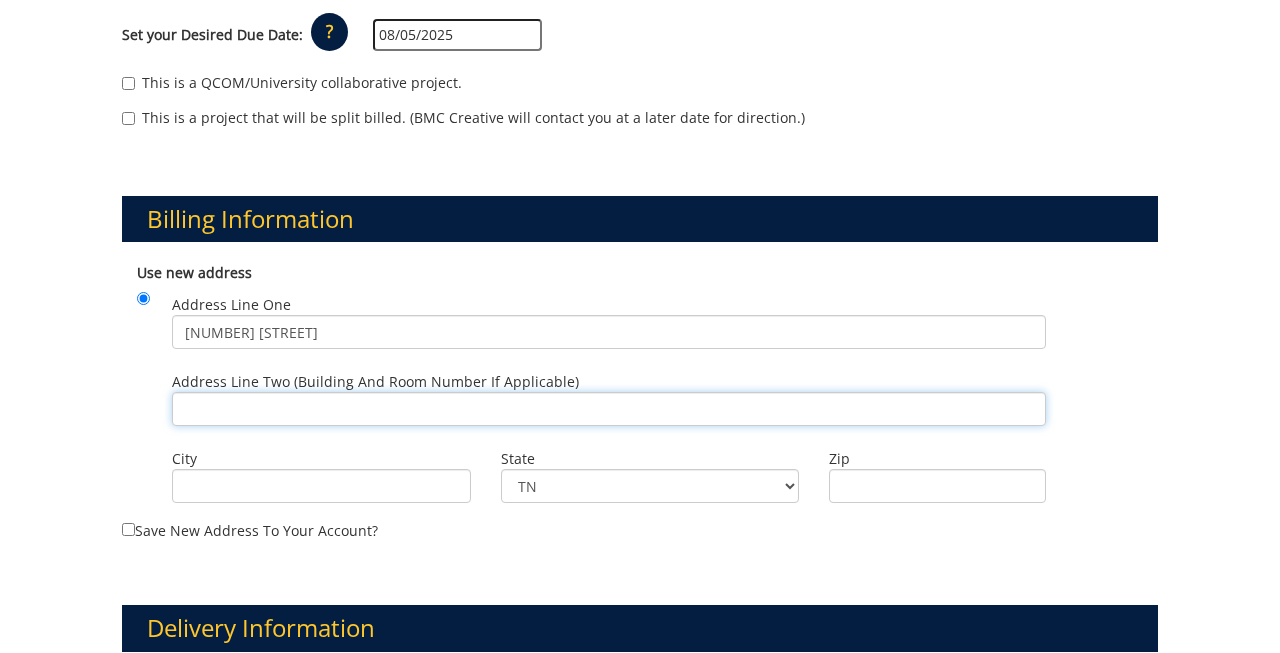 type on "Apt 318" 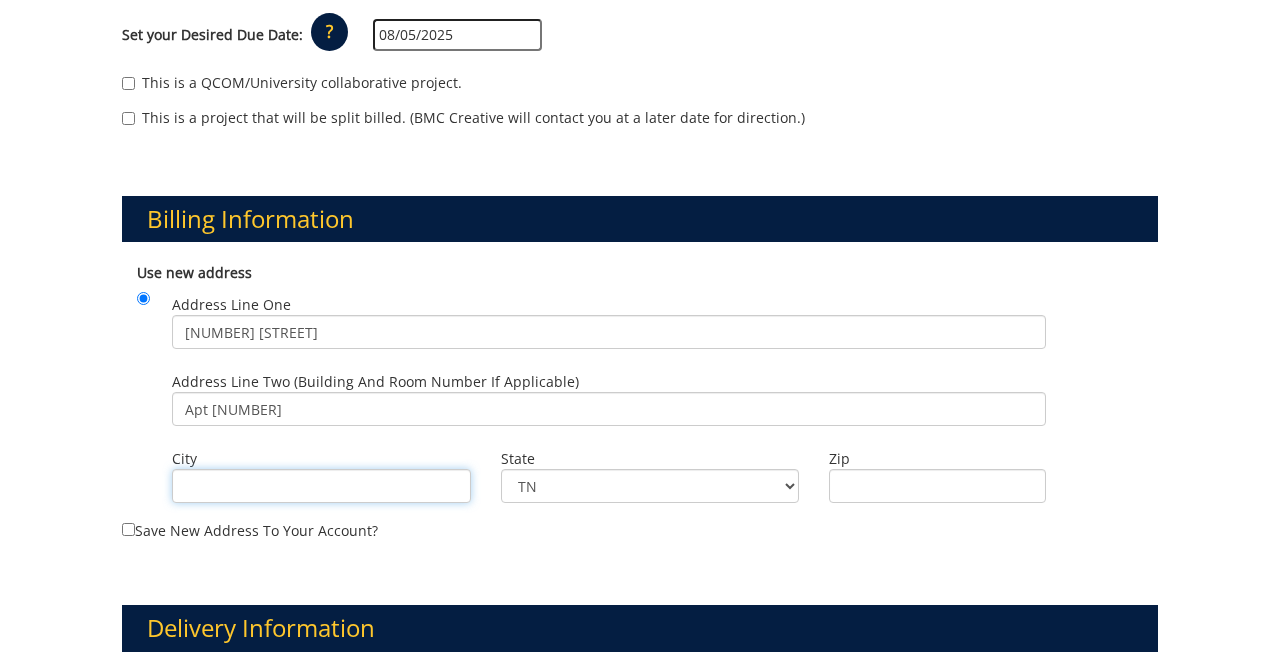 type on "Johnson City" 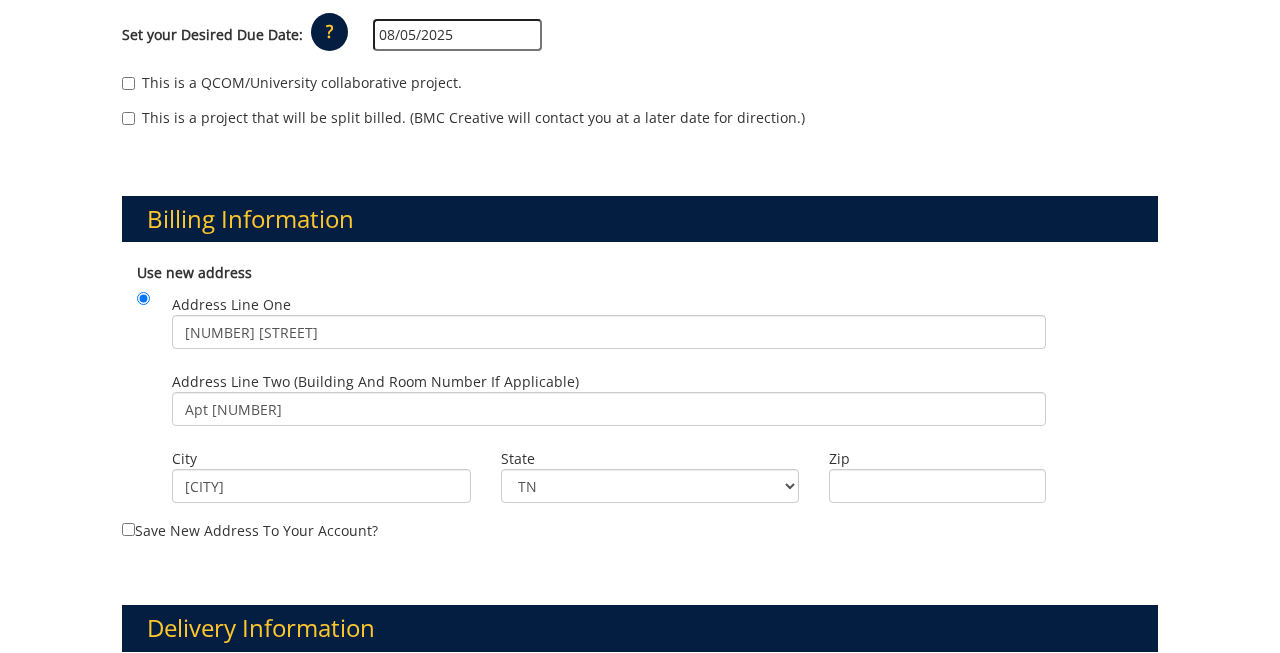 type on "37604-3143" 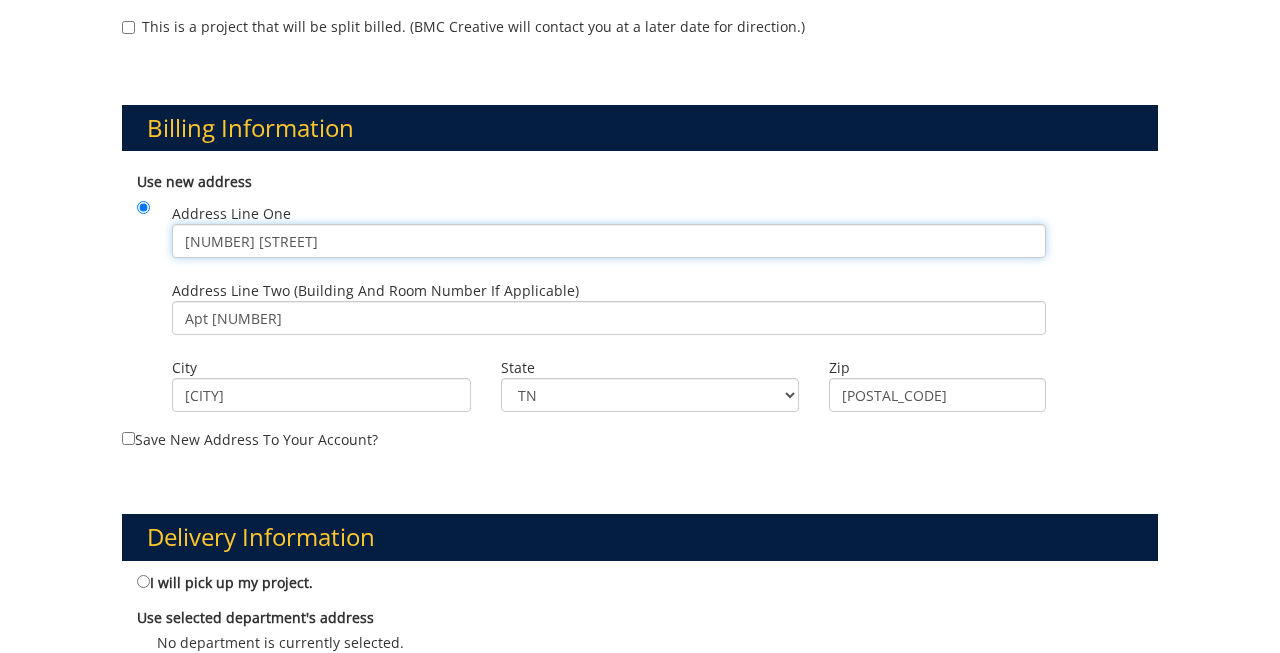scroll, scrollTop: 617, scrollLeft: 0, axis: vertical 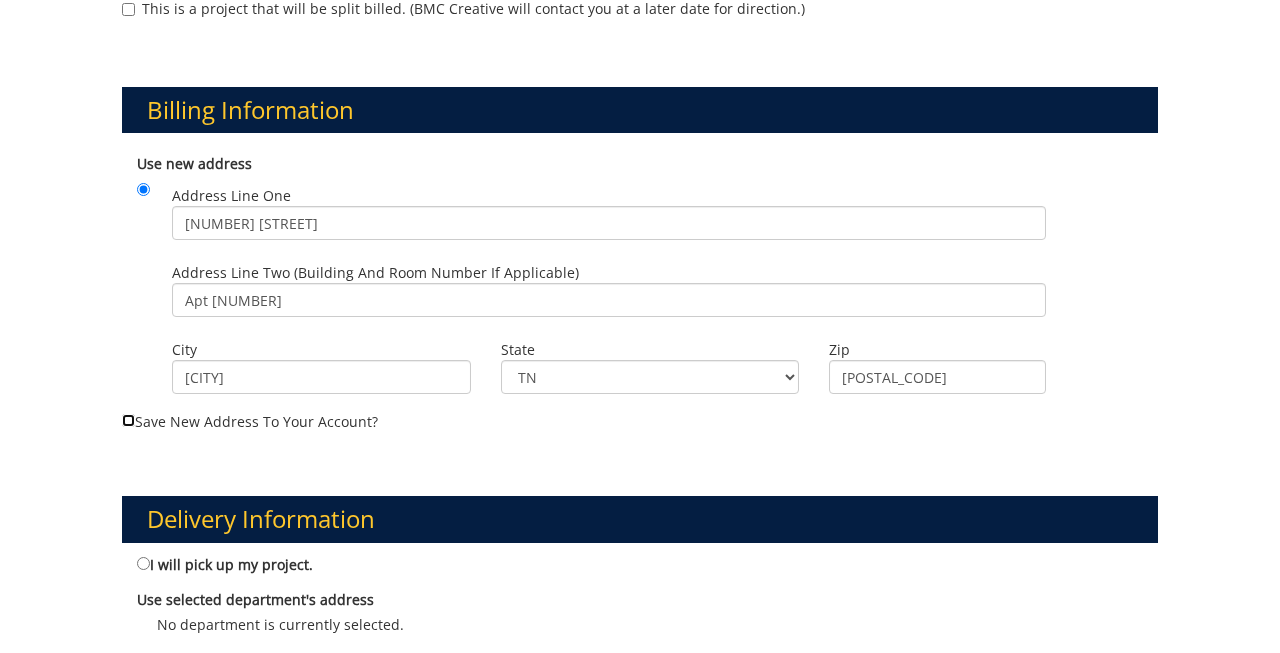 click on "Save new
address to your account?" at bounding box center [128, 420] 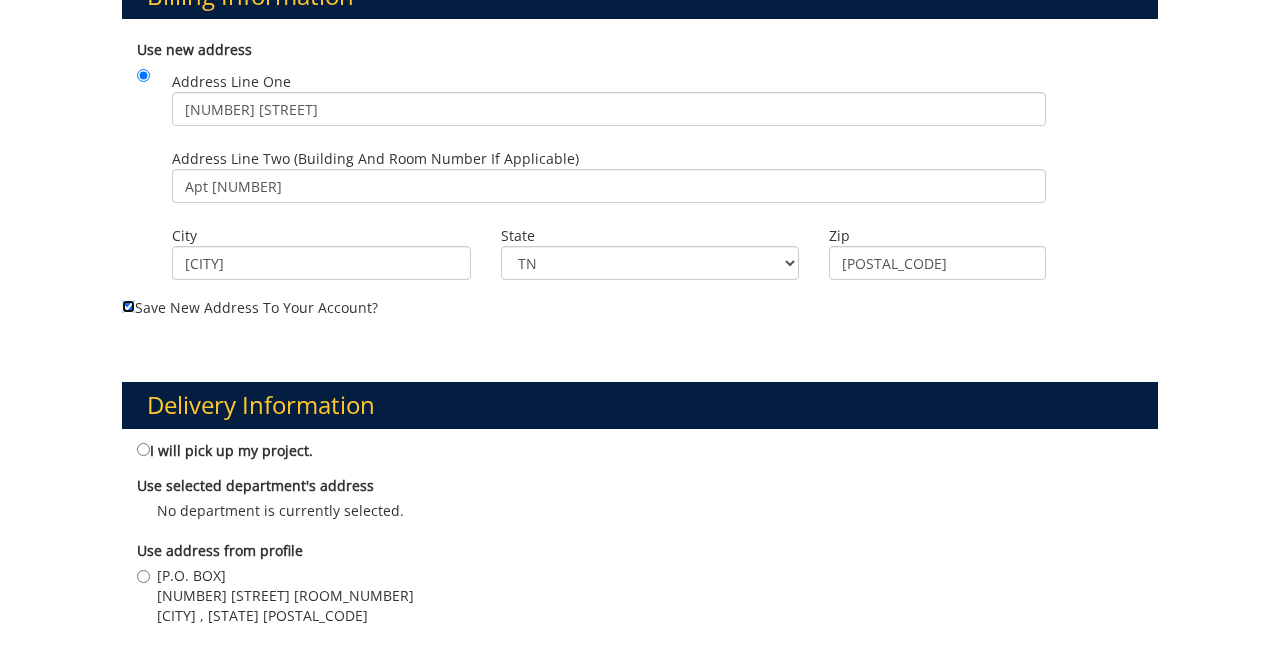 scroll, scrollTop: 734, scrollLeft: 0, axis: vertical 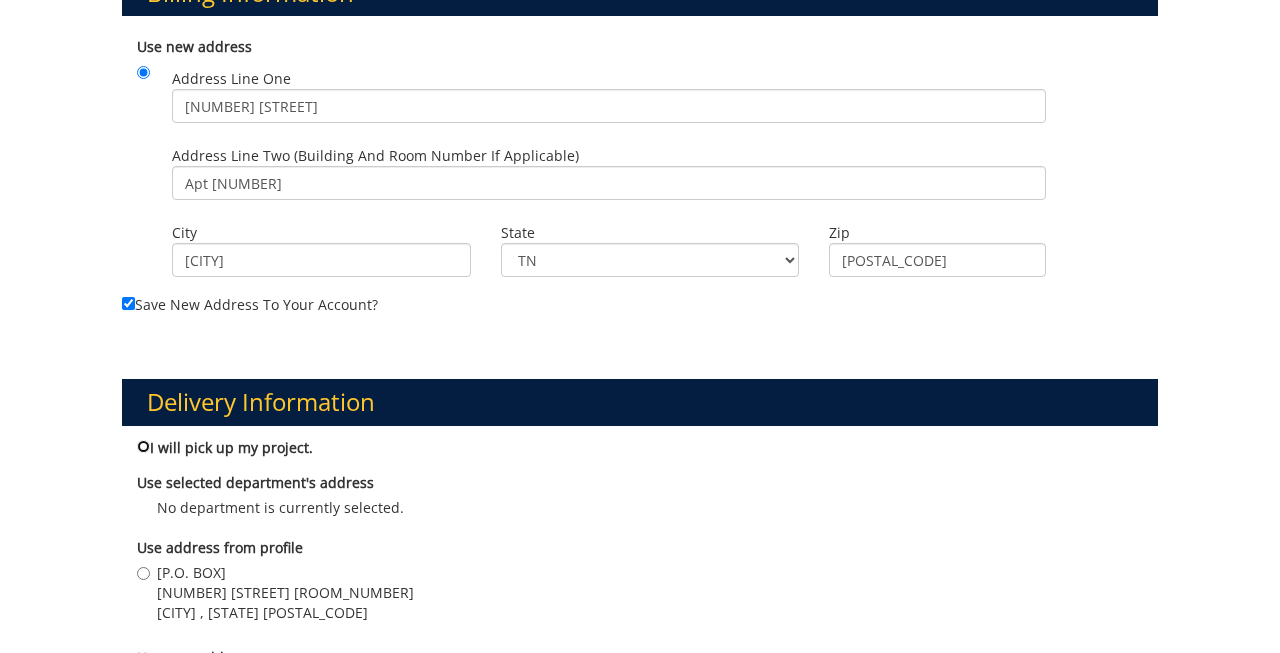 click on "I will
pick up my project." at bounding box center (143, 446) 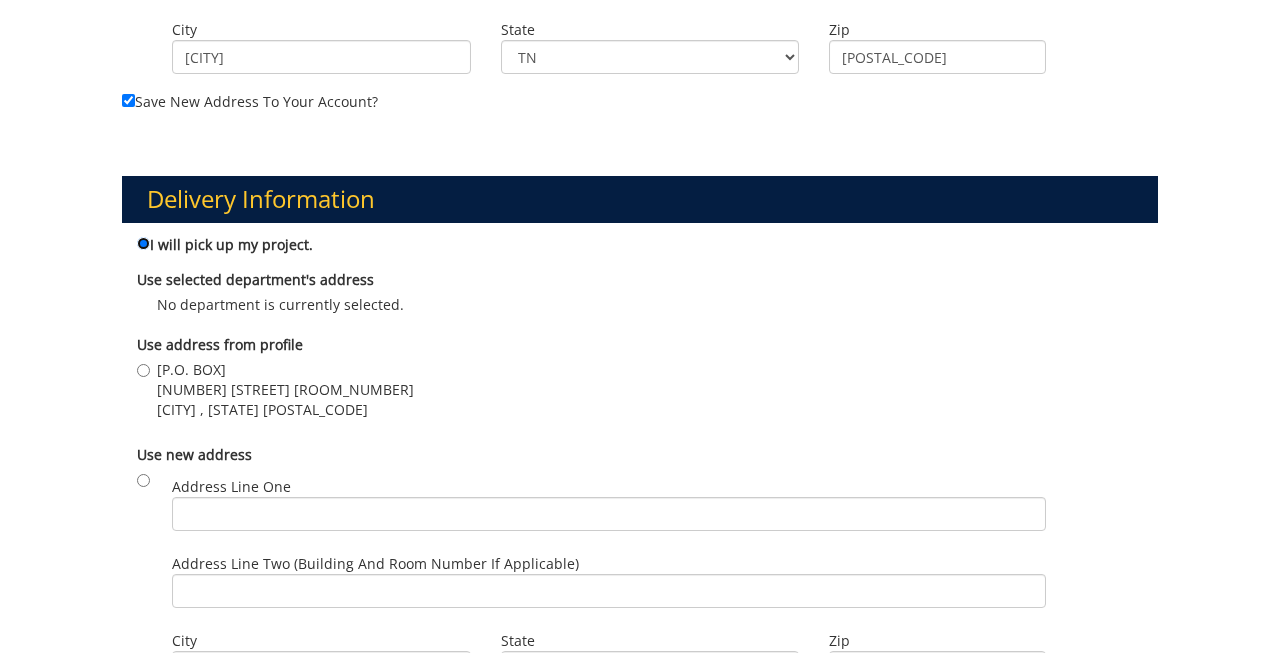 scroll, scrollTop: 944, scrollLeft: 0, axis: vertical 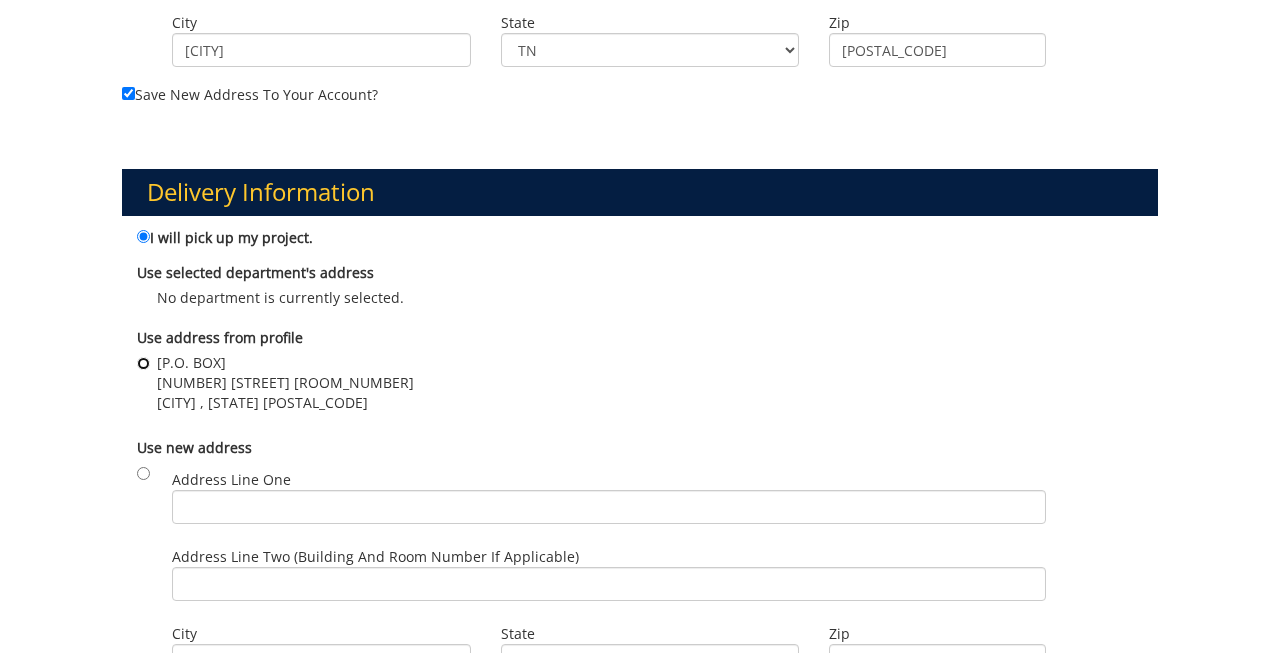 click on "P O Box 70669
Warf Pickel Hall room 519
Johnson City
, TN 37614" at bounding box center [143, 363] 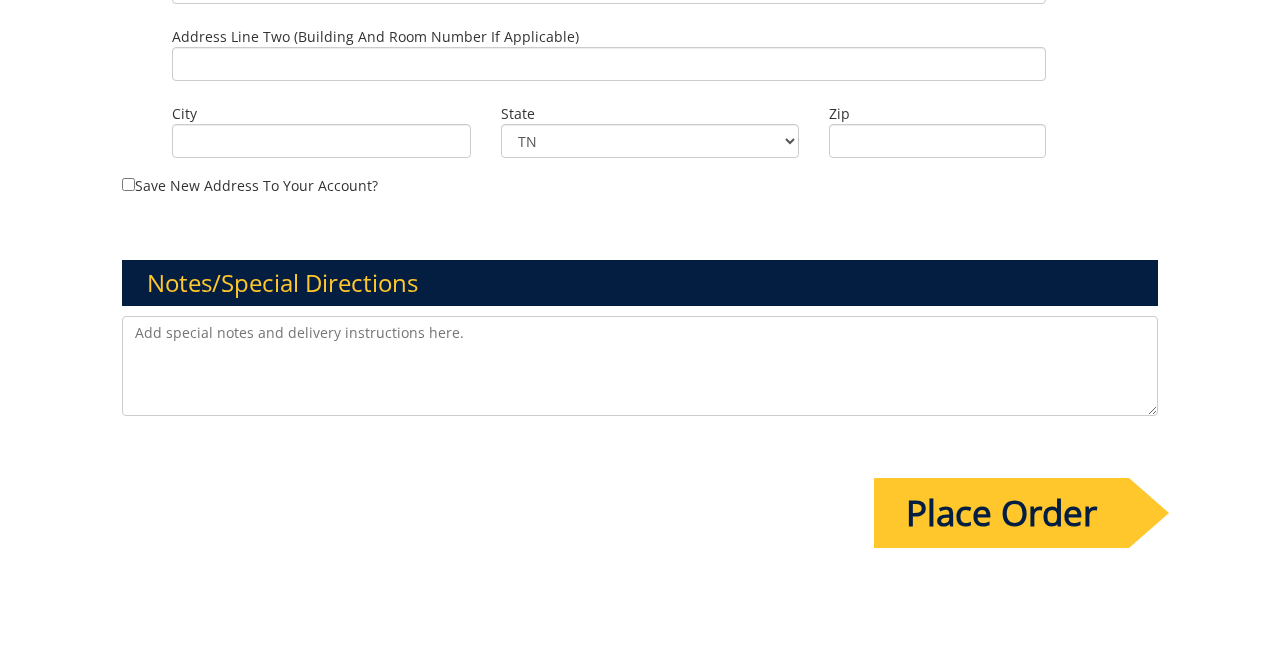 scroll, scrollTop: 1465, scrollLeft: 0, axis: vertical 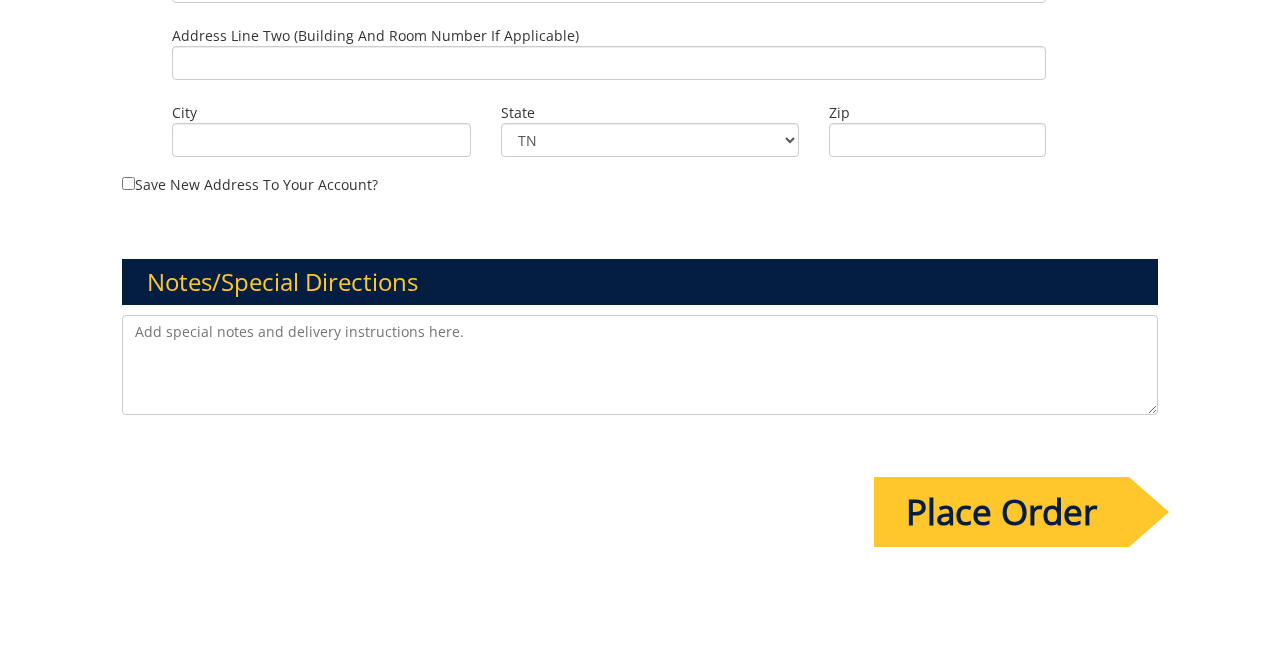 click at bounding box center [640, 365] 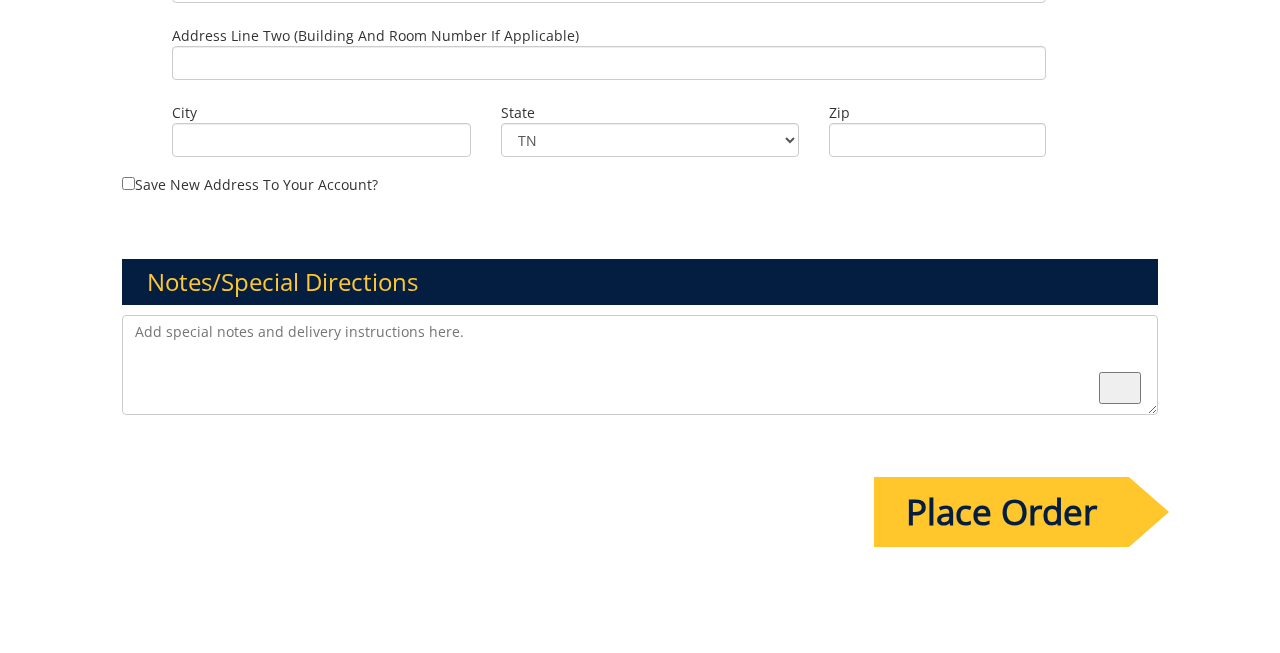type on "p" 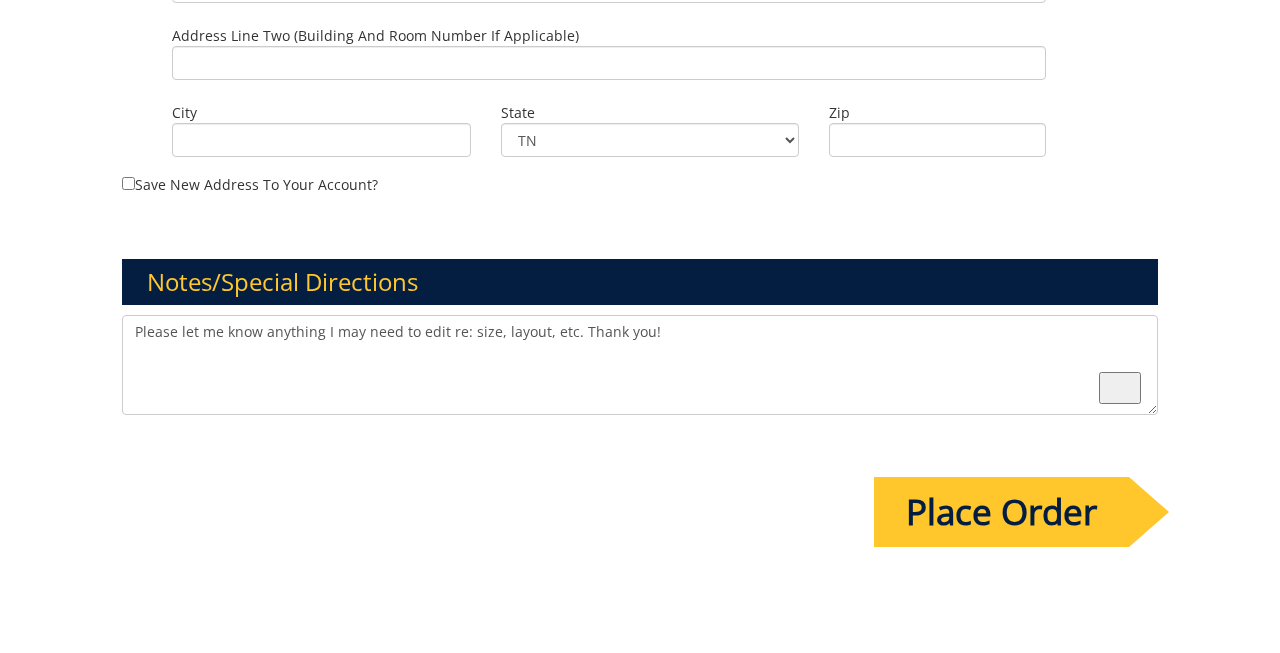 type on "Please let me know anything I may need to edit re: size, layout, etc. Thank you!" 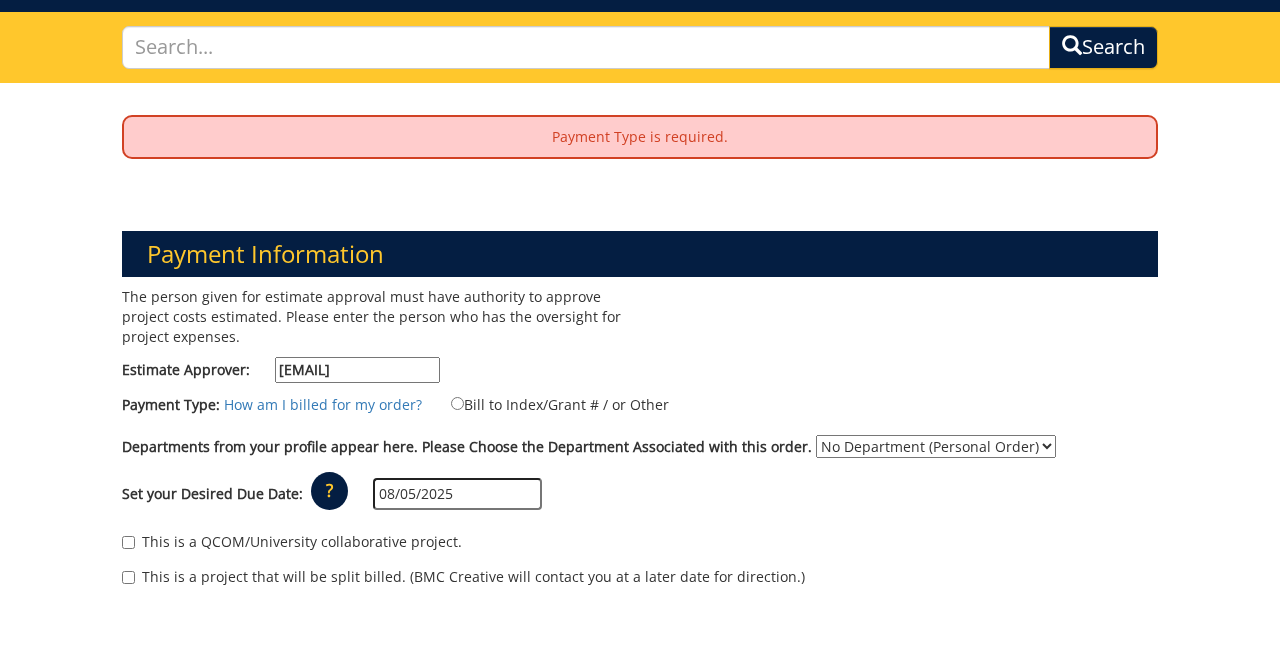 scroll, scrollTop: 139, scrollLeft: 0, axis: vertical 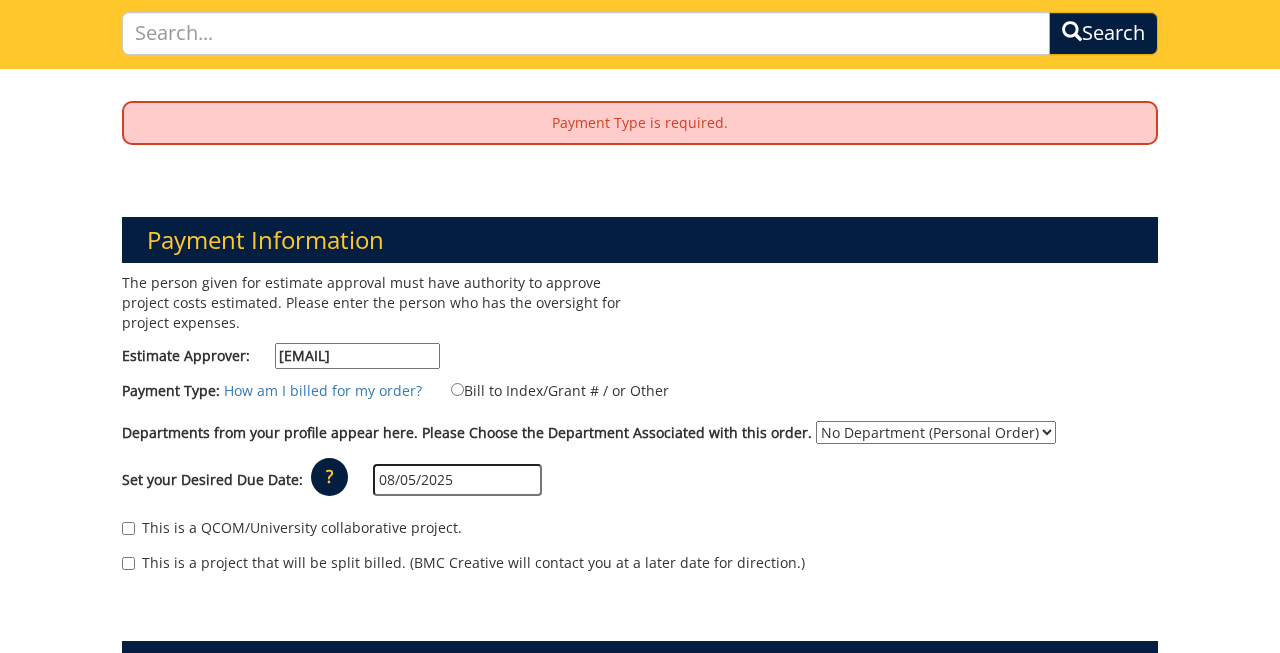 click on "No Department (Personal Order)" at bounding box center [0, 0] 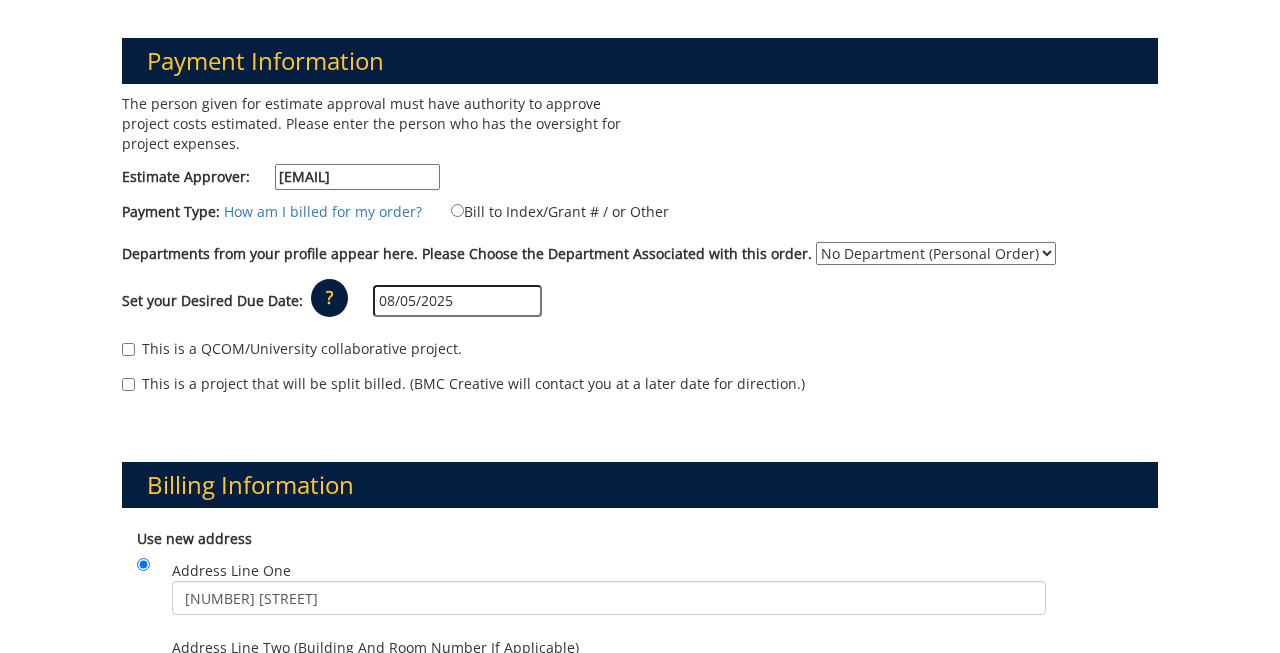 scroll, scrollTop: 313, scrollLeft: 0, axis: vertical 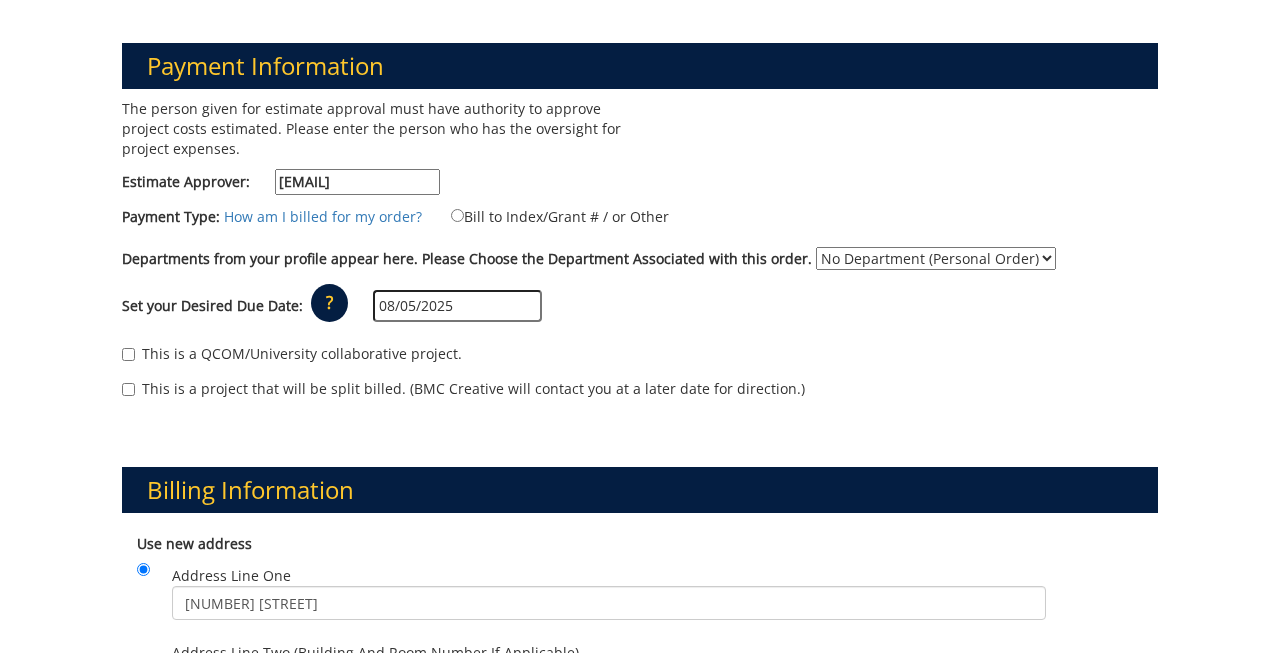 click on "No Department (Personal Order)" at bounding box center [0, 0] 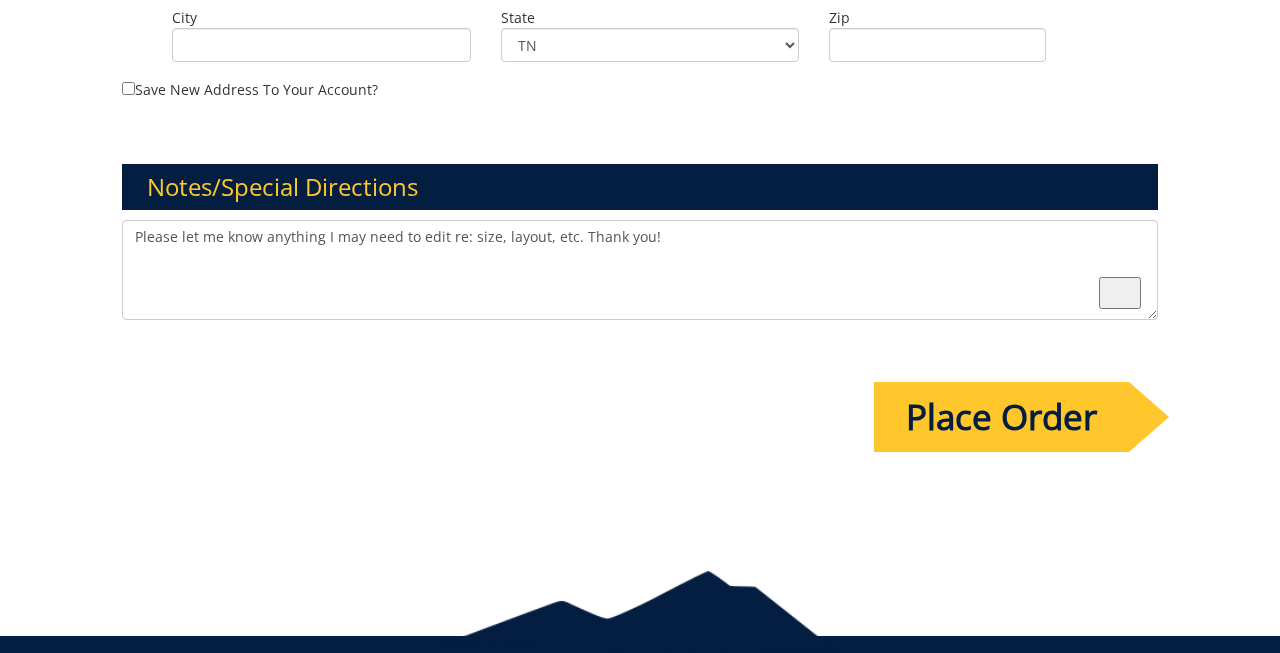 scroll, scrollTop: 1708, scrollLeft: 0, axis: vertical 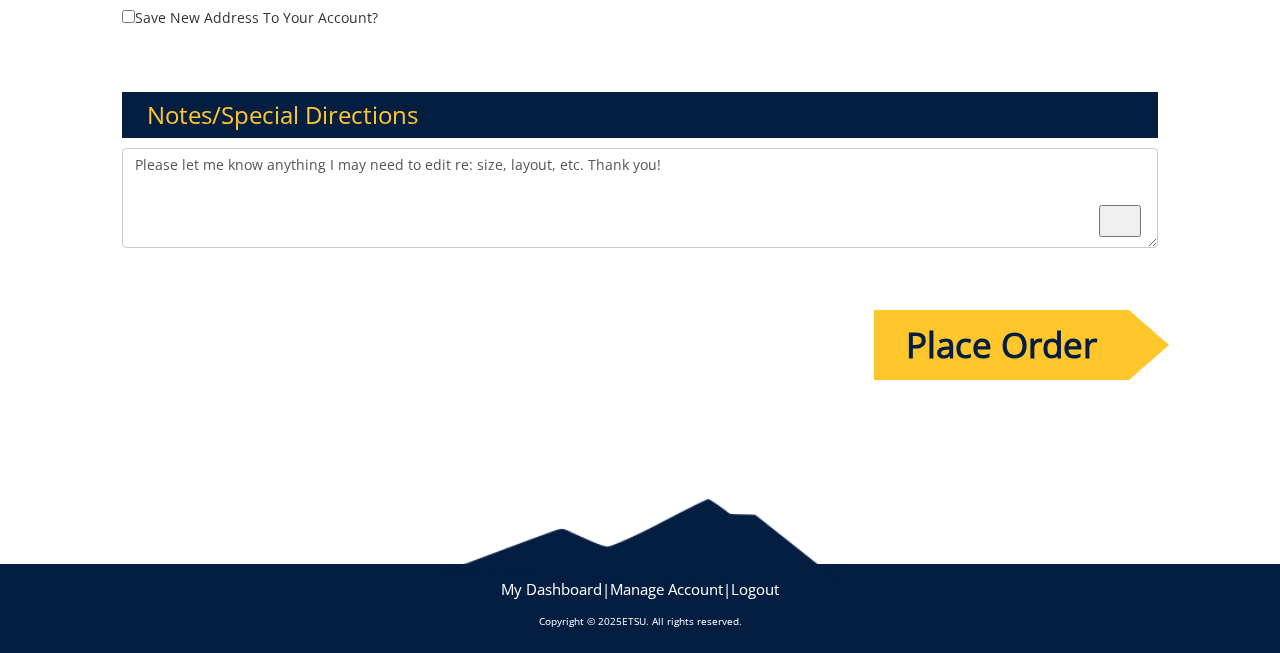 click on "Place Order" at bounding box center (1001, 345) 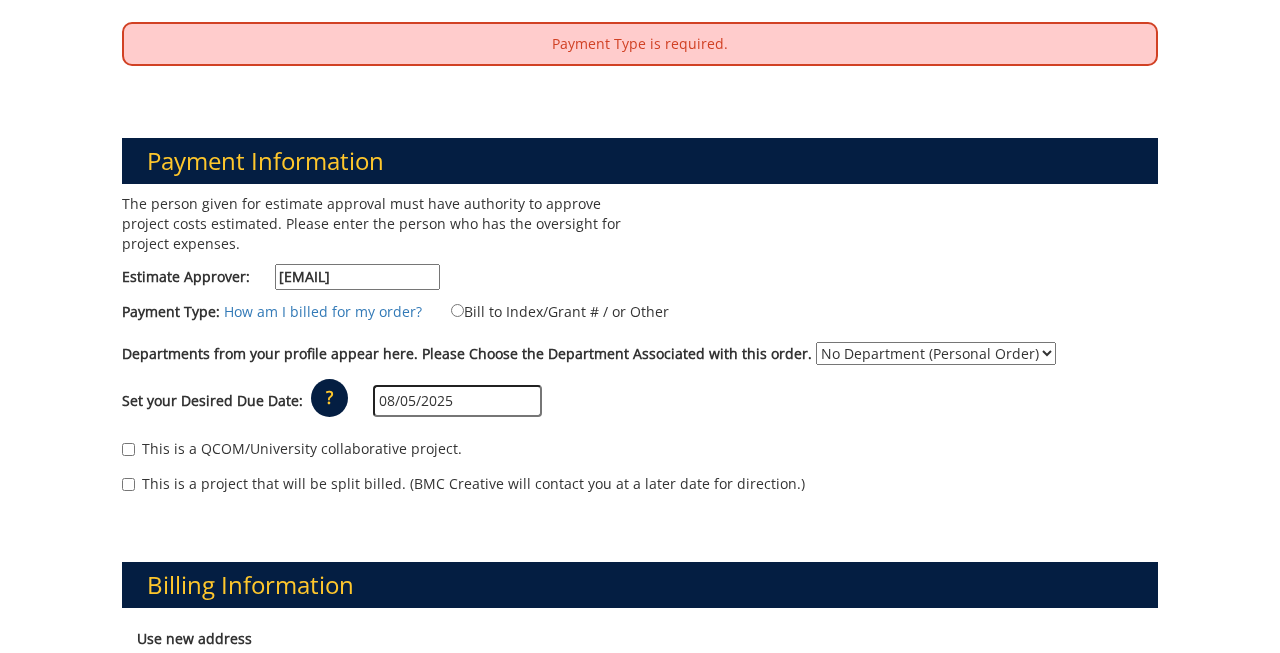 scroll, scrollTop: 229, scrollLeft: 0, axis: vertical 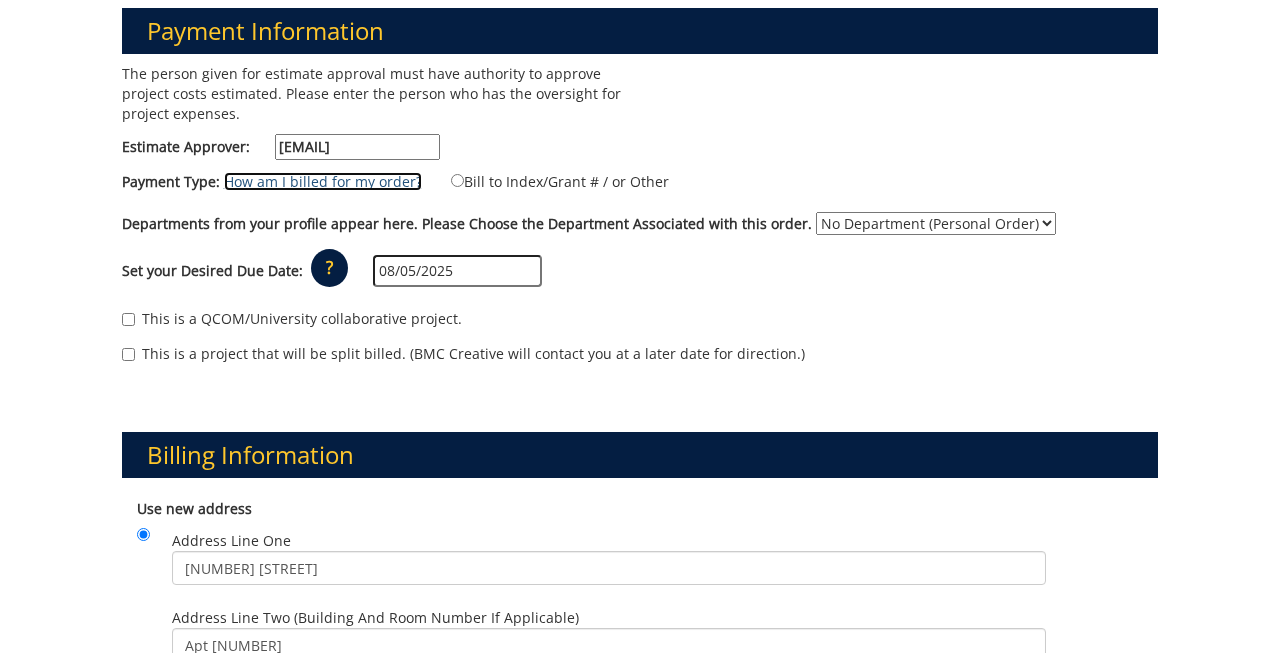 click on "How am
I
billed for my
order?" at bounding box center [323, 181] 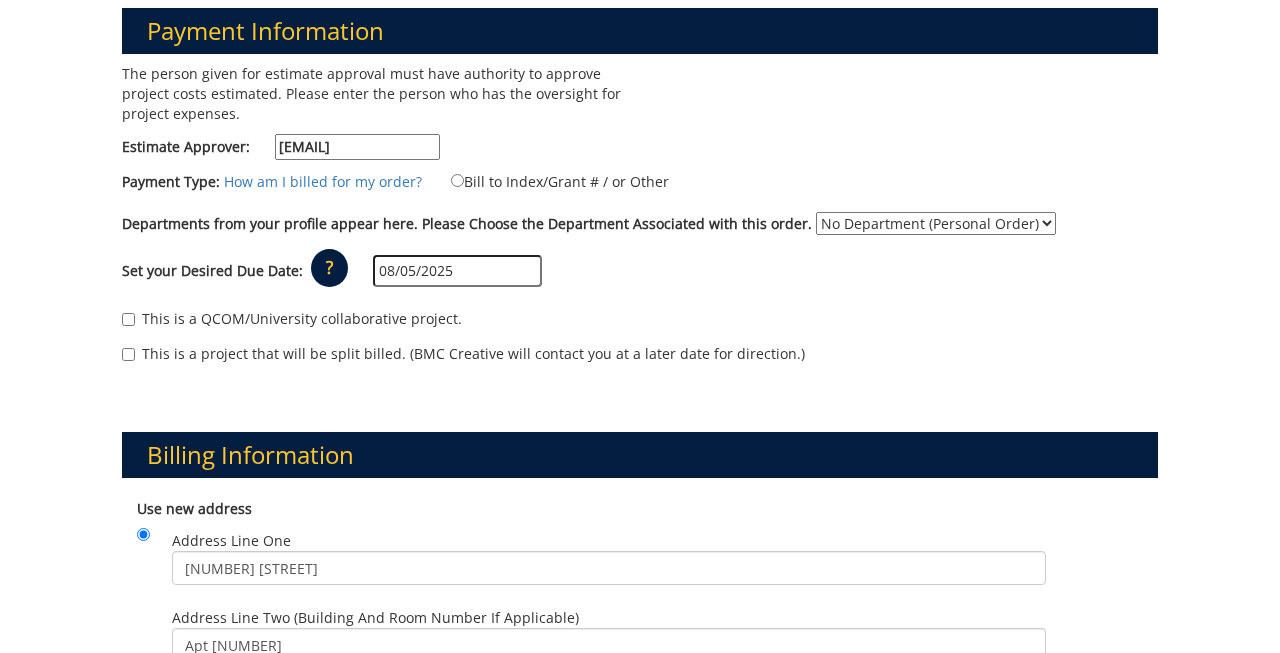 click on "This is a
QCOM/University collaborative project." at bounding box center (640, 324) 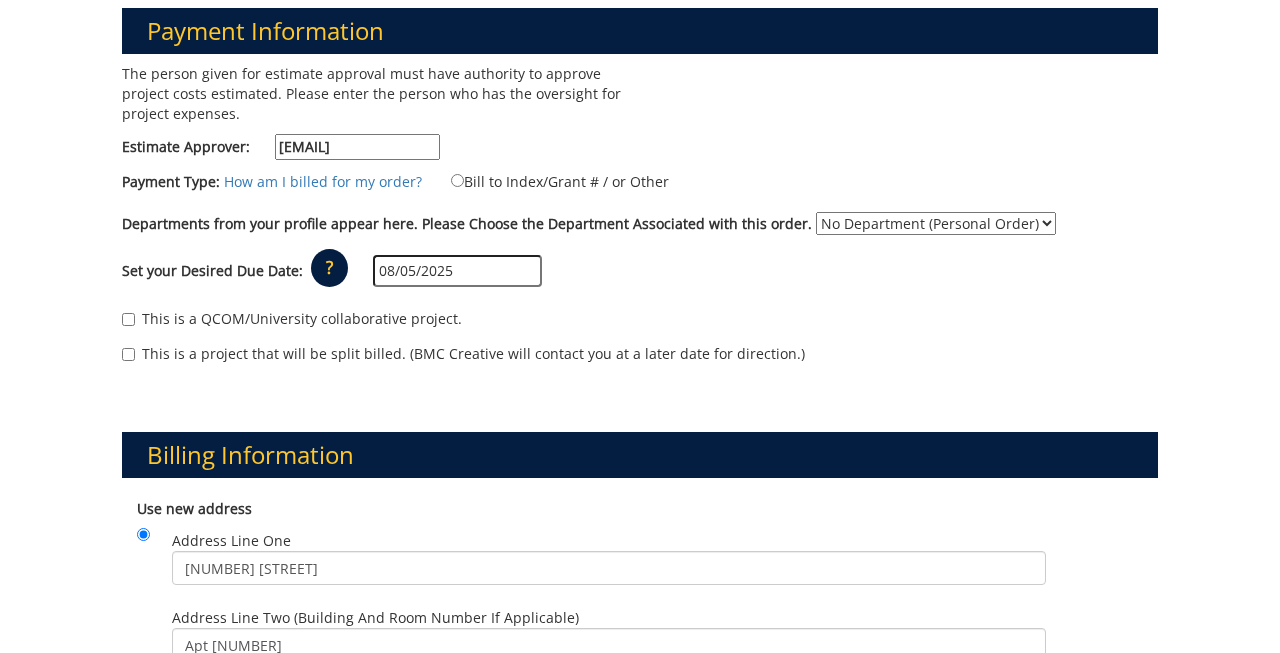 select on "233" 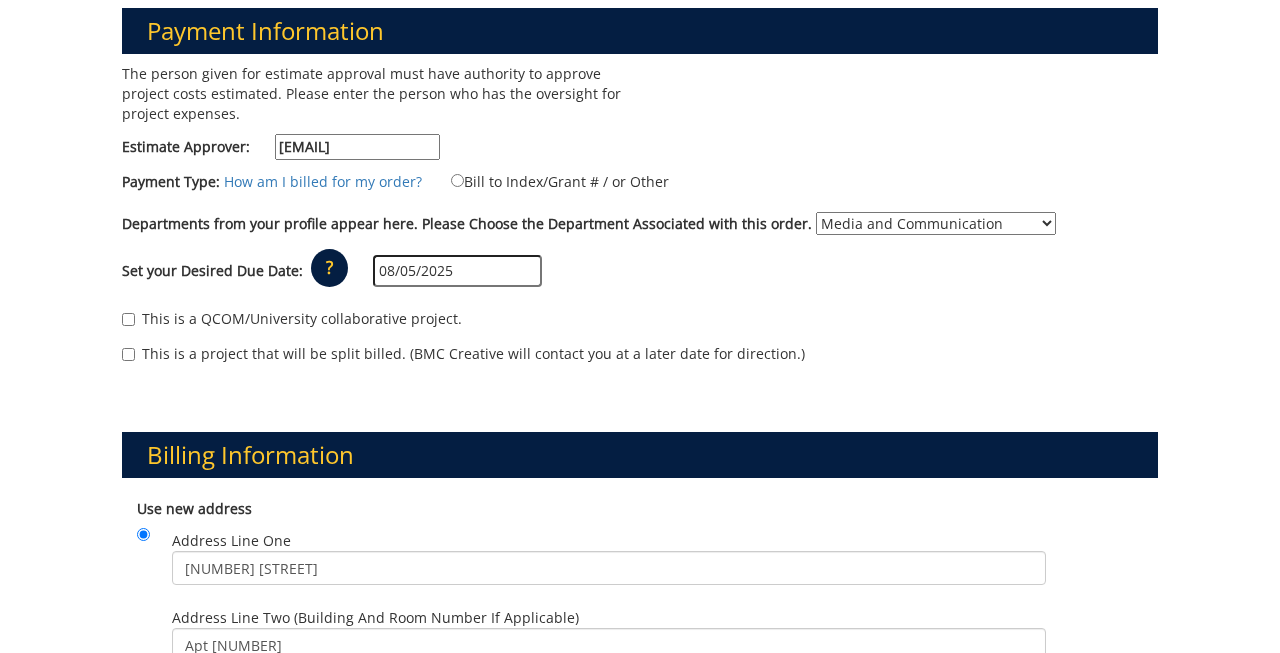click on "Media and Communication" at bounding box center [0, 0] 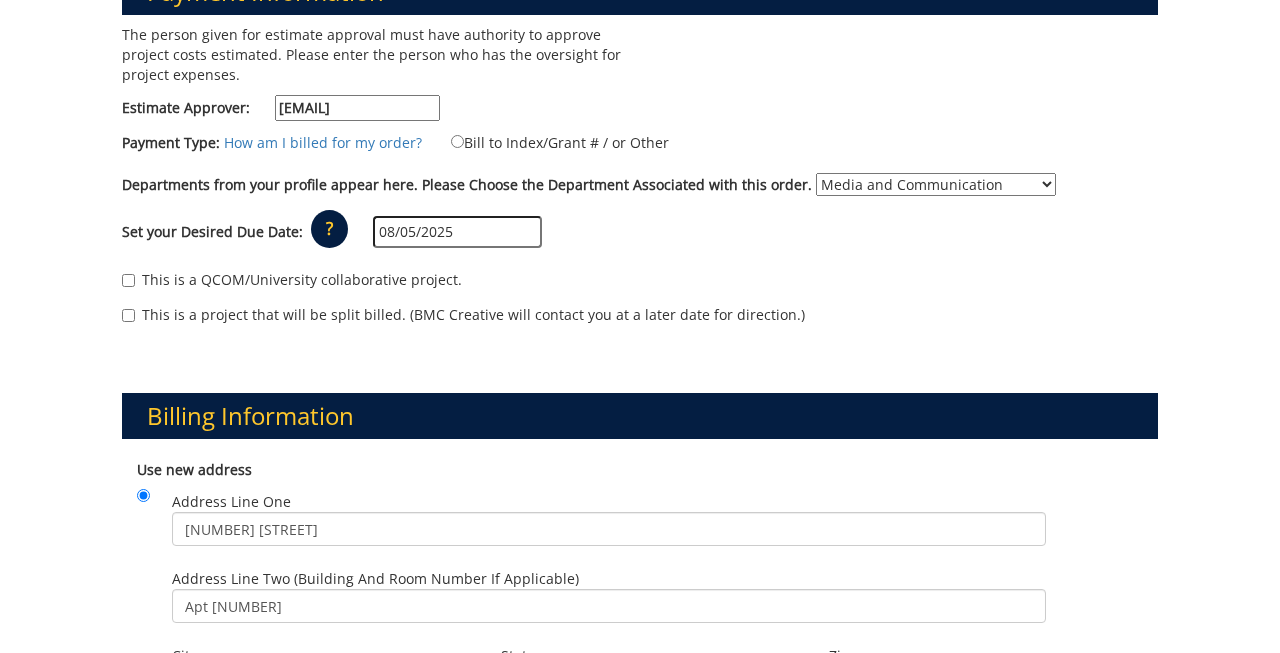 scroll, scrollTop: 388, scrollLeft: 0, axis: vertical 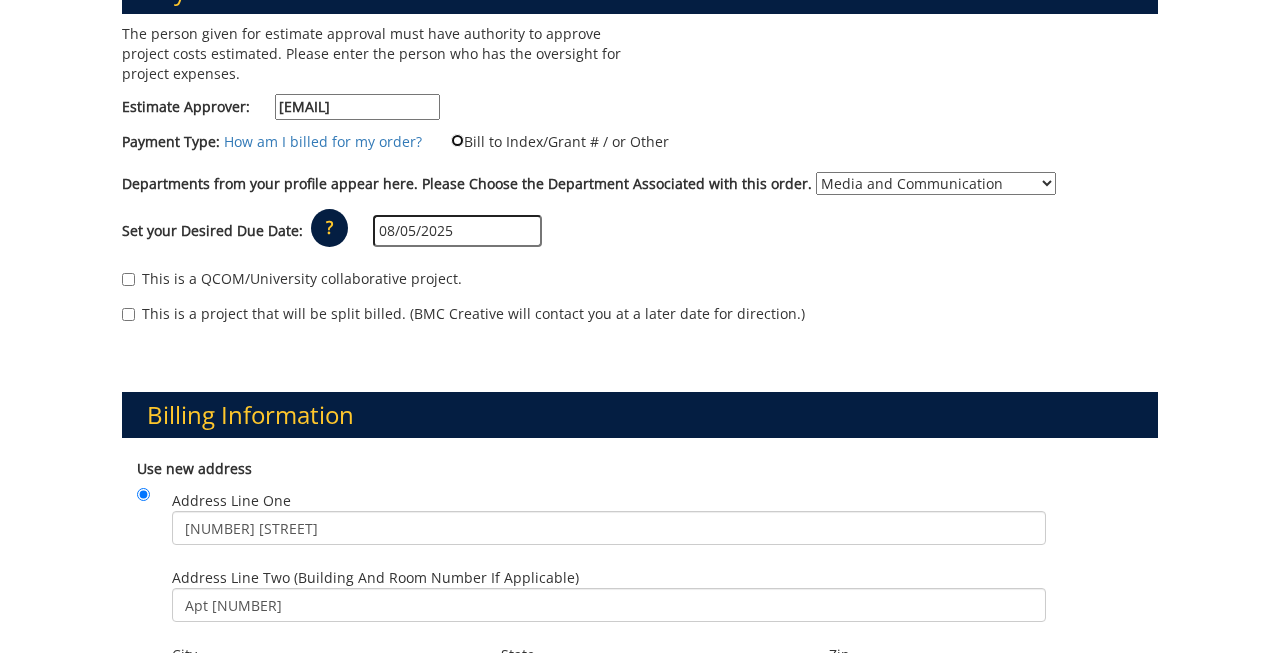 click on "Bill to Index/Grant # / or
Other" at bounding box center [457, 140] 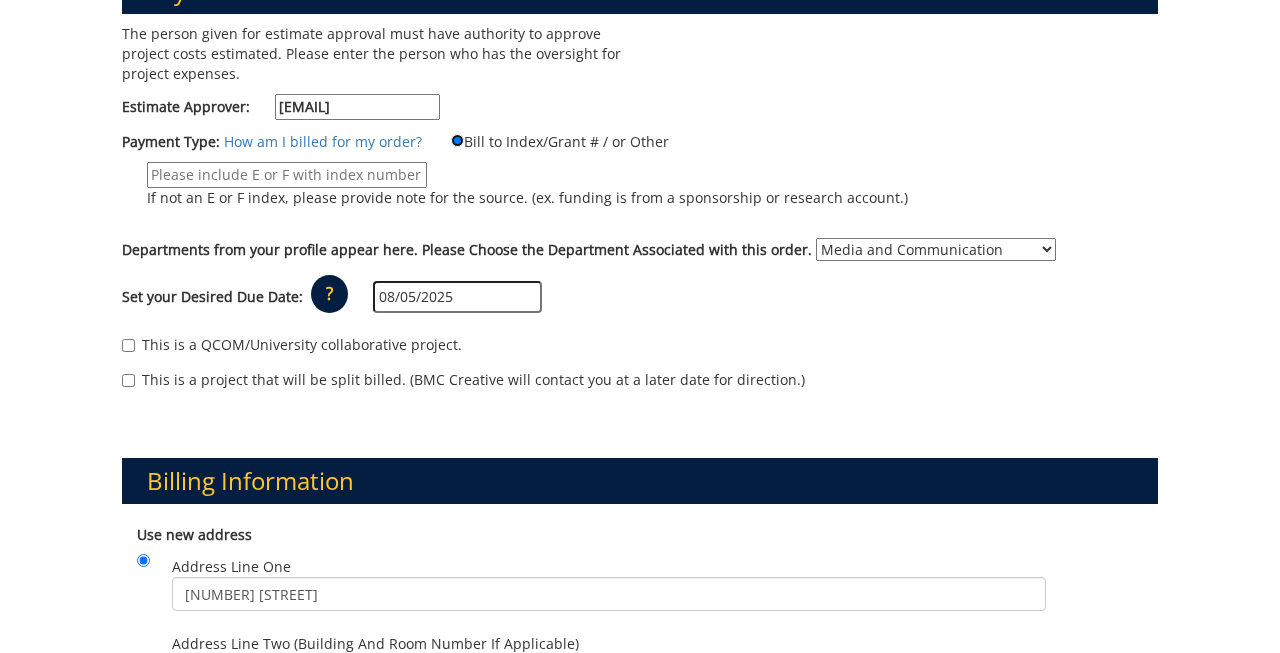 click on "Bill to Index/Grant # / or
Other" at bounding box center [457, 140] 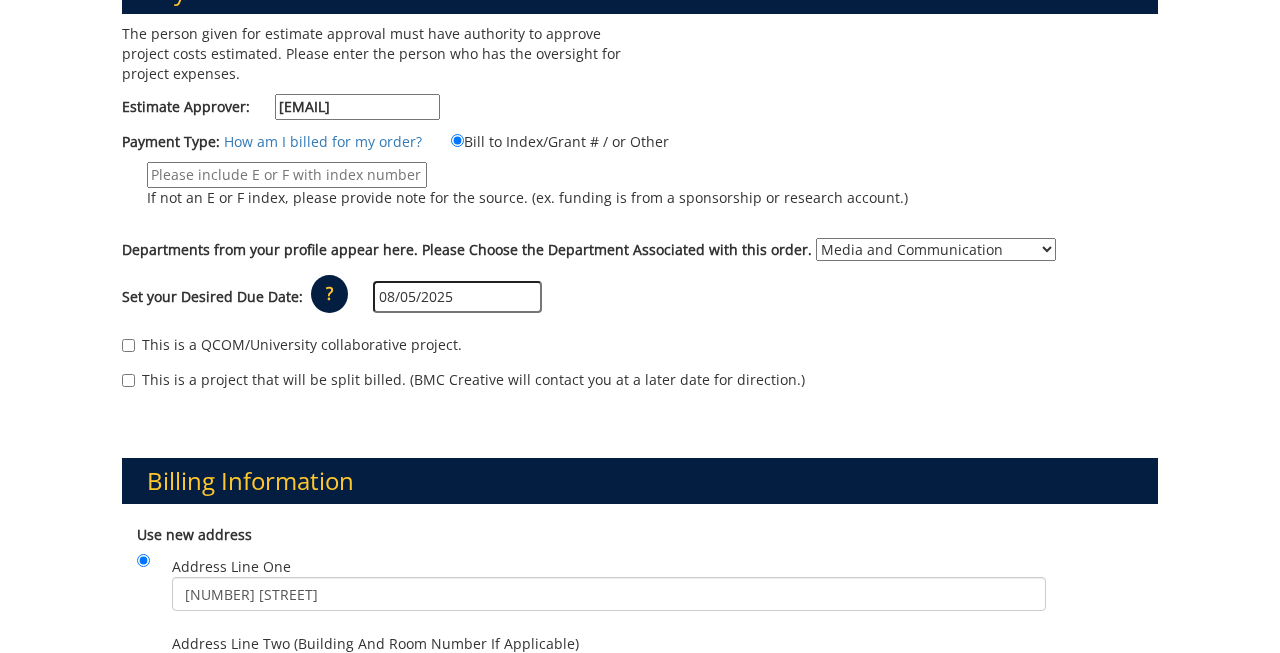 click on "If not an E or F index, please provide
note for the source. (ex. funding is from a sponsorship or research
account.)" at bounding box center [287, 175] 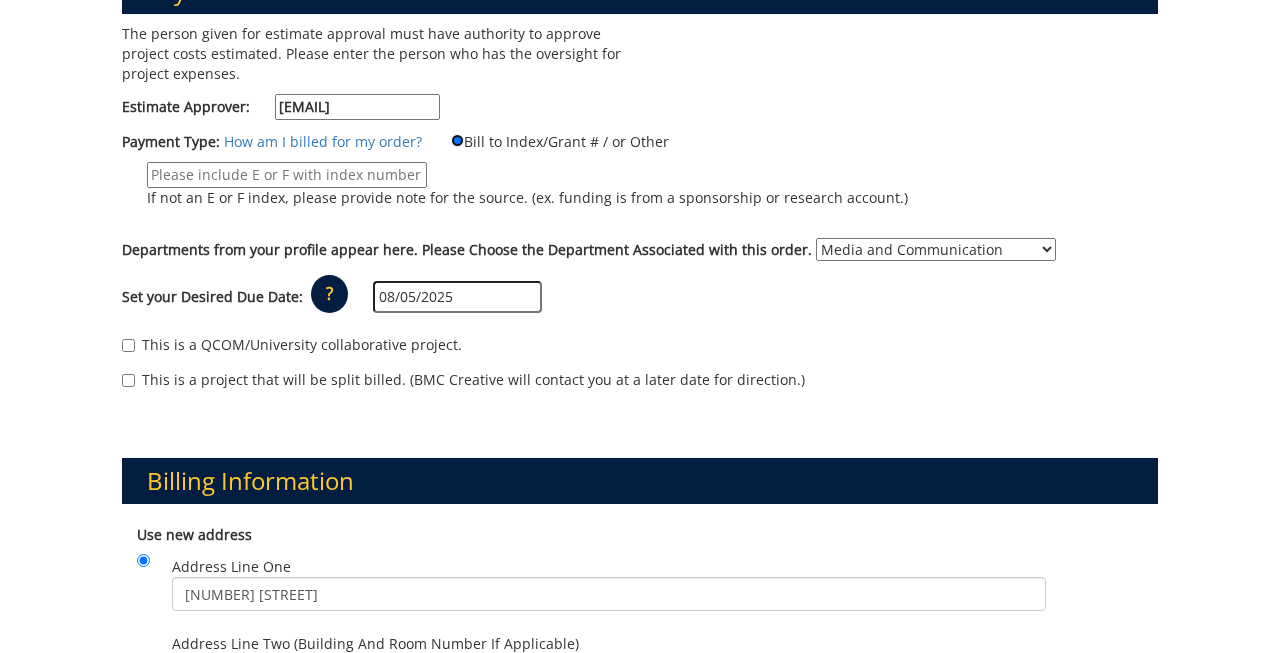 click on "Bill to Index/Grant # / or
Other" at bounding box center (457, 140) 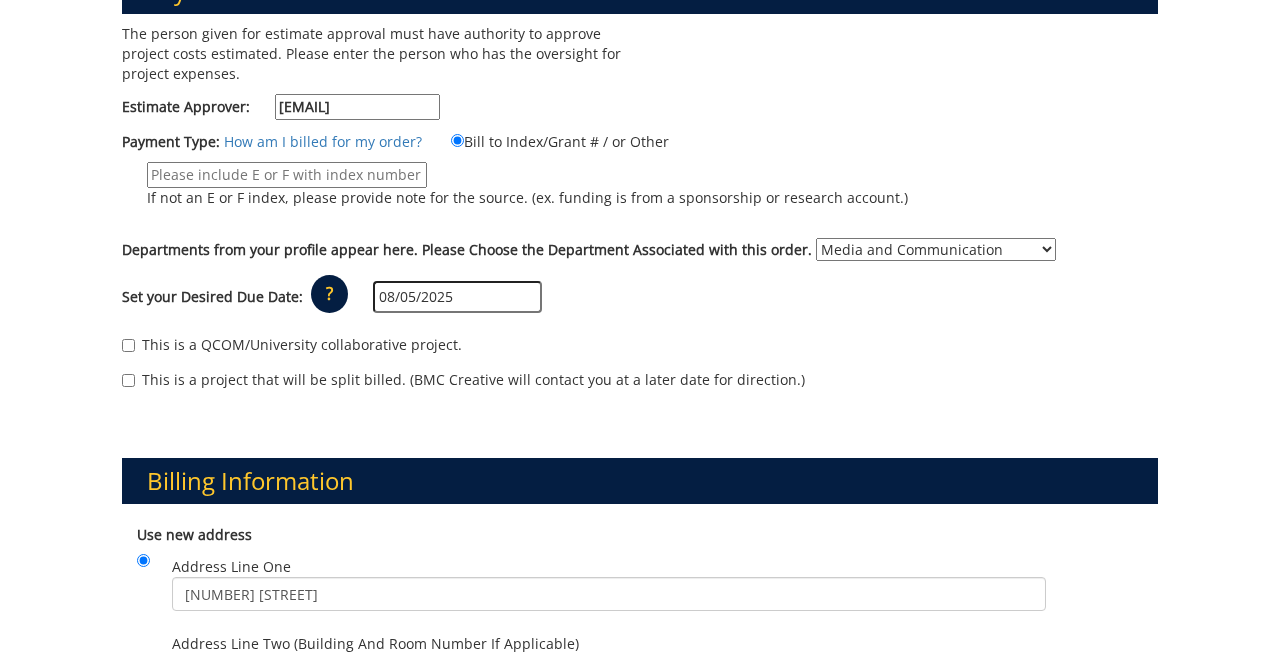 click on "If not an E or F index, please provide
note for the source. (ex. funding is from a sponsorship or research
account.)" at bounding box center [287, 175] 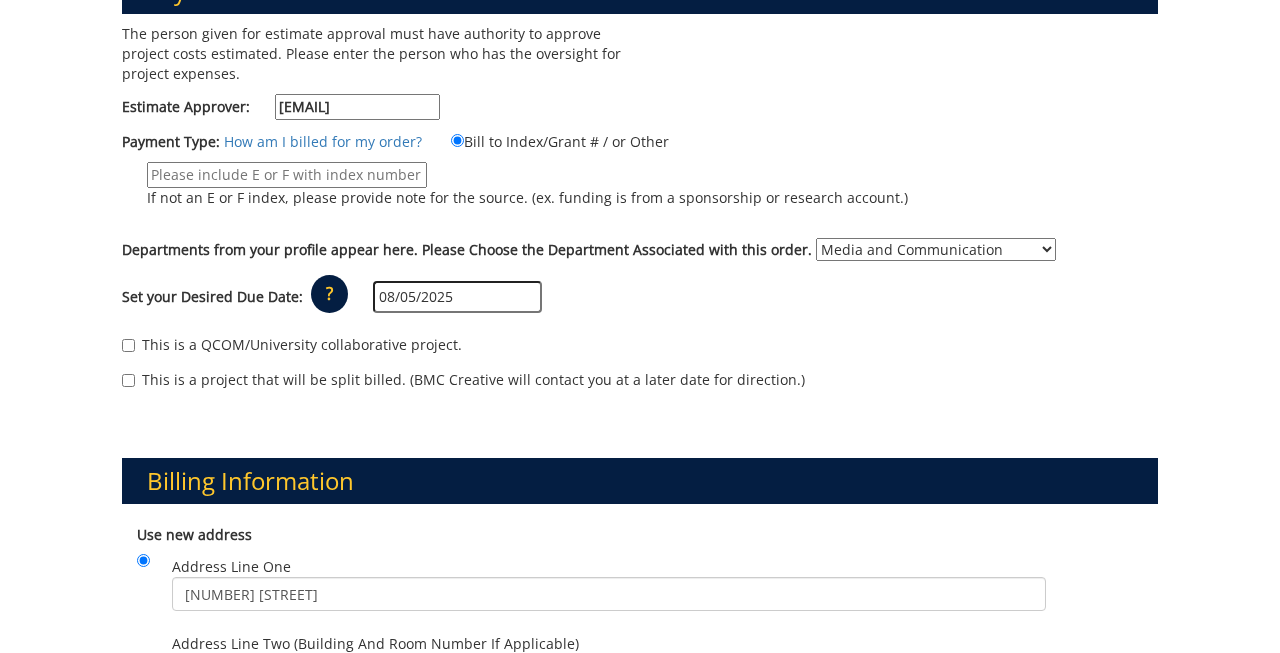 click on "Departments from your profile appear here.
Please Choose the Department Associated with this order.
No Department (Personal Order)
Media and Communication" at bounding box center (640, 254) 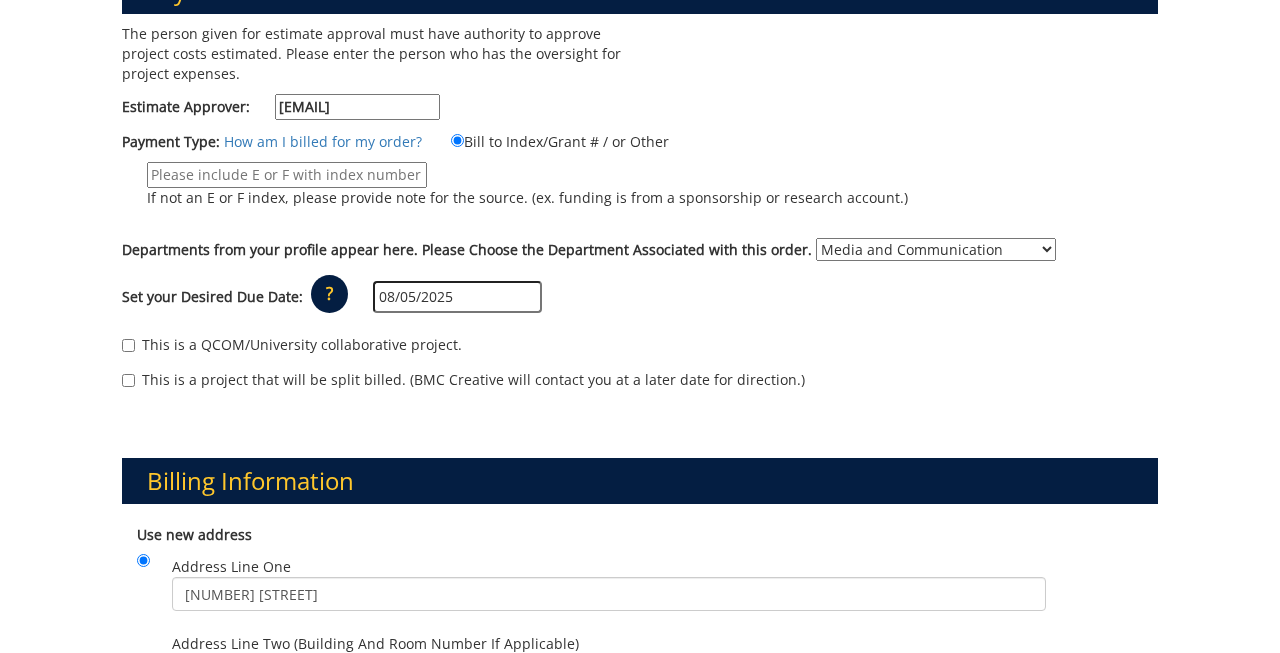 select on "null" 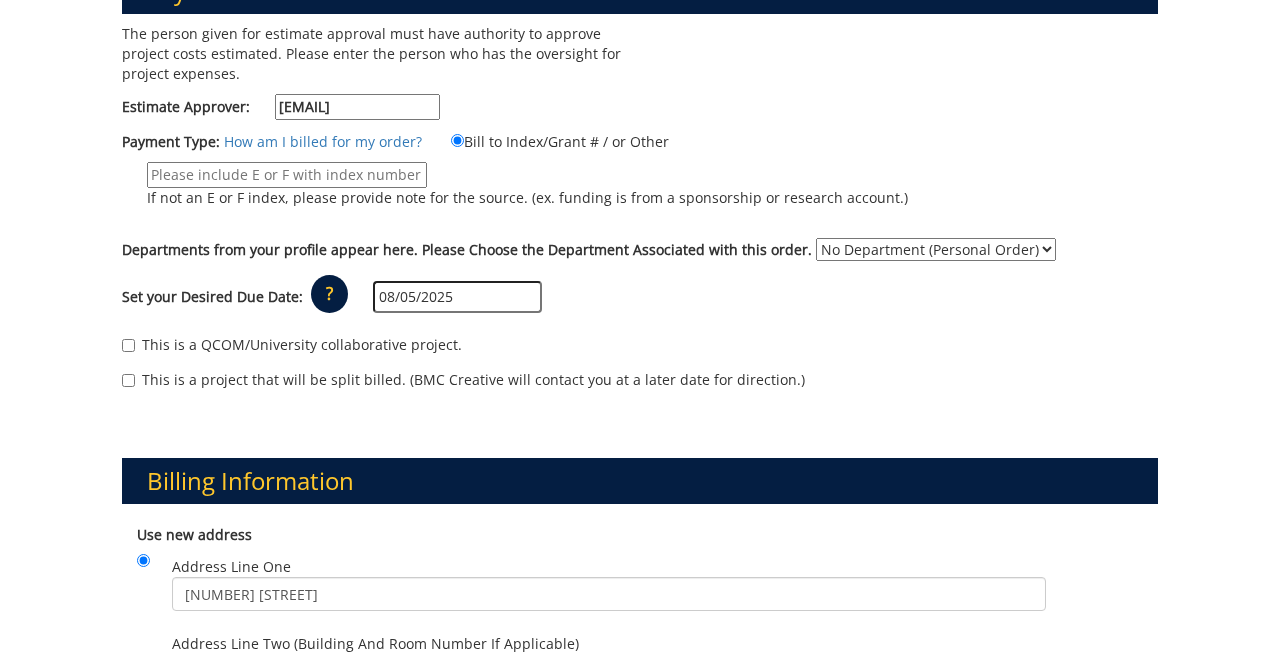 click on "Bill to Index/Grant # / or
Other" at bounding box center (547, 141) 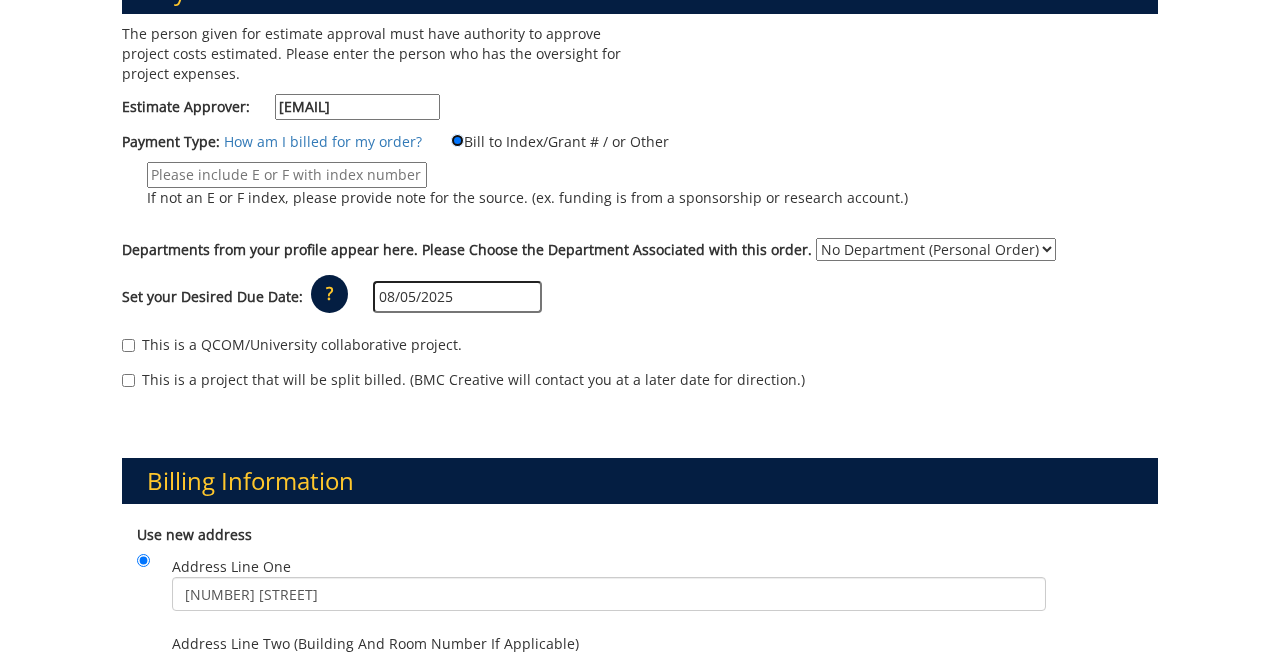 click on "Bill to Index/Grant # / or
Other" at bounding box center [457, 140] 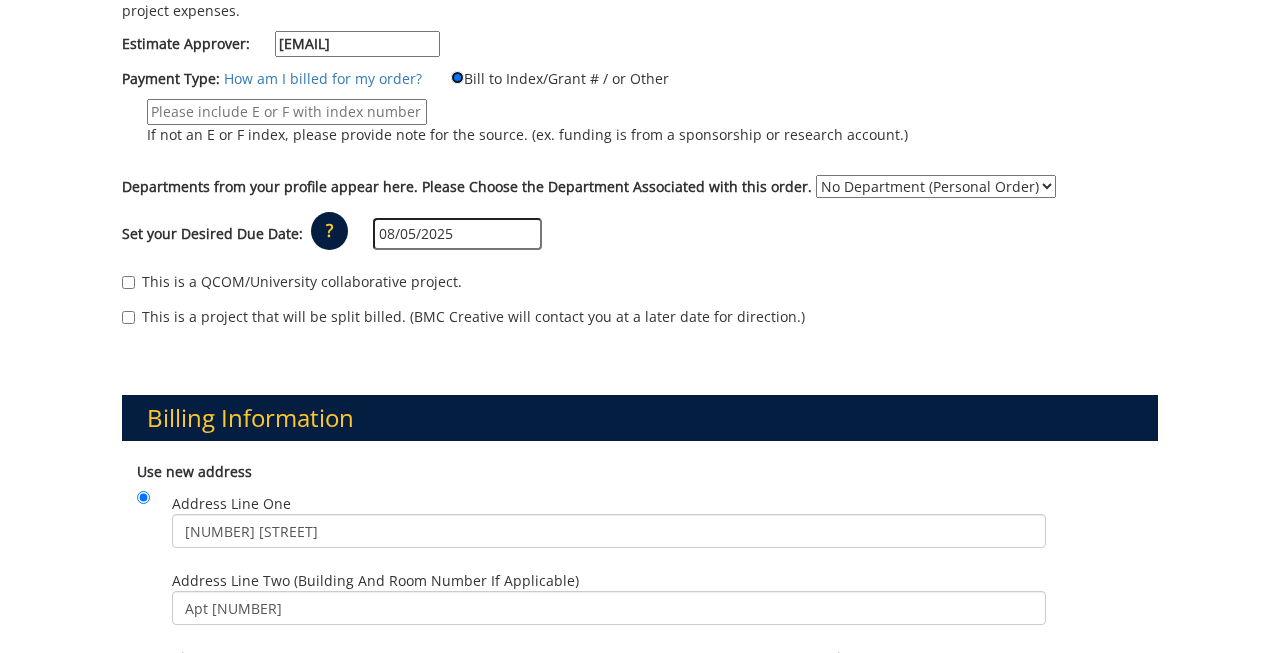 scroll, scrollTop: 439, scrollLeft: 0, axis: vertical 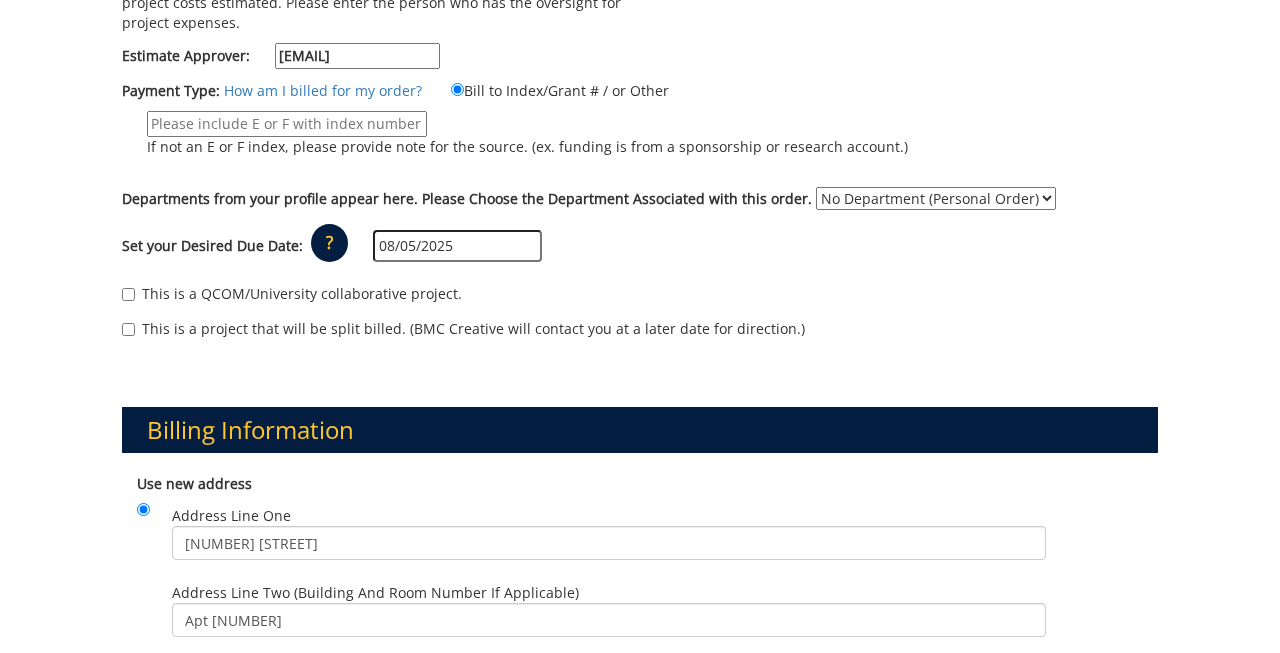 click on "If not an E or F index, please provide
note for the source. (ex. funding is from a sponsorship or research
account.)" at bounding box center (287, 124) 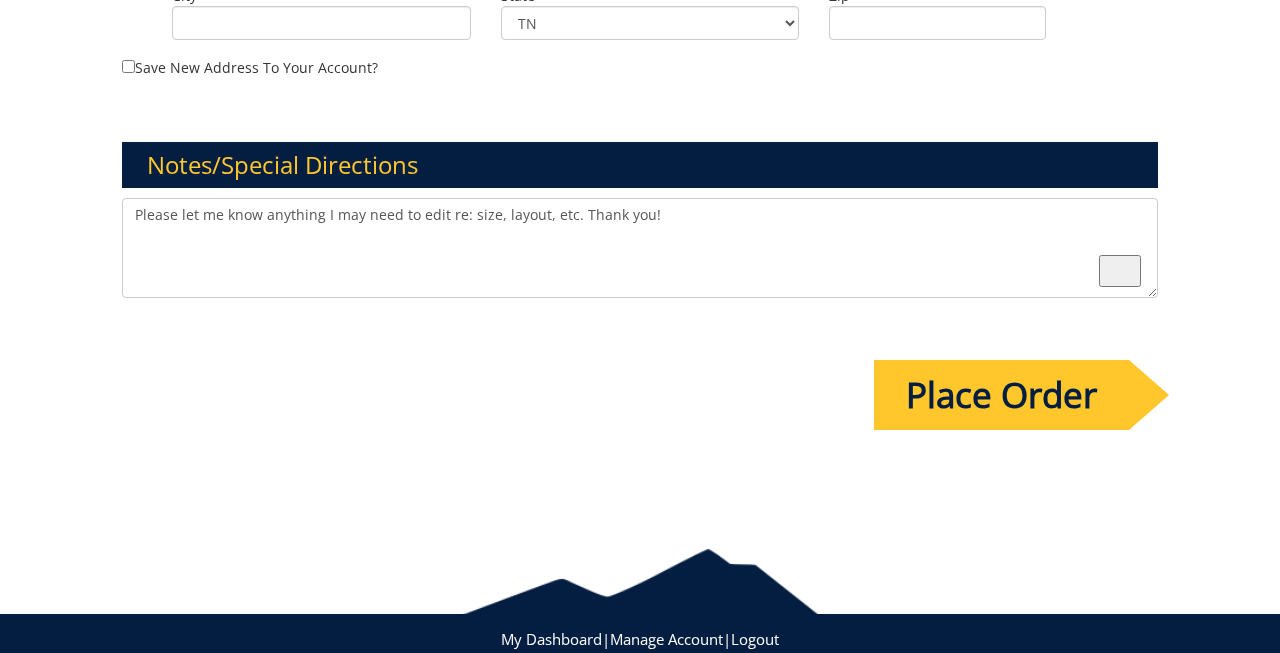 scroll, scrollTop: 1774, scrollLeft: 0, axis: vertical 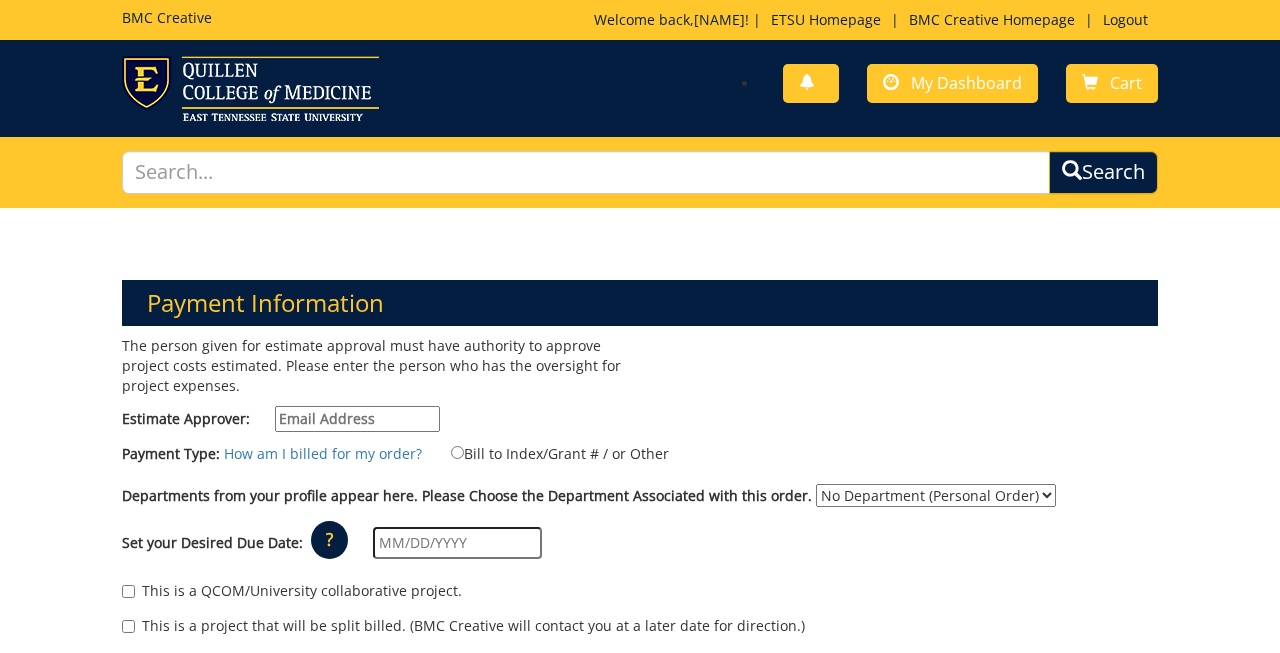 click on "Estimate Approver:" at bounding box center [357, 419] 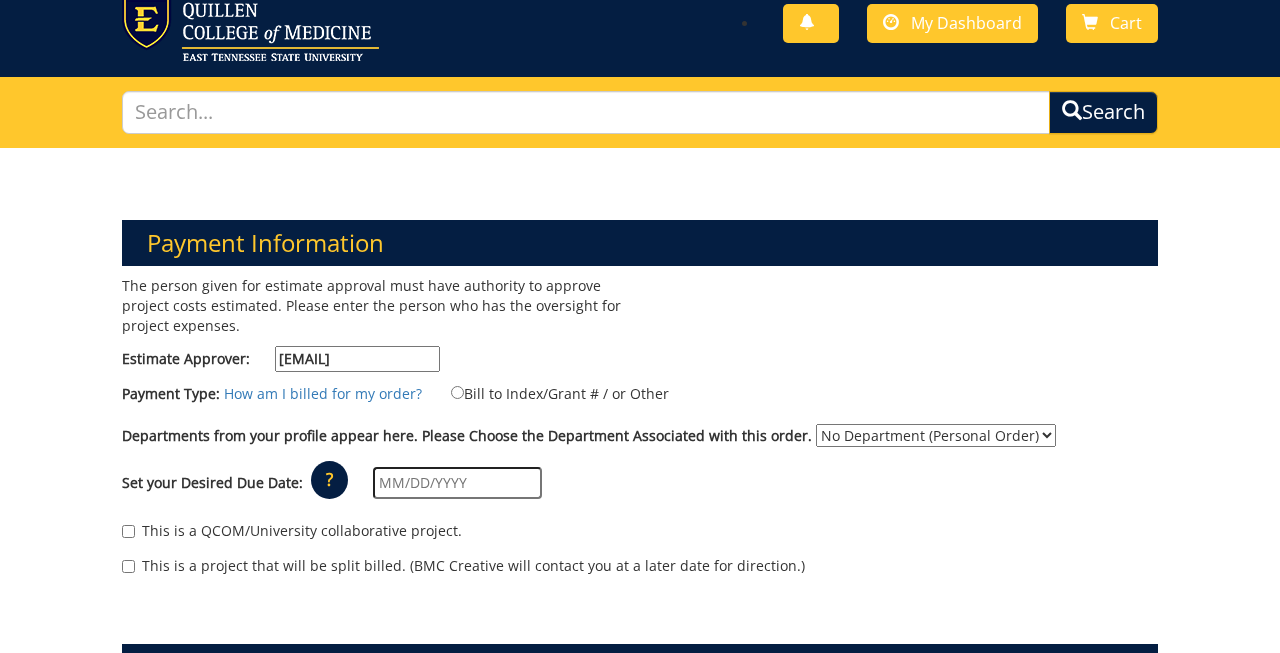 scroll, scrollTop: 96, scrollLeft: 0, axis: vertical 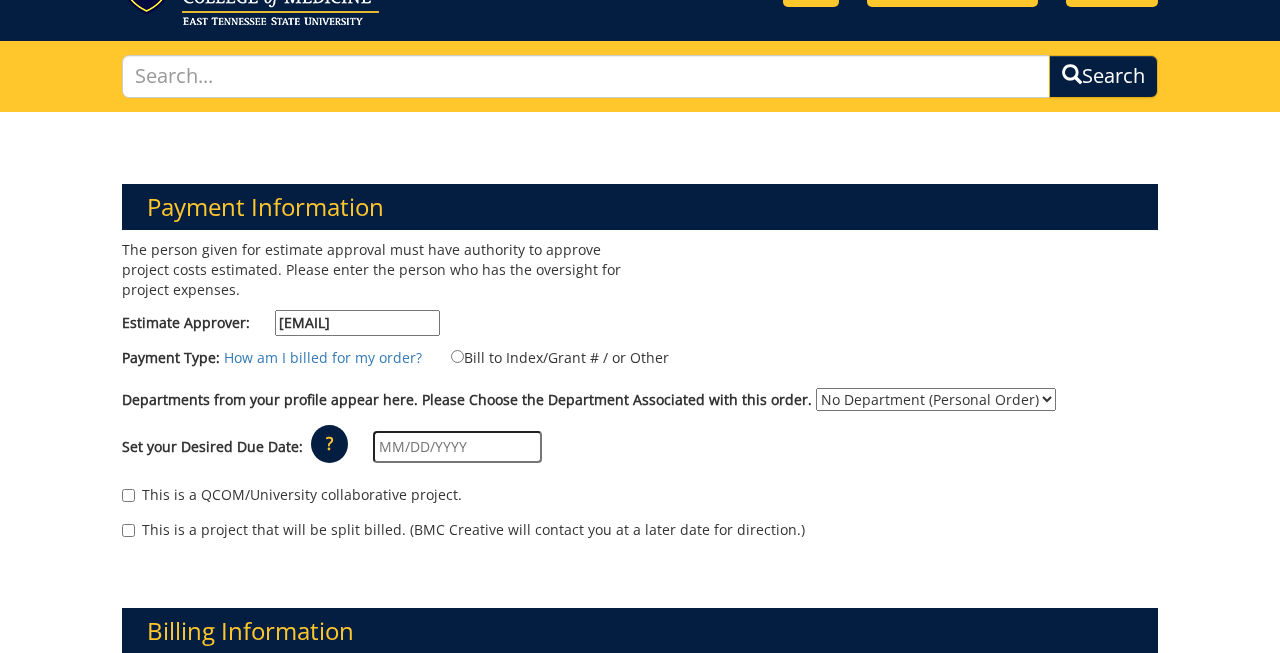 type on "piercym@etsu.edu" 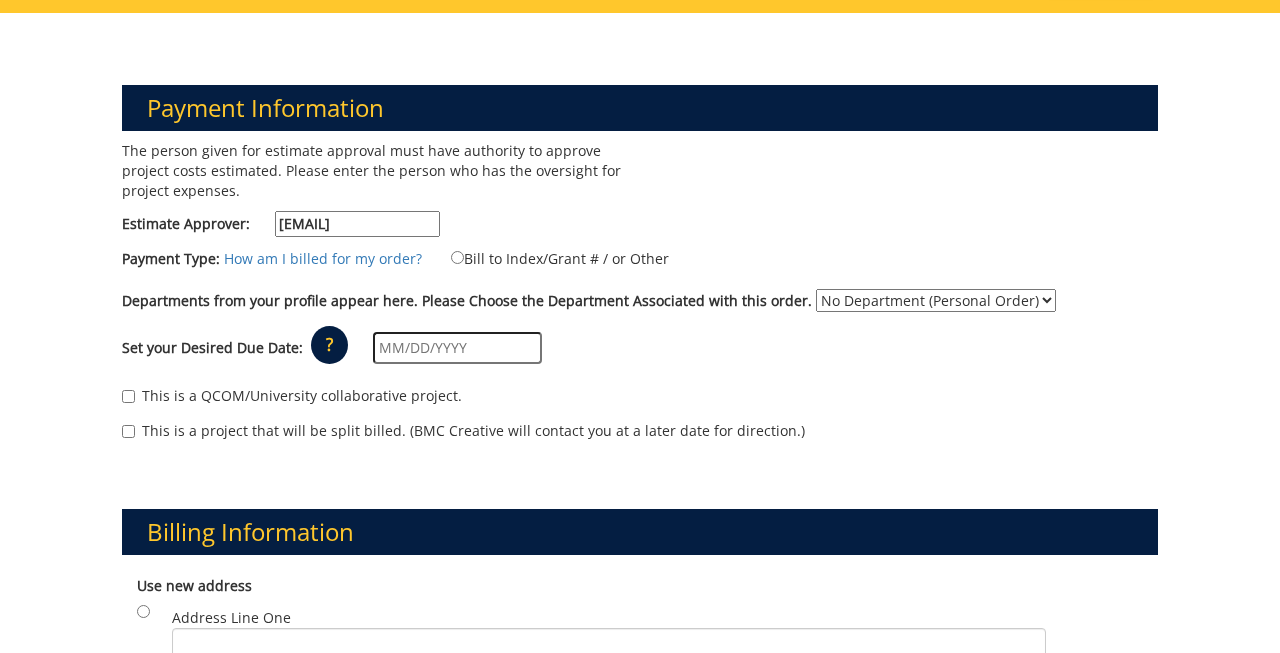 scroll, scrollTop: 200, scrollLeft: 0, axis: vertical 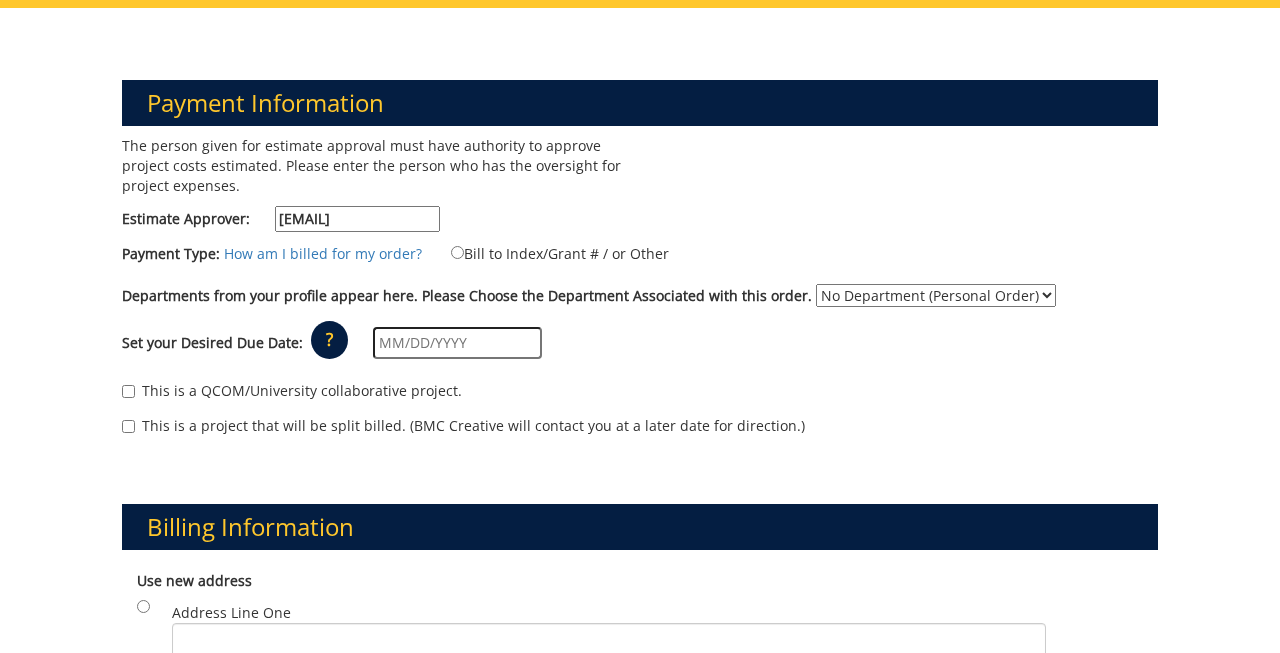 click at bounding box center (457, 343) 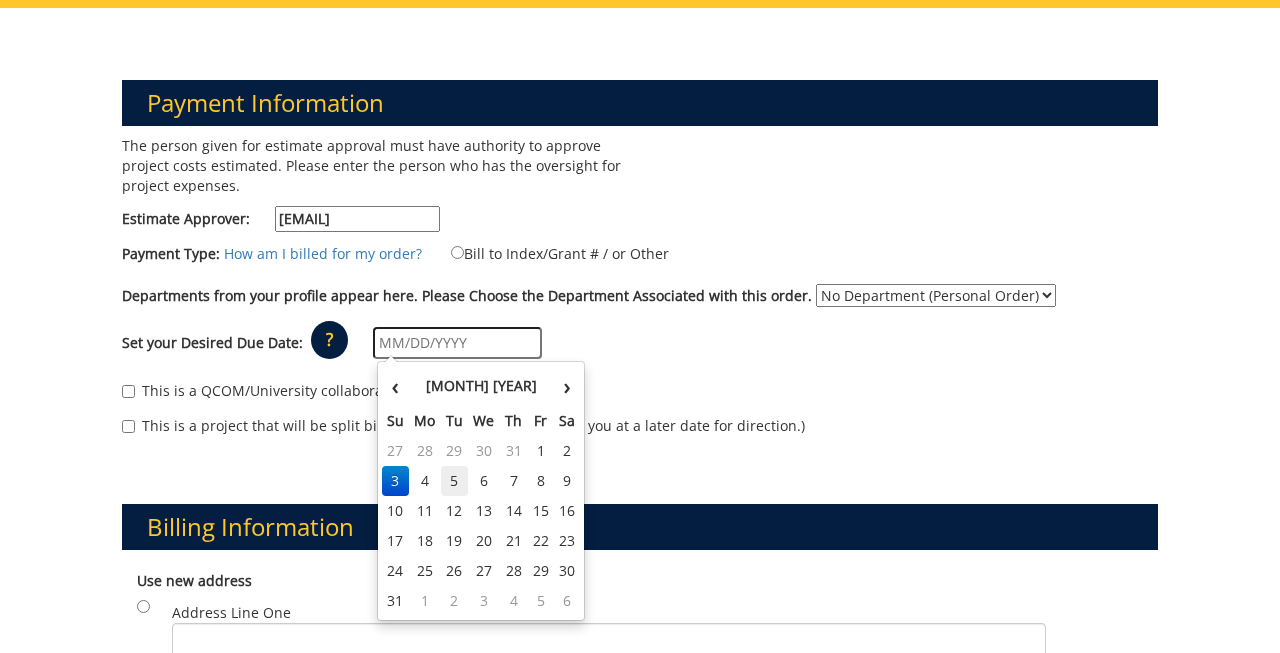 click on "5" at bounding box center (455, 481) 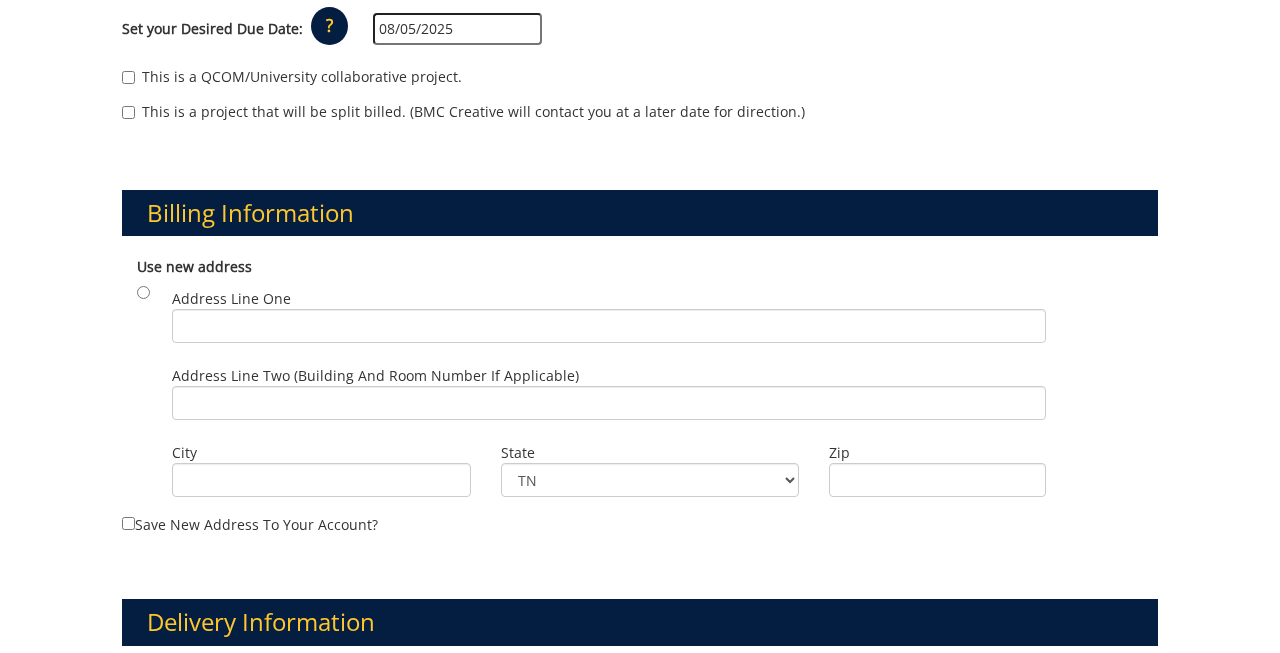 scroll, scrollTop: 518, scrollLeft: 0, axis: vertical 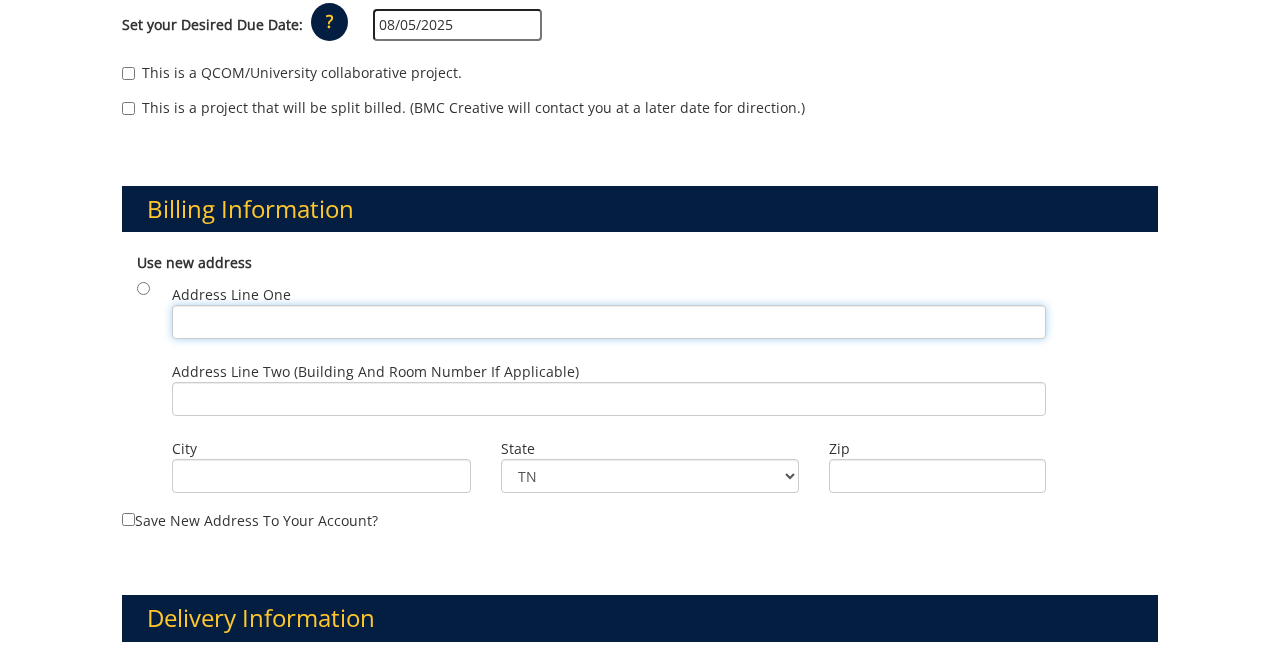 click on "Address Line One" at bounding box center [609, 322] 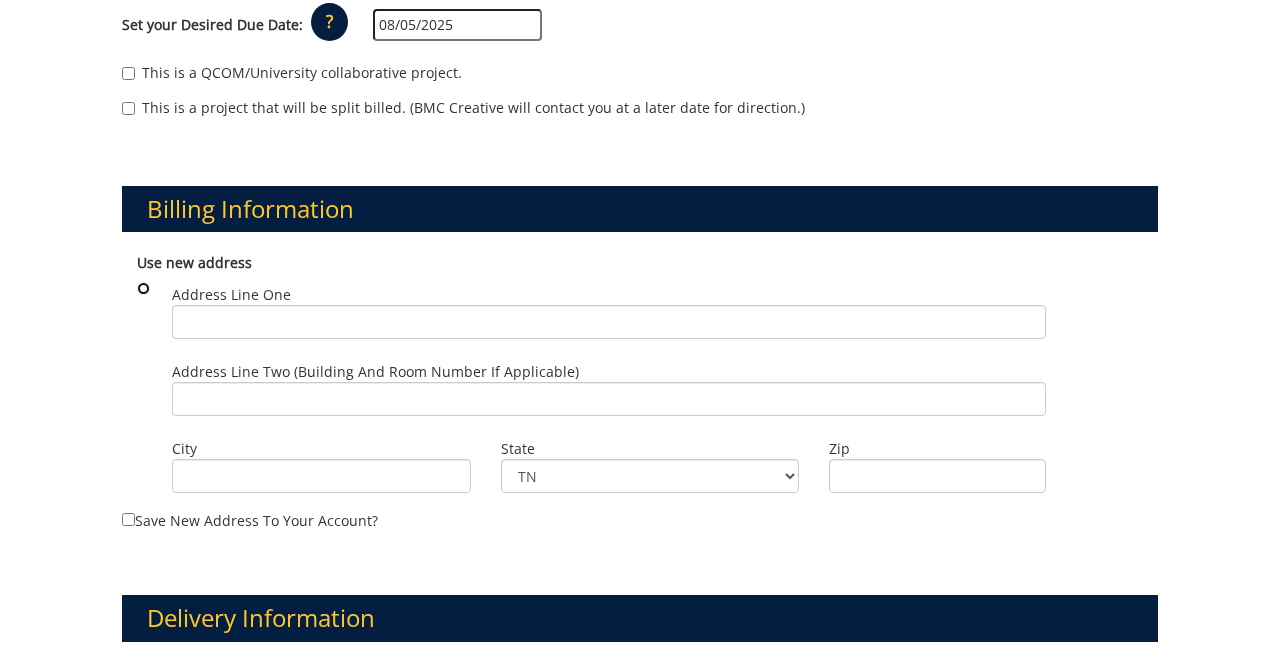 click at bounding box center [143, 288] 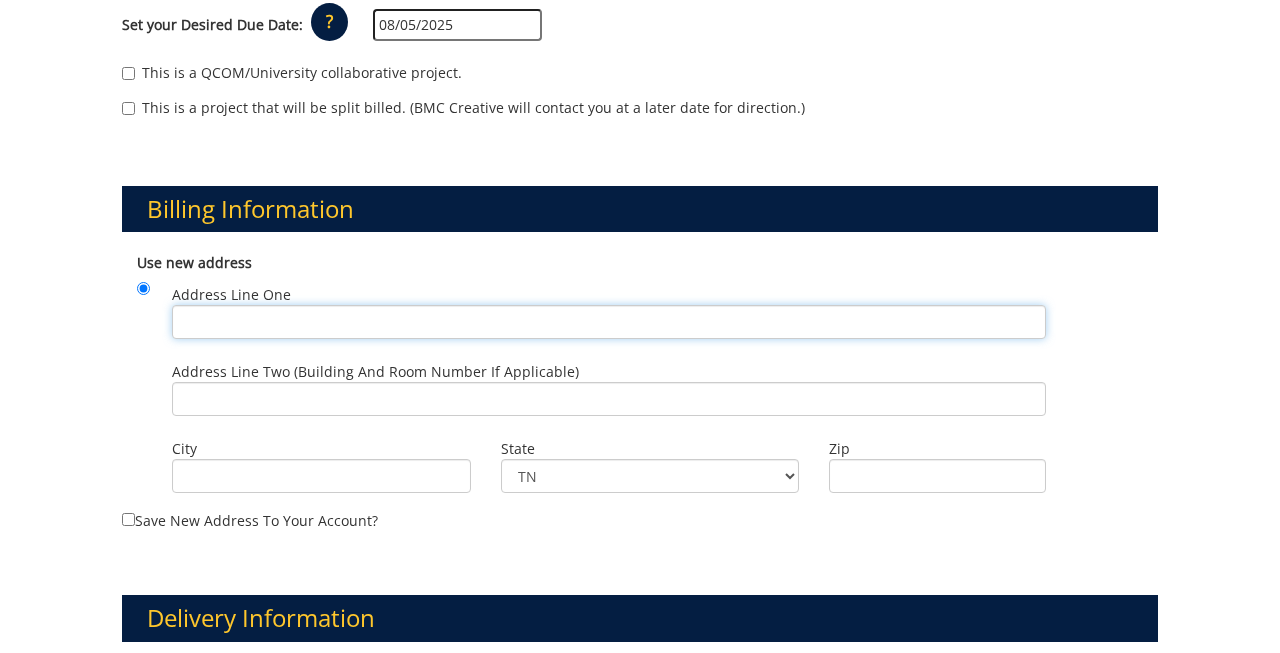 click on "Address Line One" at bounding box center (609, 322) 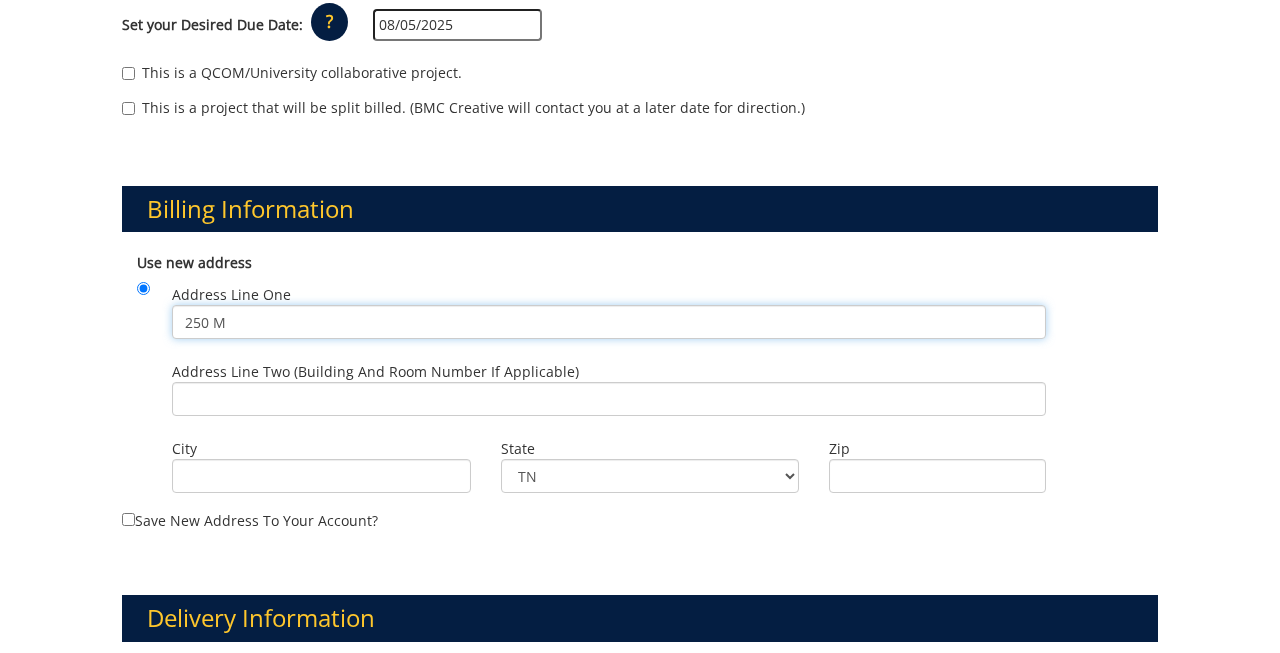 type on "250 Mockingbird Lane" 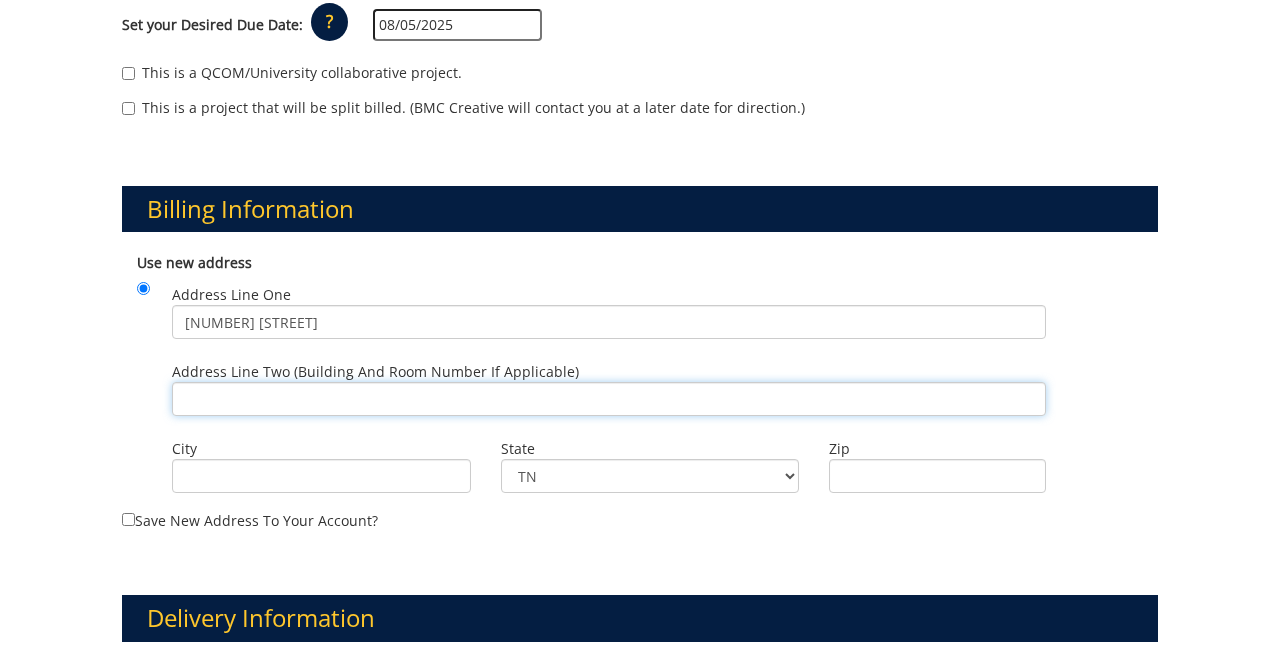 type on "Apt 318" 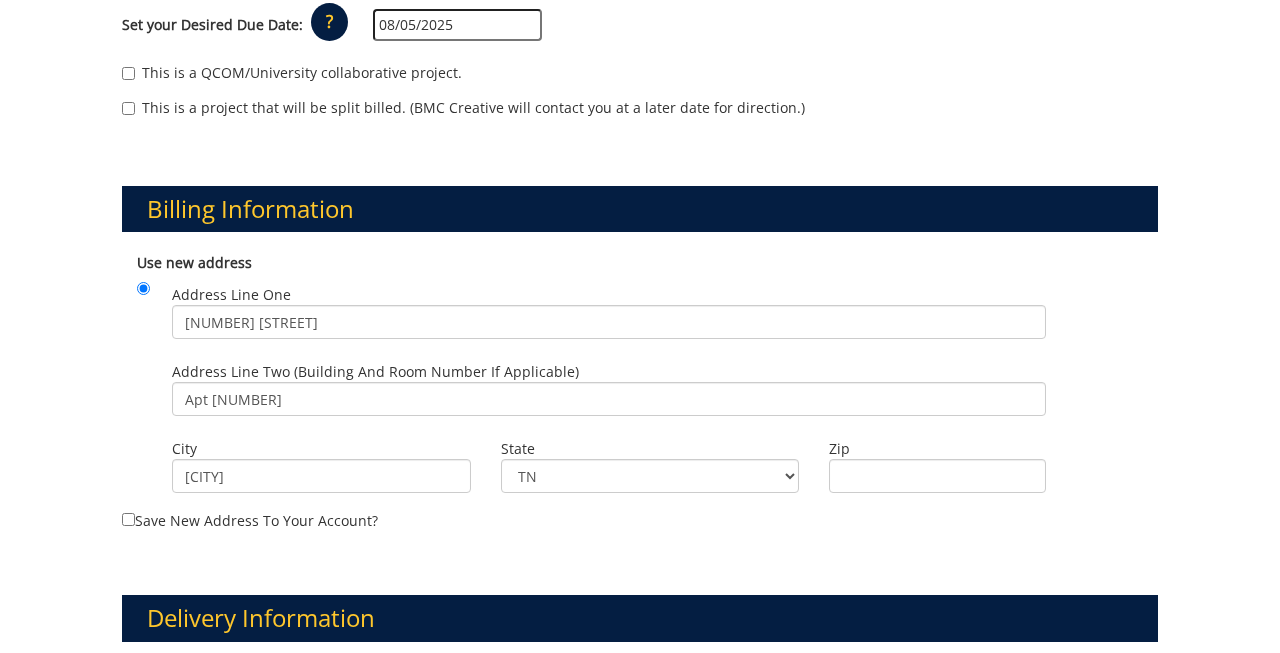 type on "37604-3143" 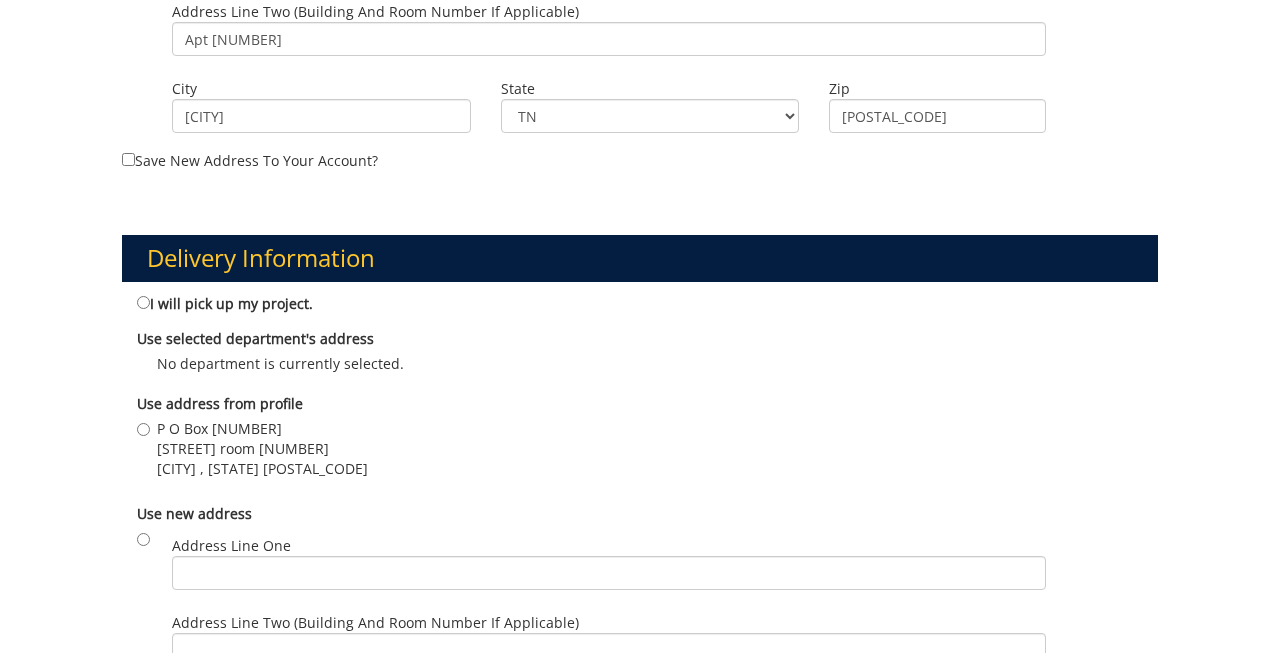 scroll, scrollTop: 886, scrollLeft: 0, axis: vertical 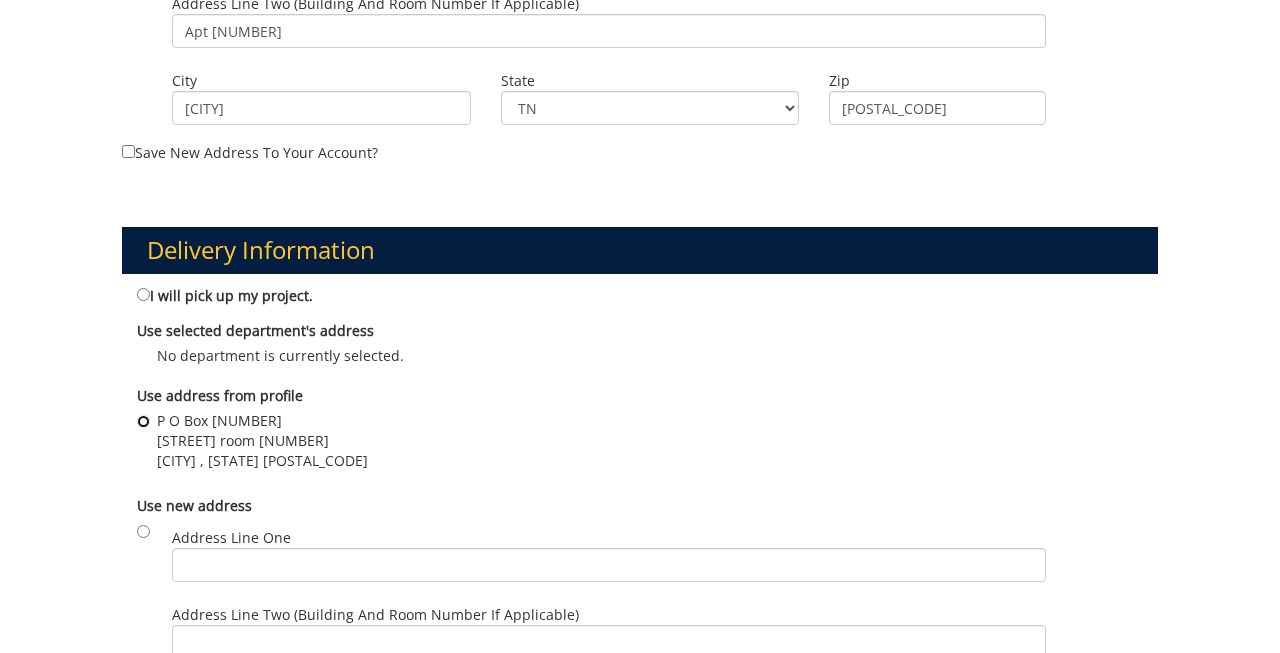 click on "P O Box 70669
Warf Pickel Hall room 519
Johnson City
, TN 37614" at bounding box center (143, 421) 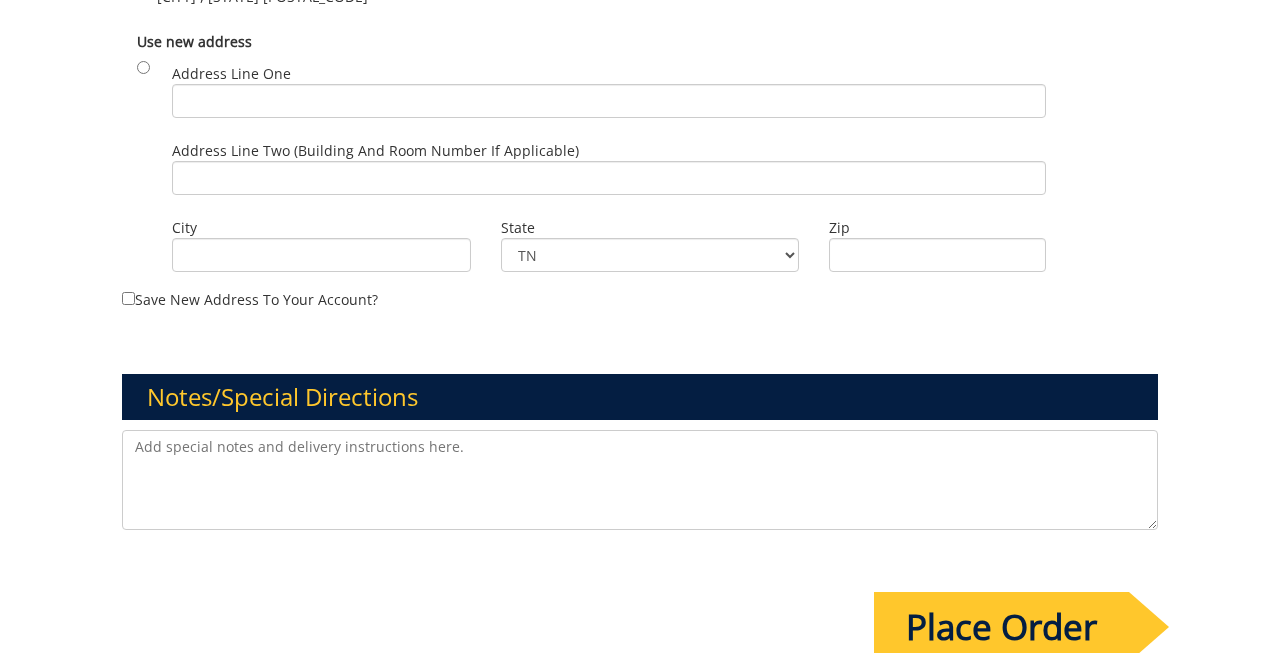 scroll, scrollTop: 1354, scrollLeft: 0, axis: vertical 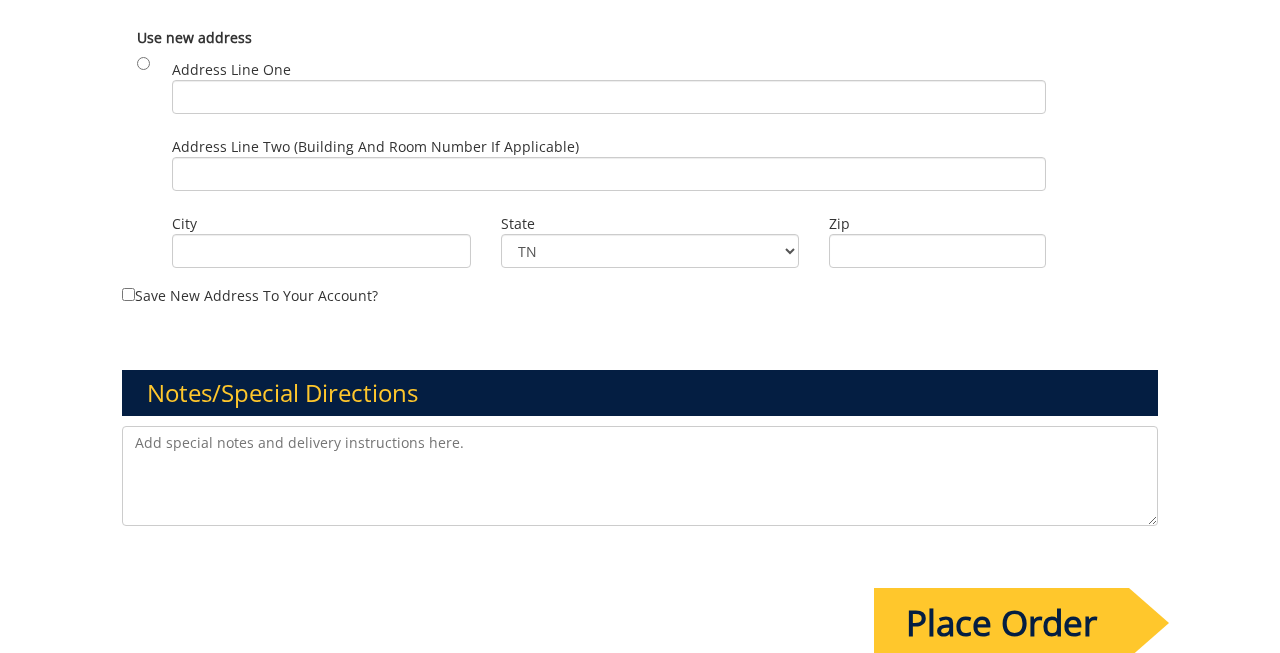 click at bounding box center (640, 476) 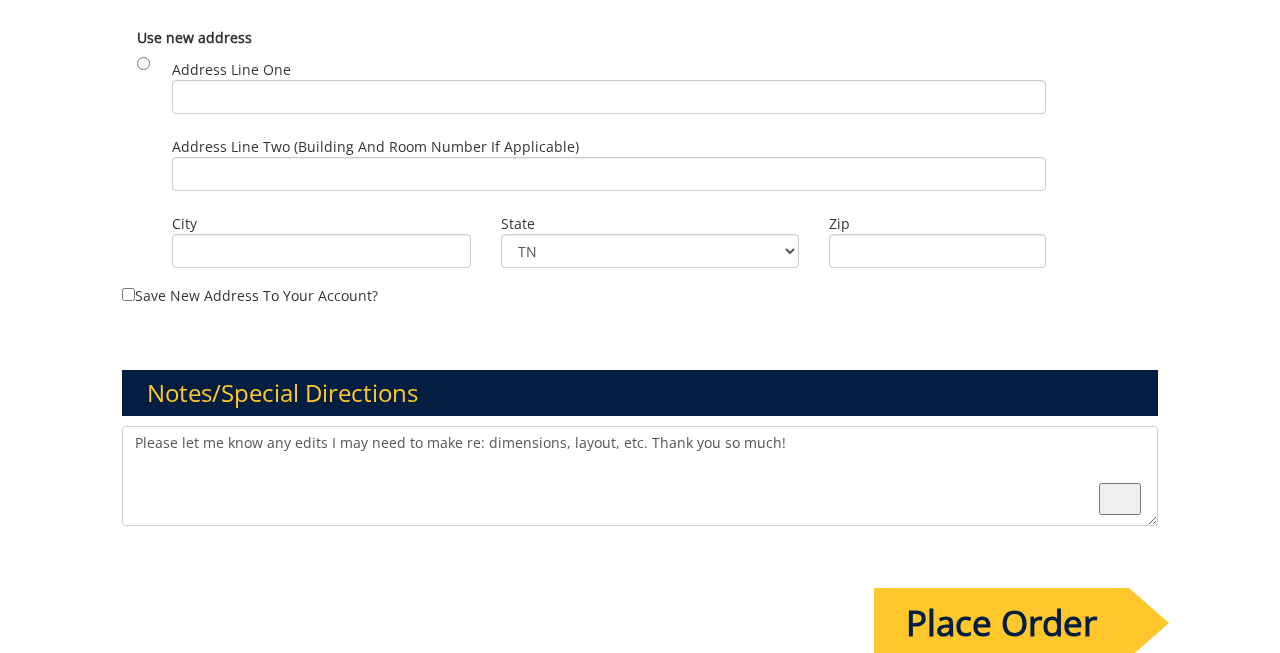click on "Please let me know any edits I may need to make re: dimensions, layout, etc. Thank you so much!" at bounding box center (640, 476) 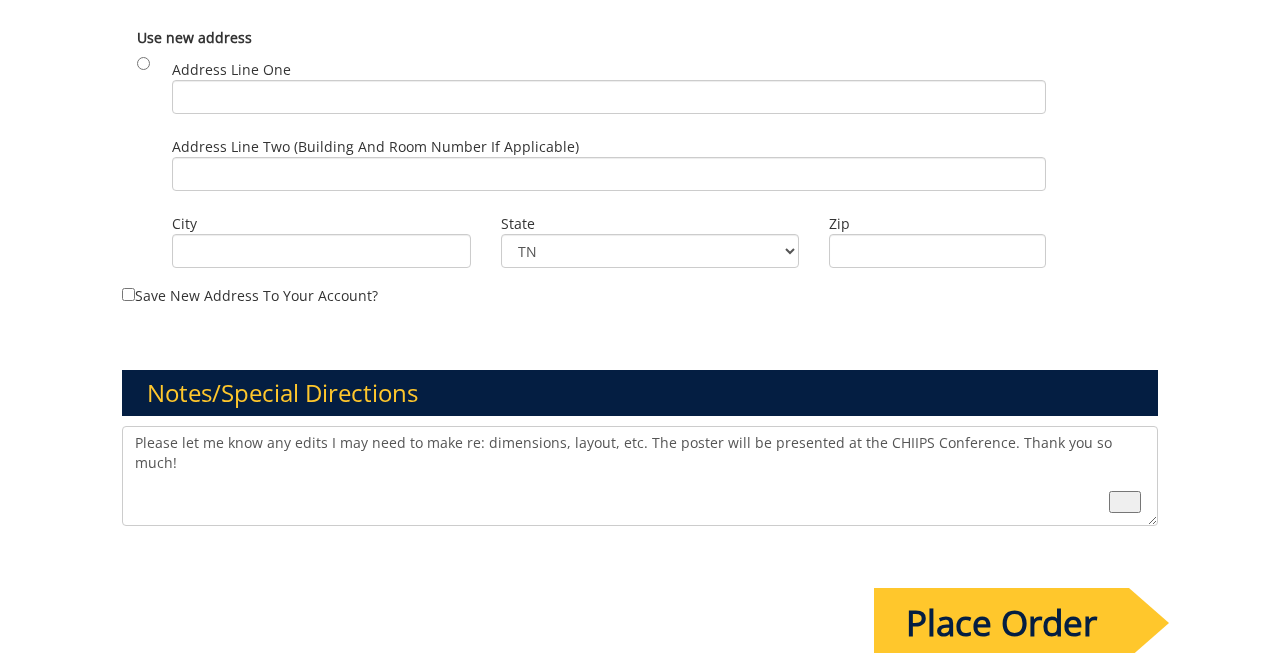 type on "Please let me know any edits I may need to make re: dimensions, layout, etc. The poster will be presented at the CHIIPS Conference. Thank you so much!" 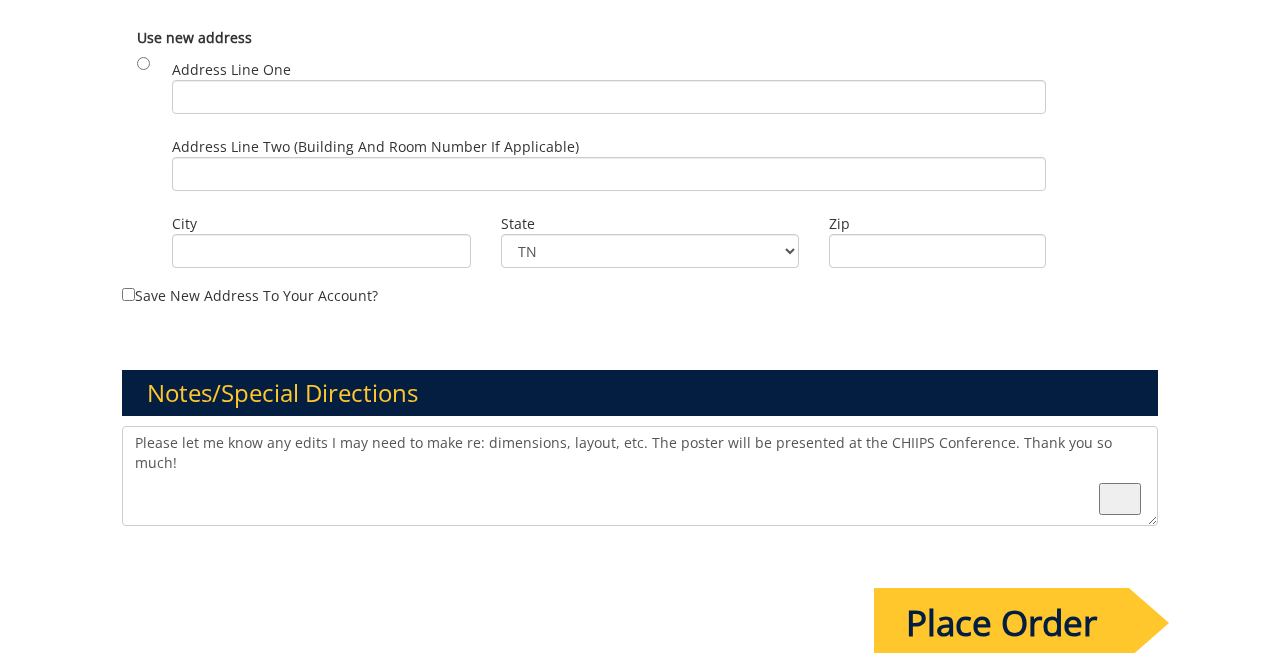 click on "Place Order" at bounding box center (1001, 623) 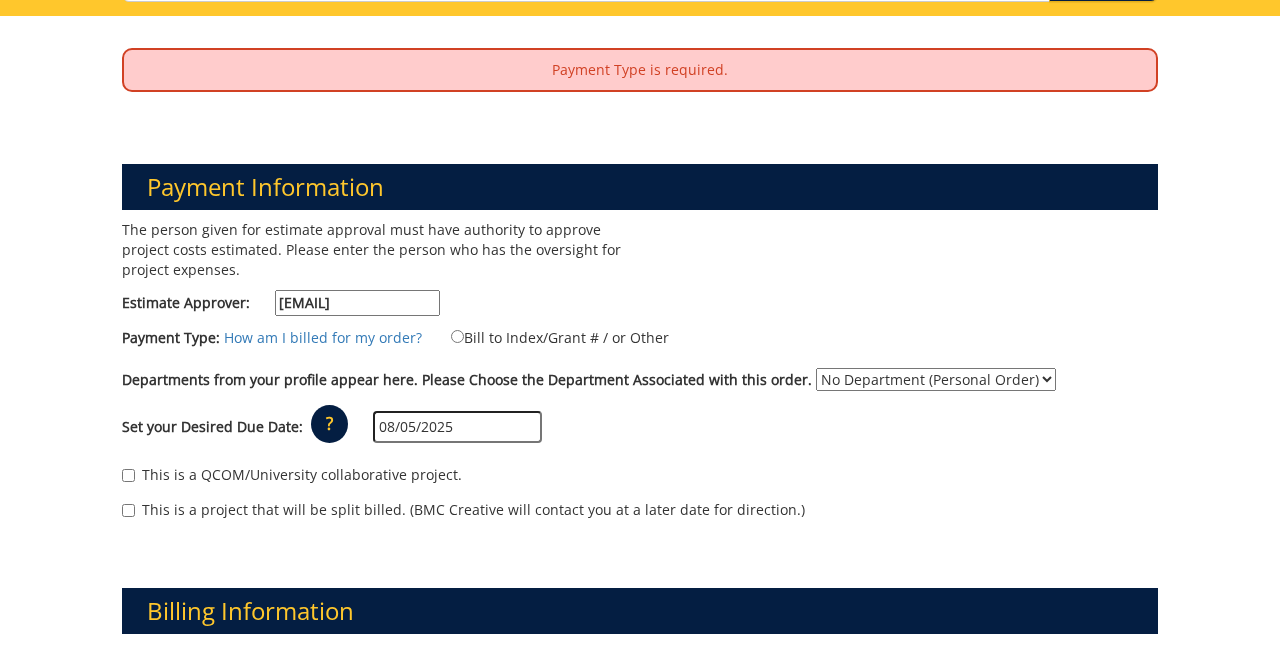 scroll, scrollTop: 213, scrollLeft: 0, axis: vertical 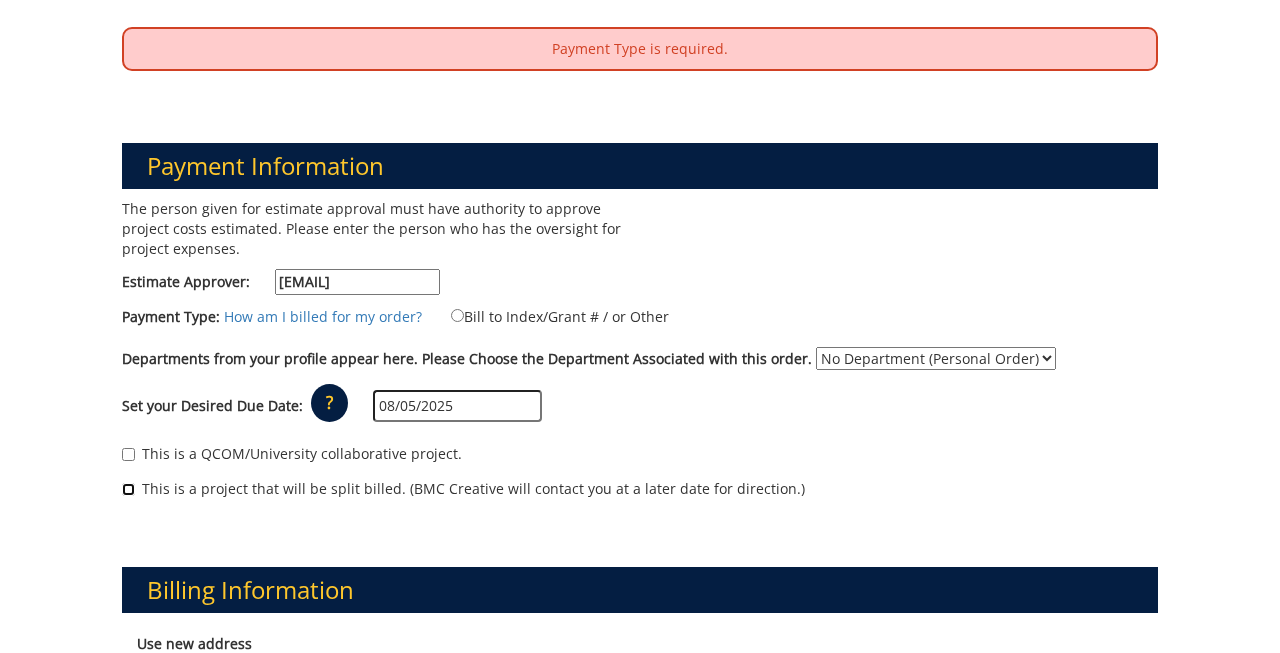 click on "This is a project that
will be split billed. (BMC Creative will contact you at a later date
for direction.)" at bounding box center (128, 489) 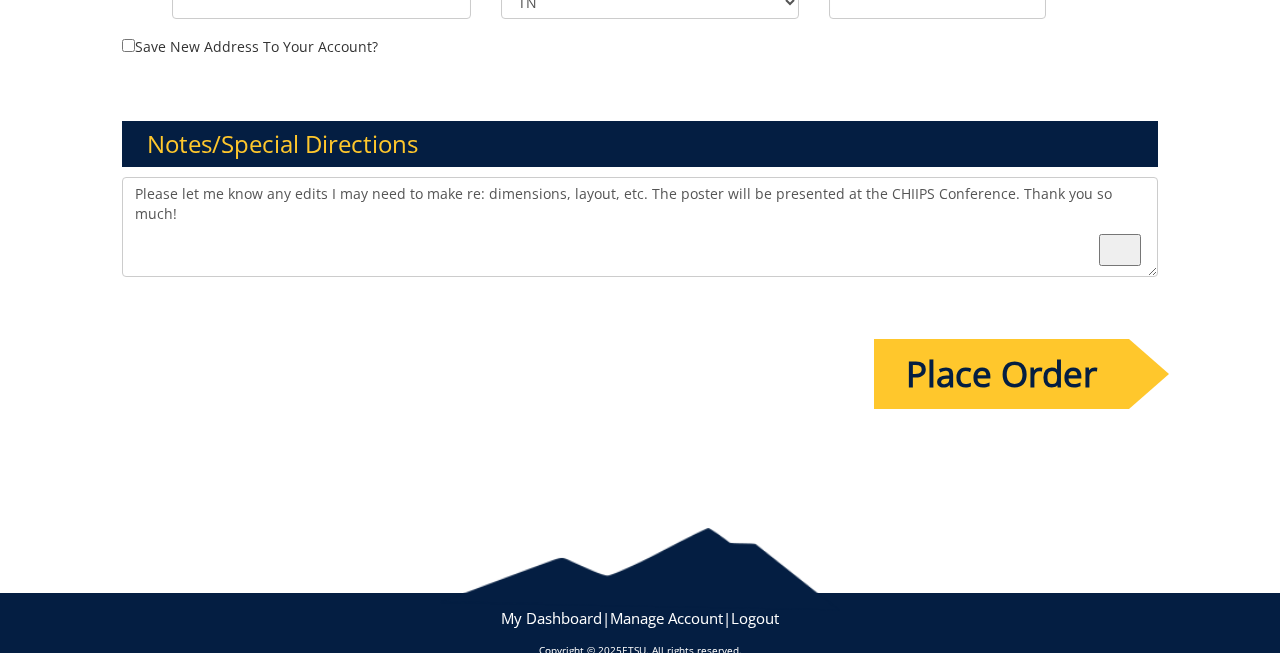 scroll, scrollTop: 1708, scrollLeft: 0, axis: vertical 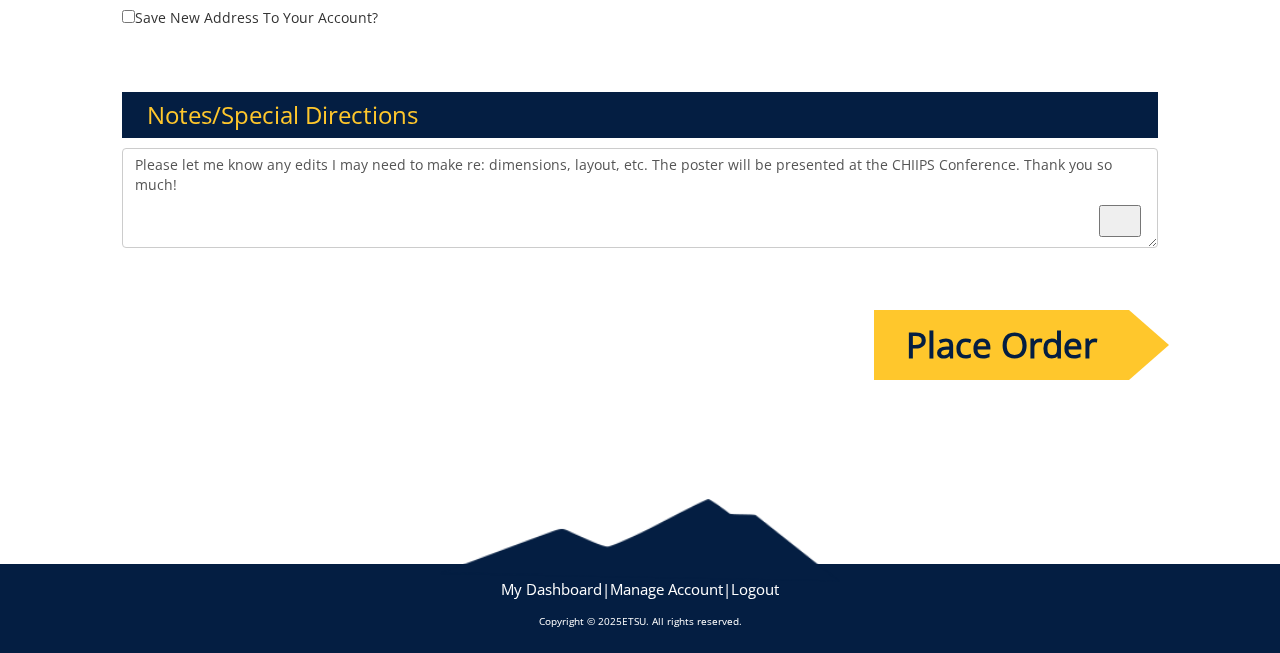 click on "Place Order" at bounding box center [1001, 345] 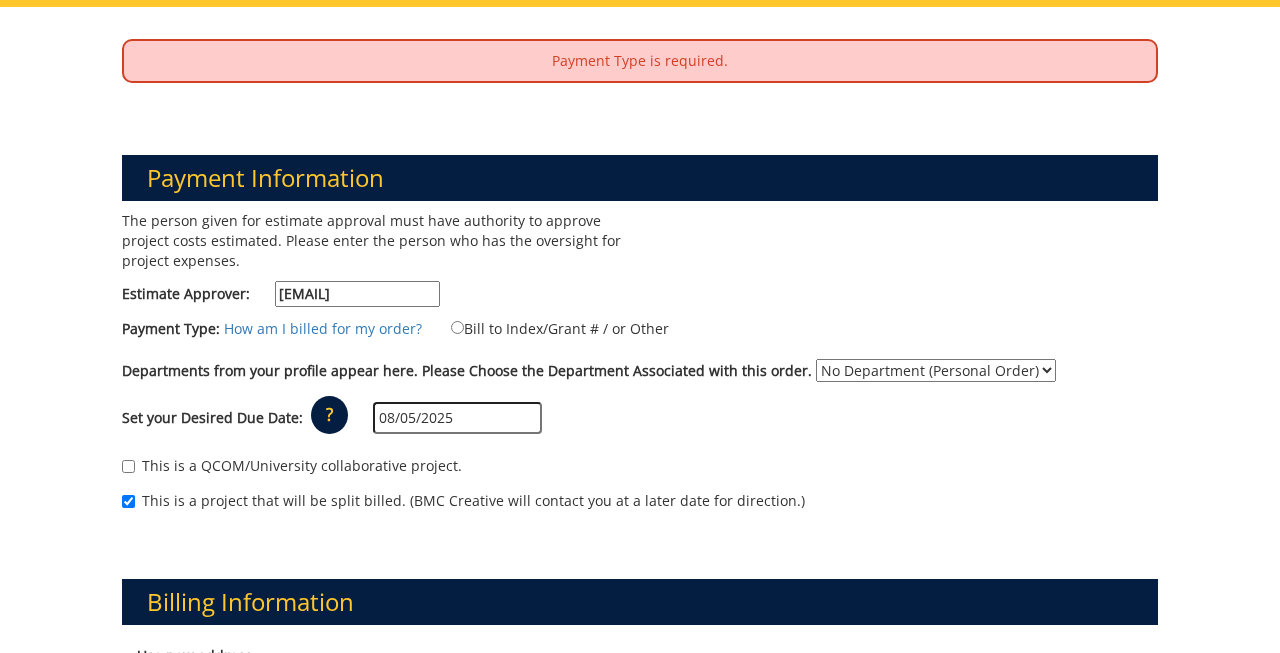scroll, scrollTop: 202, scrollLeft: 0, axis: vertical 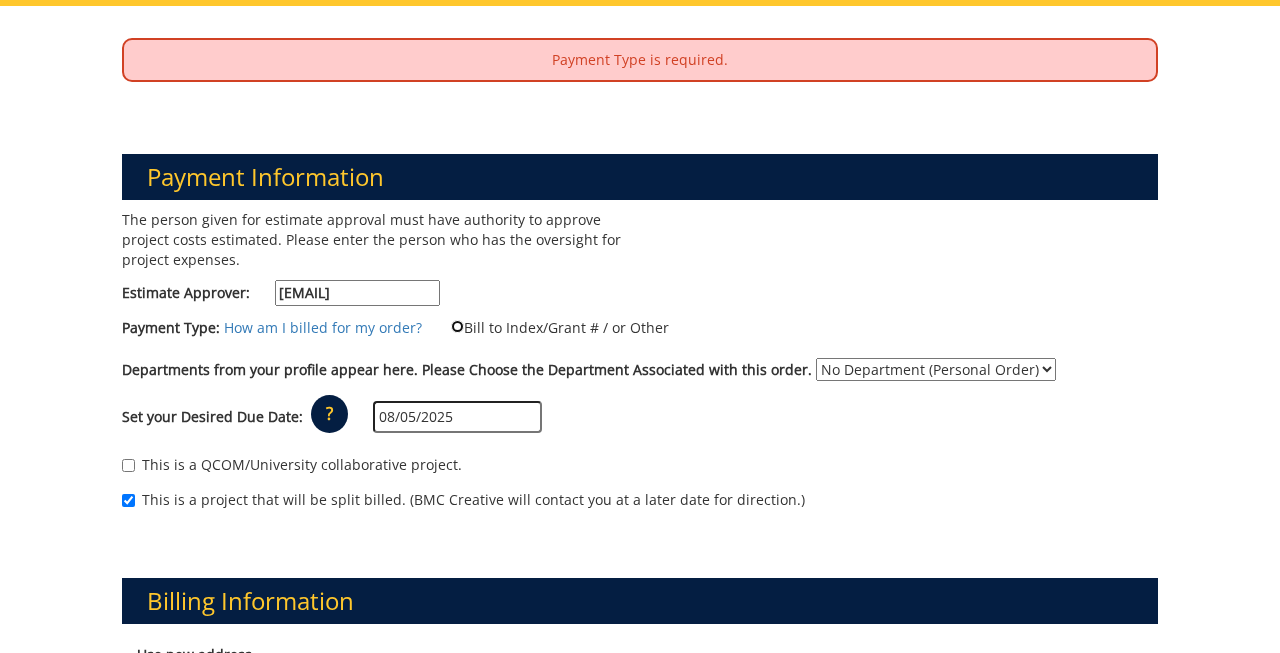 click on "Bill to Index/Grant # / or
Other" at bounding box center (457, 326) 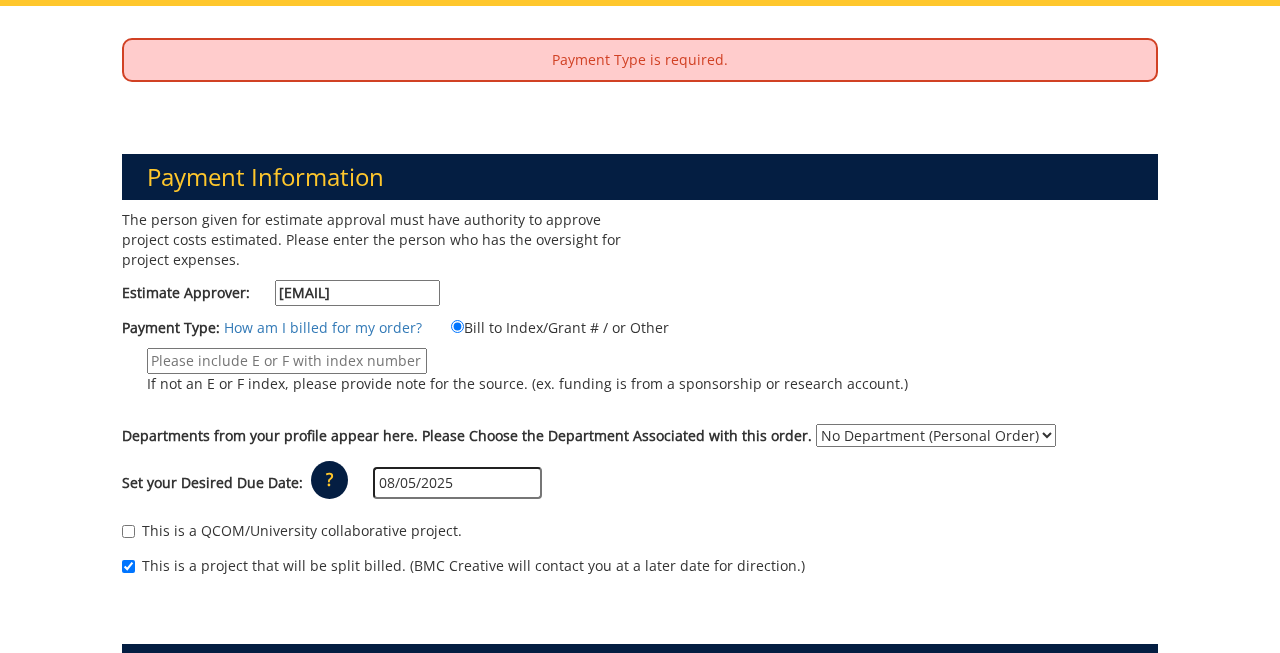 click on "If not an E or F index, please provide
note for the source. (ex. funding is from a sponsorship or research
account.)" at bounding box center [287, 361] 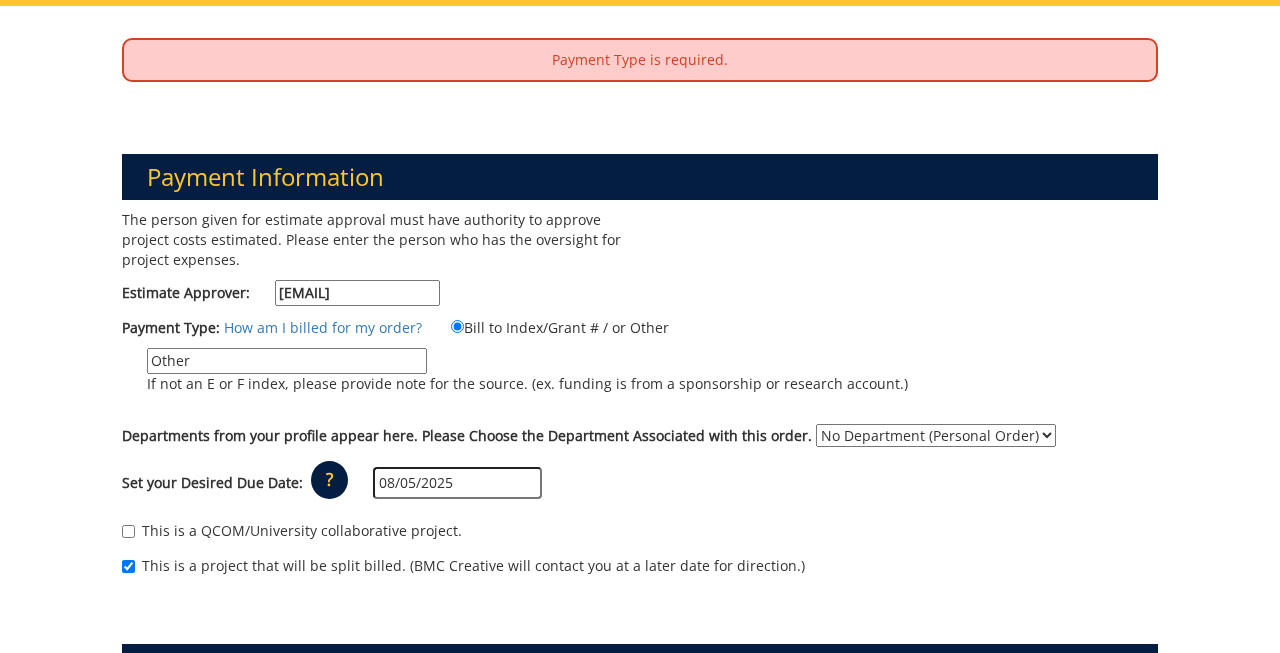 type on "Other" 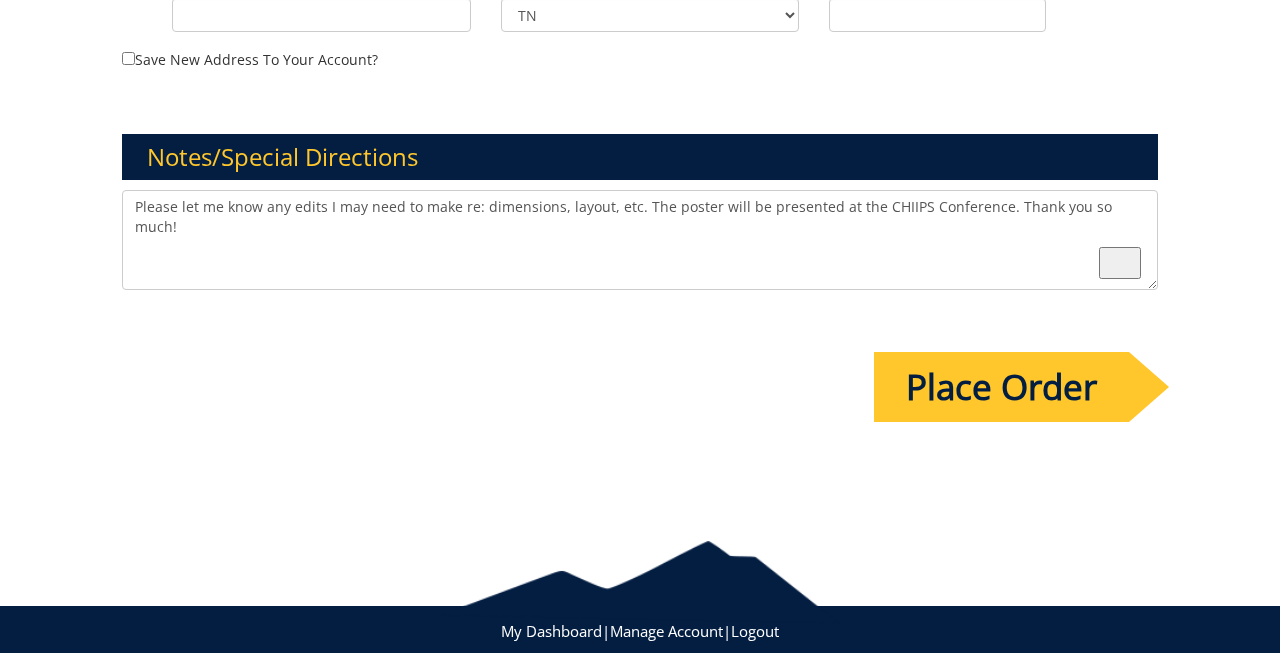 scroll, scrollTop: 1757, scrollLeft: 0, axis: vertical 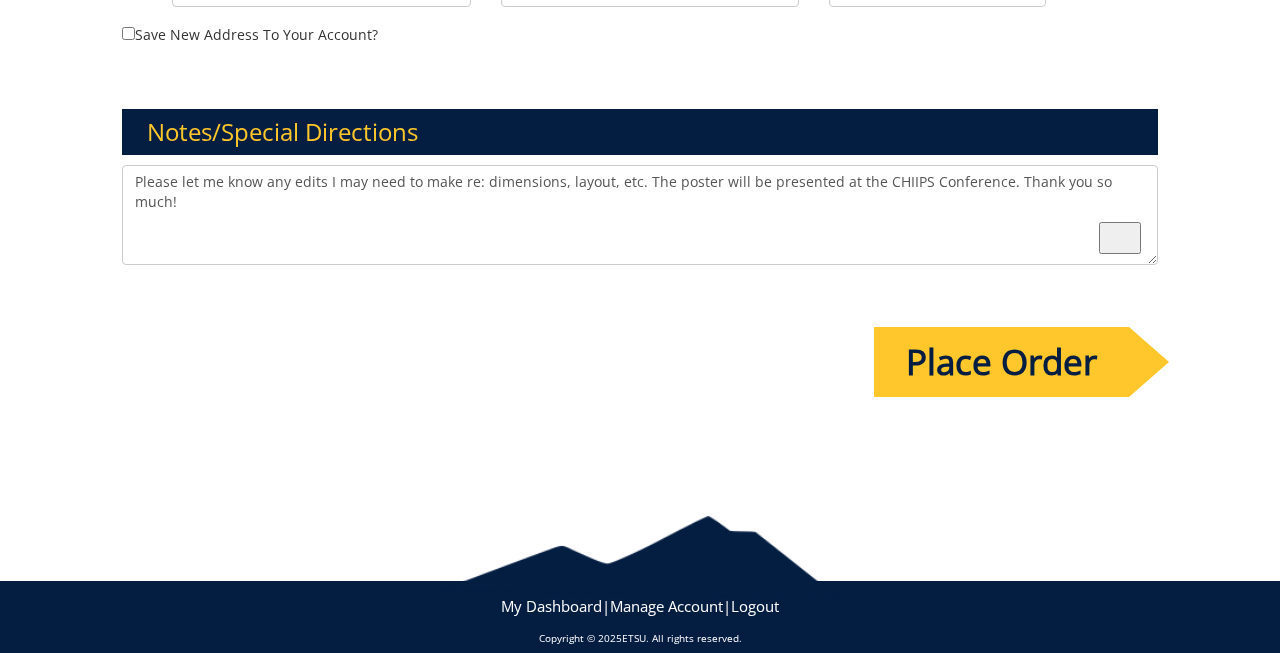 click on "Place Order" at bounding box center [1001, 362] 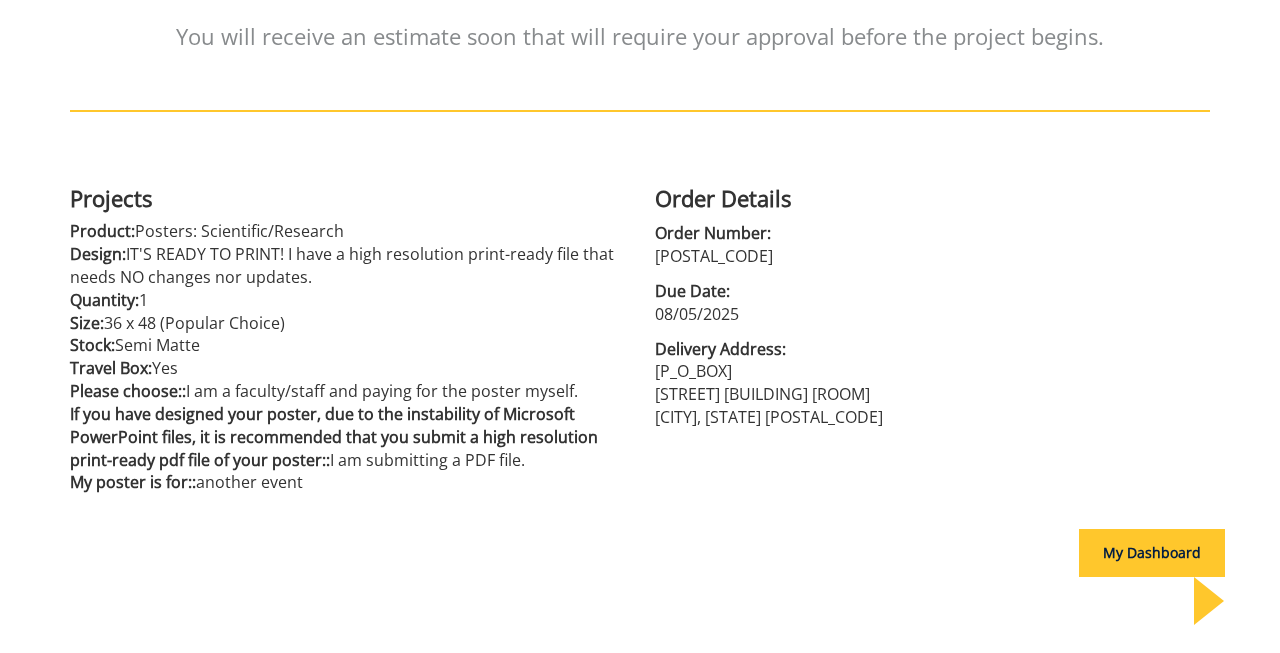 scroll, scrollTop: 351, scrollLeft: 0, axis: vertical 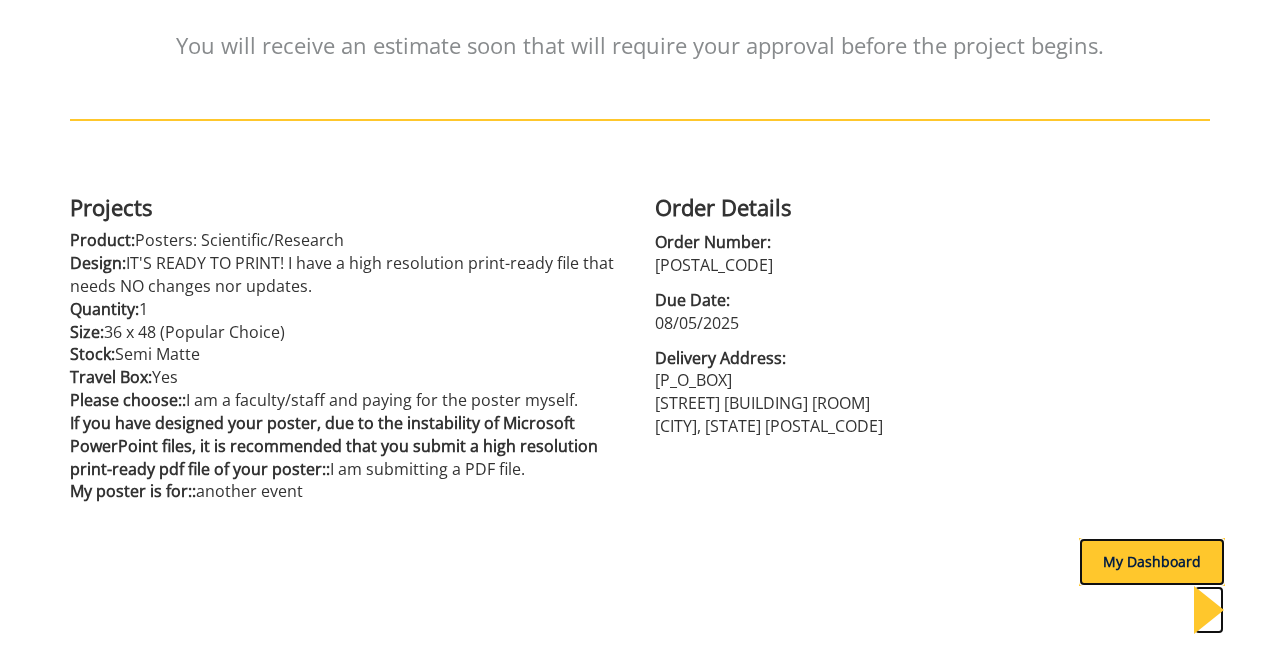 click on "My Dashboard" at bounding box center [1152, 562] 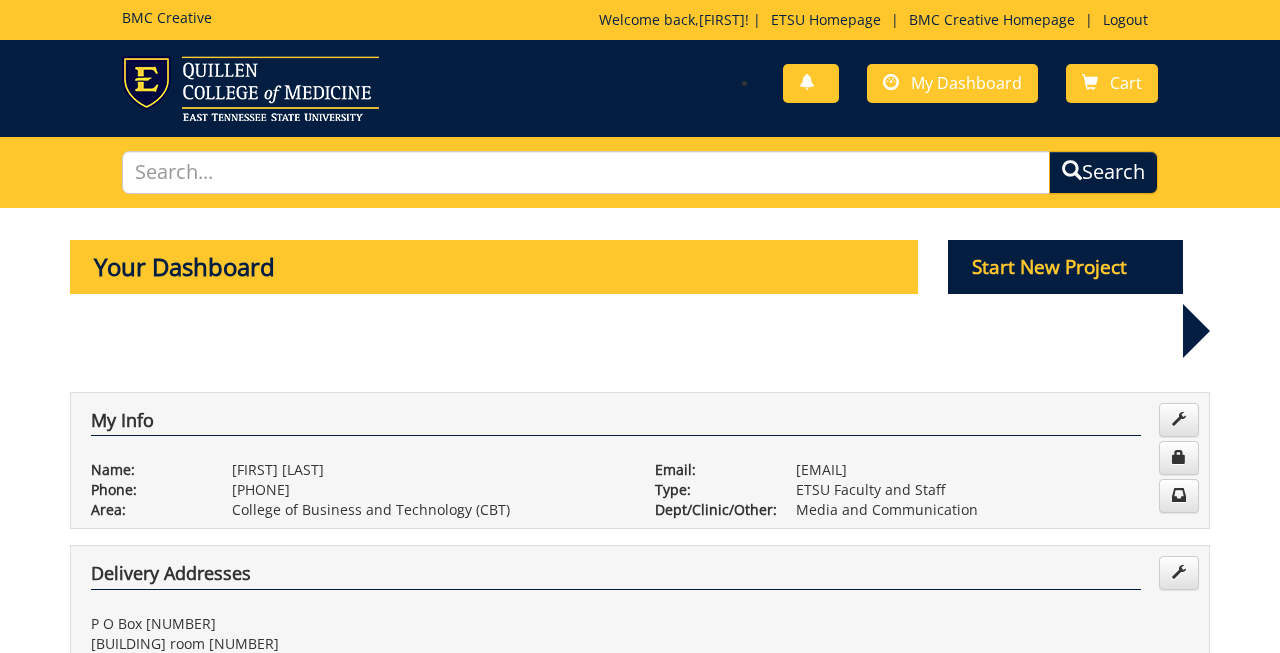 scroll, scrollTop: 0, scrollLeft: 0, axis: both 